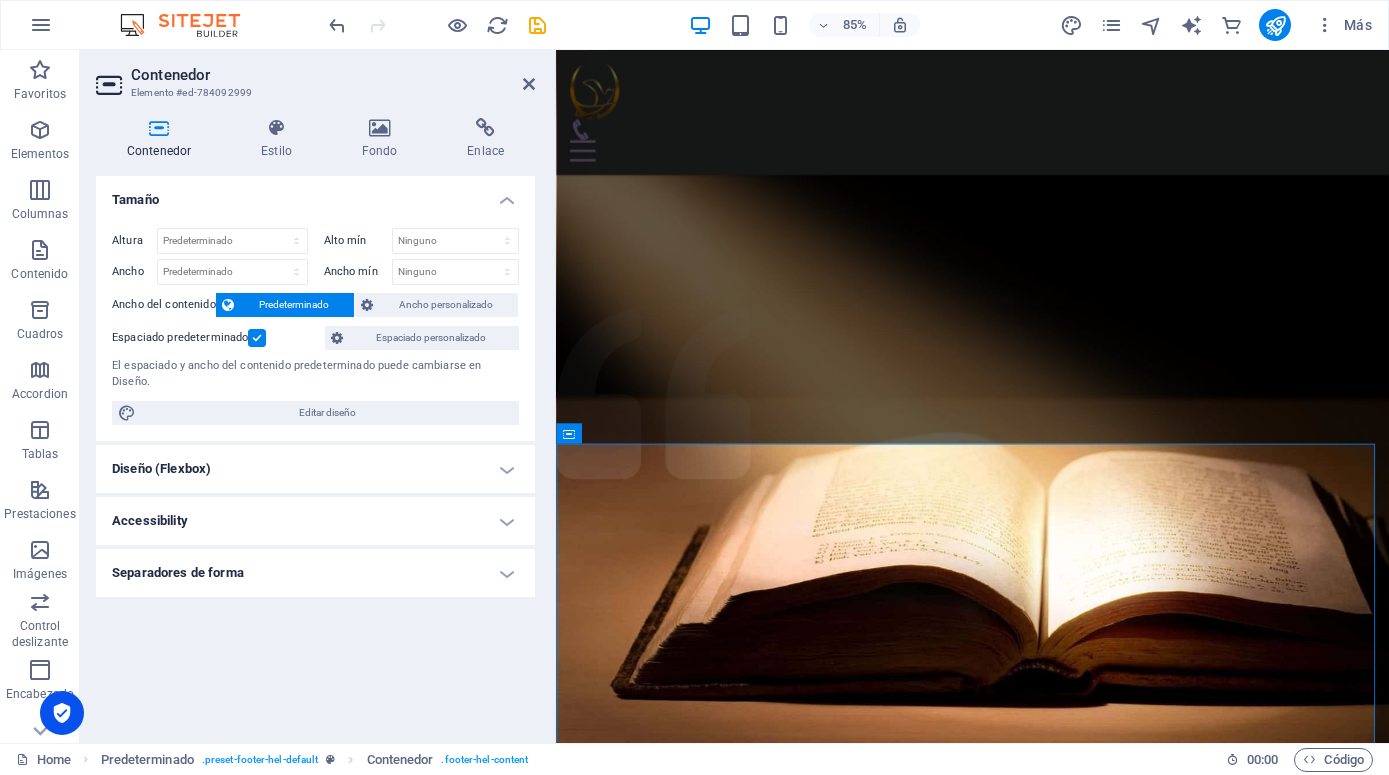 scroll, scrollTop: 1523, scrollLeft: 0, axis: vertical 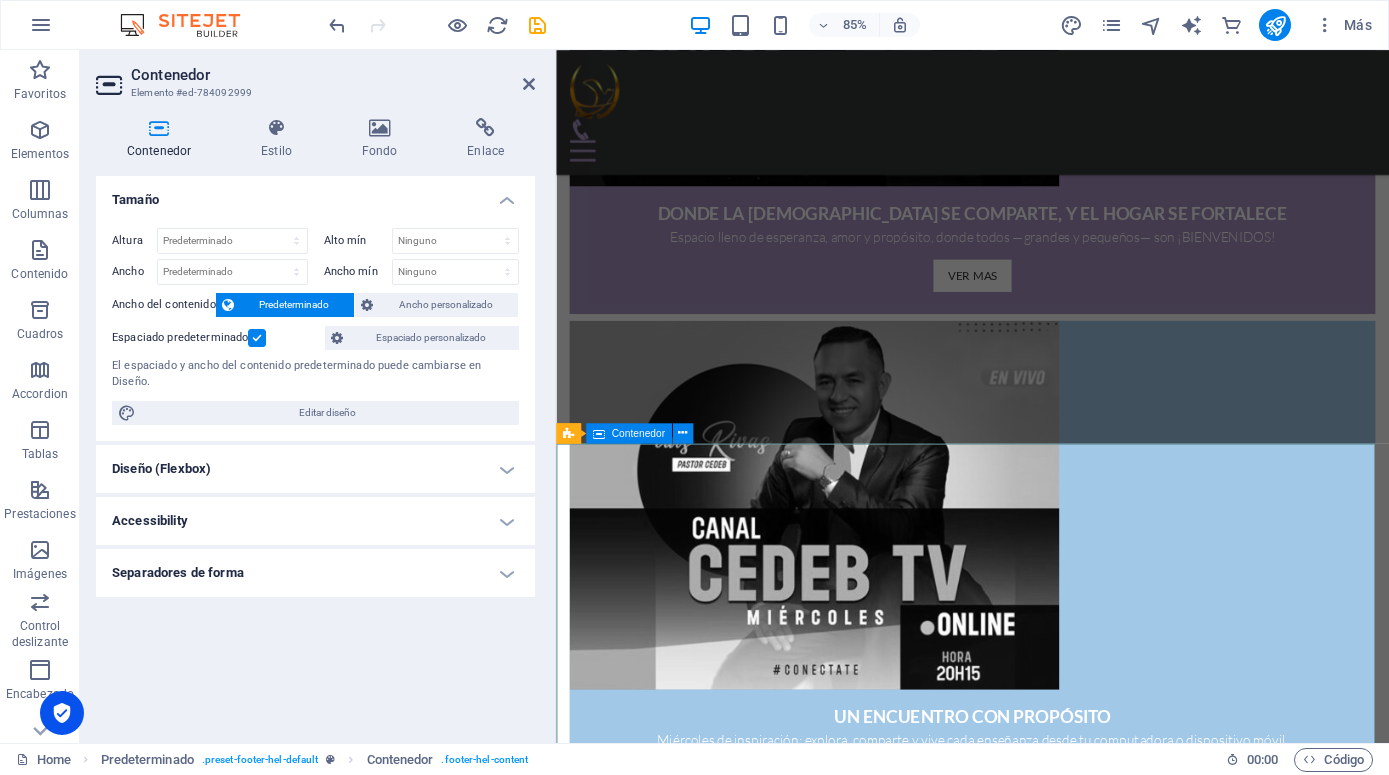 click on "DÉJANOS SABER DE TI Tu voz importa. Conéctate con nosotros si deseas saber más sobre nuestra labor. [DOMAIN_NAME]
NUESTRA UBICACION
[PHONE_NUMBER]
[EMAIL_ADDRESS][DOMAIN_NAME]
Aviso Legal |  Pr ivacidad Cargando…" at bounding box center (1046, 3673) 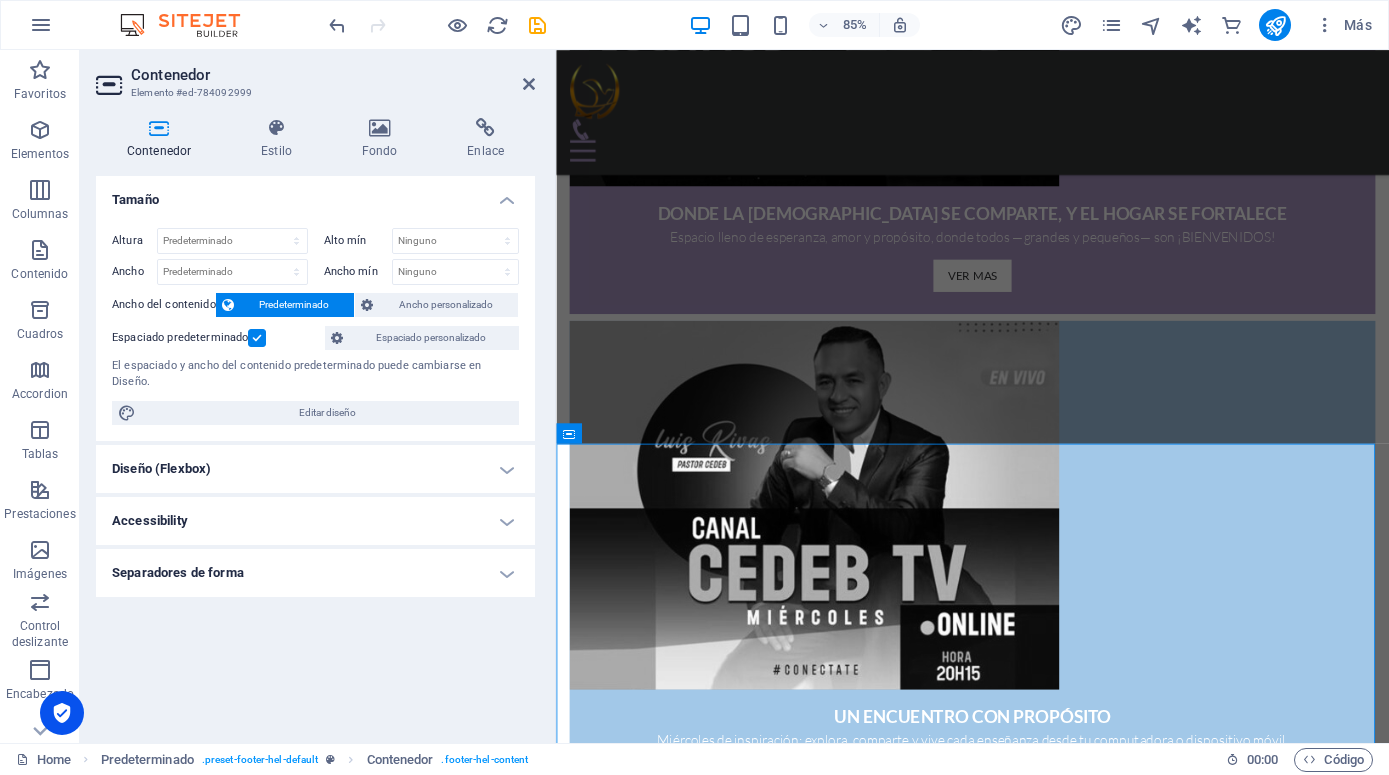 click on "Diseño (Flexbox)" at bounding box center [315, 469] 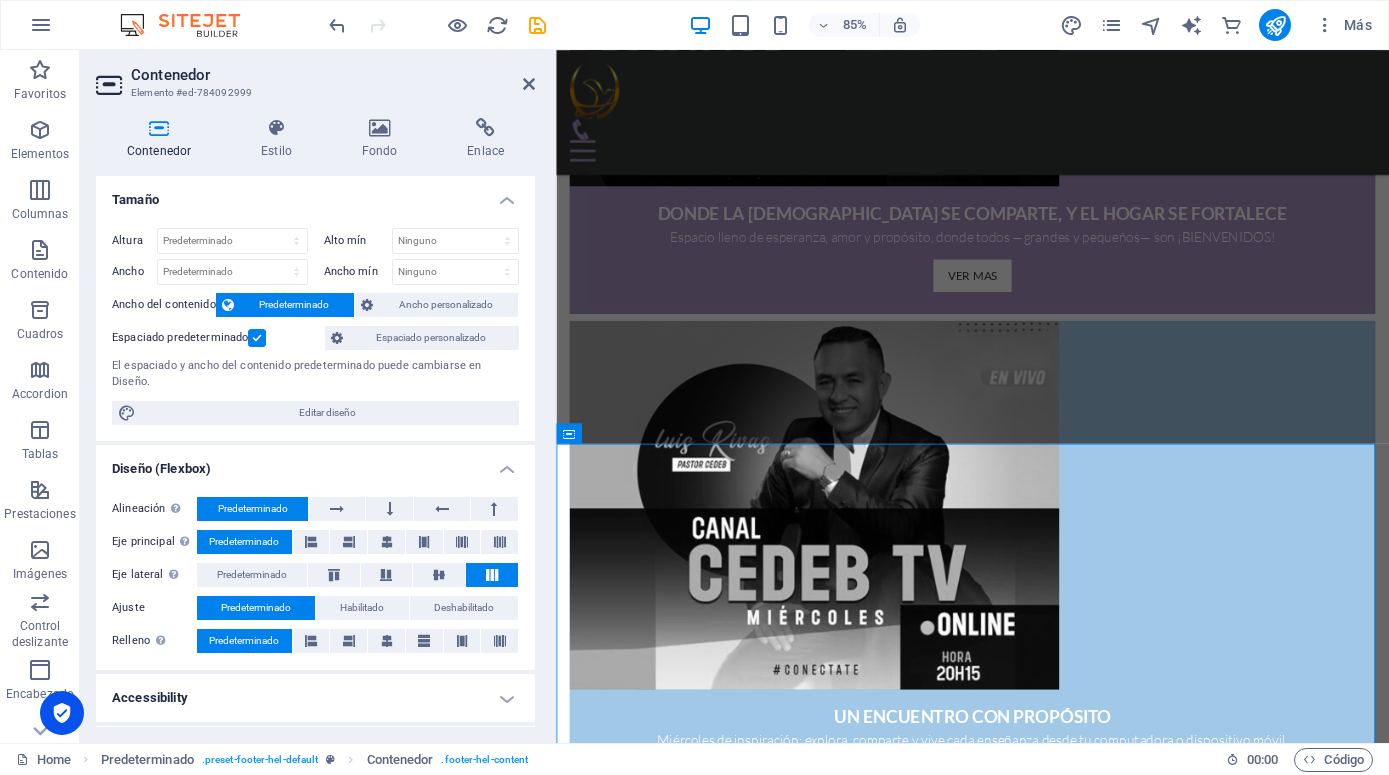 scroll, scrollTop: 47, scrollLeft: 0, axis: vertical 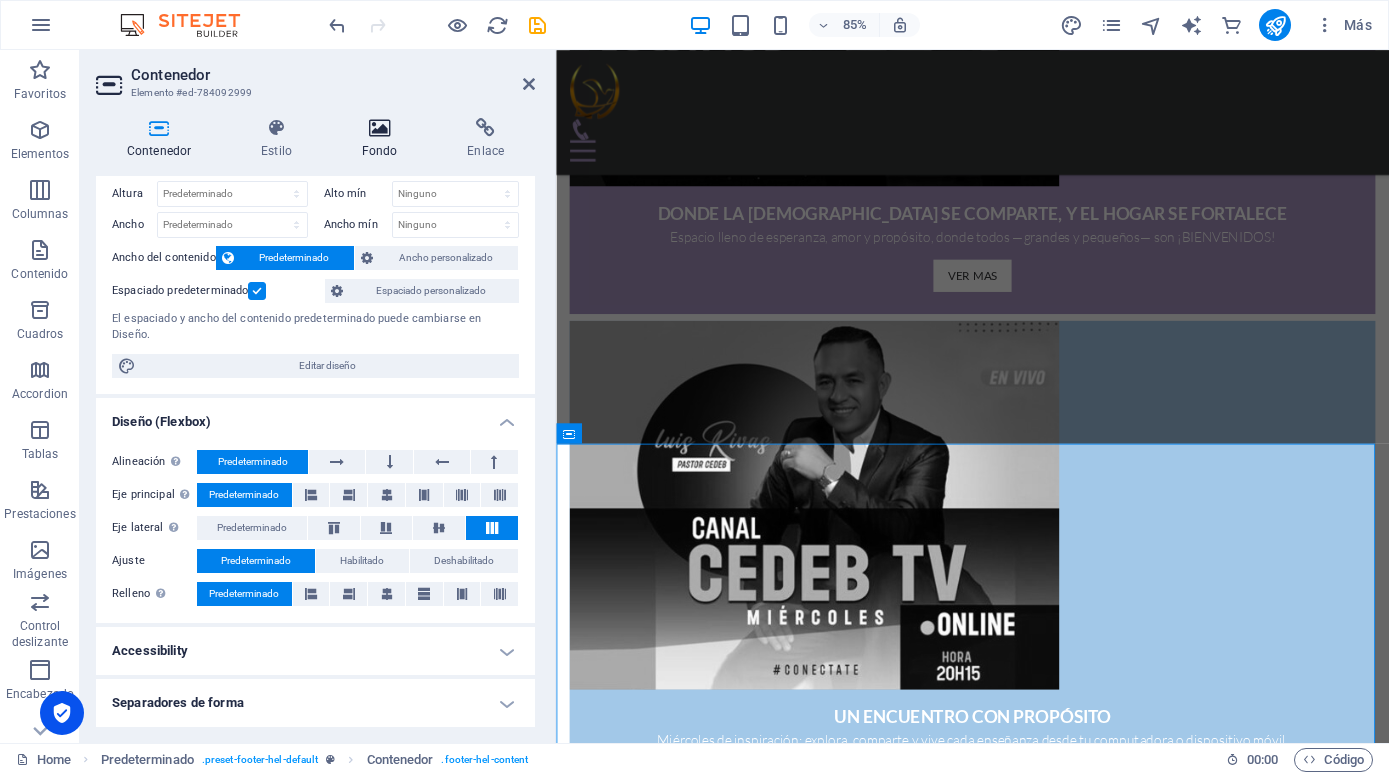 click at bounding box center [380, 128] 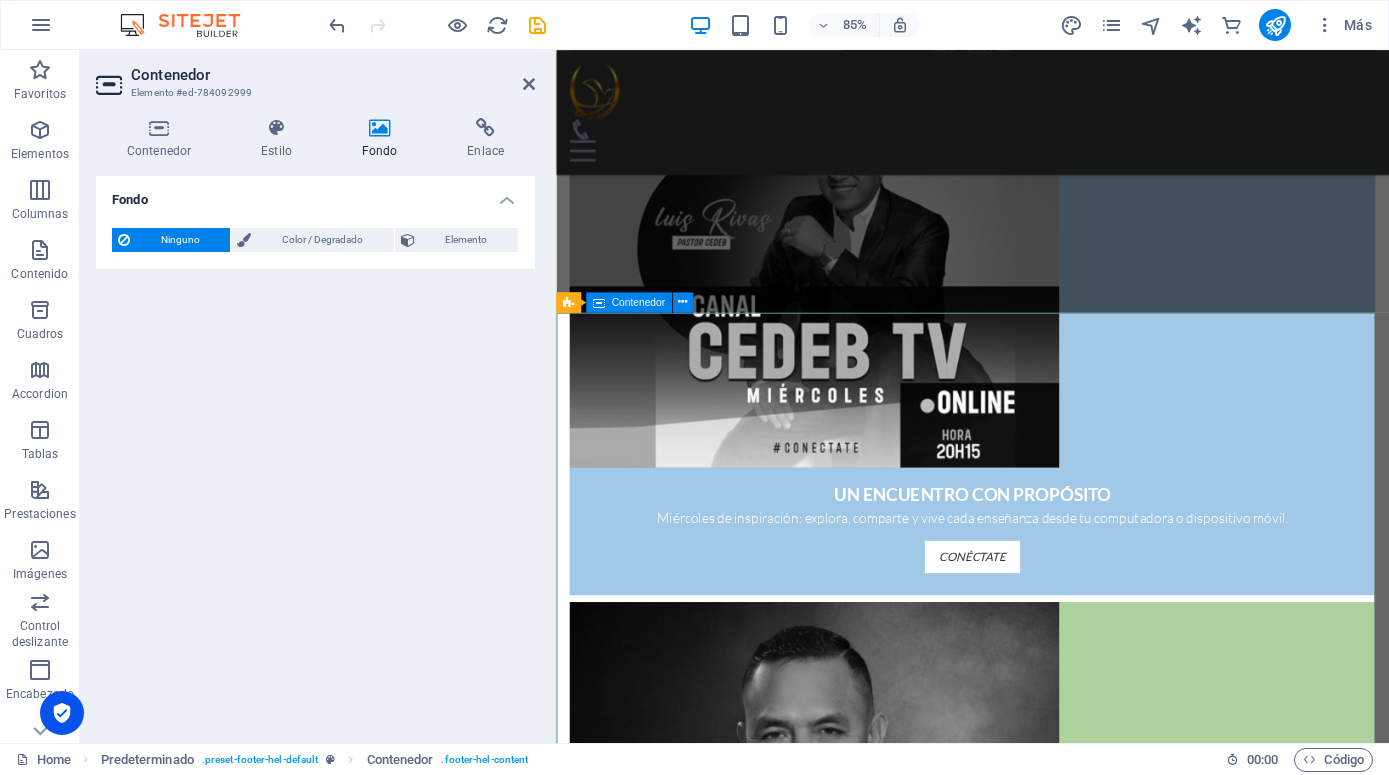scroll, scrollTop: 1828, scrollLeft: 0, axis: vertical 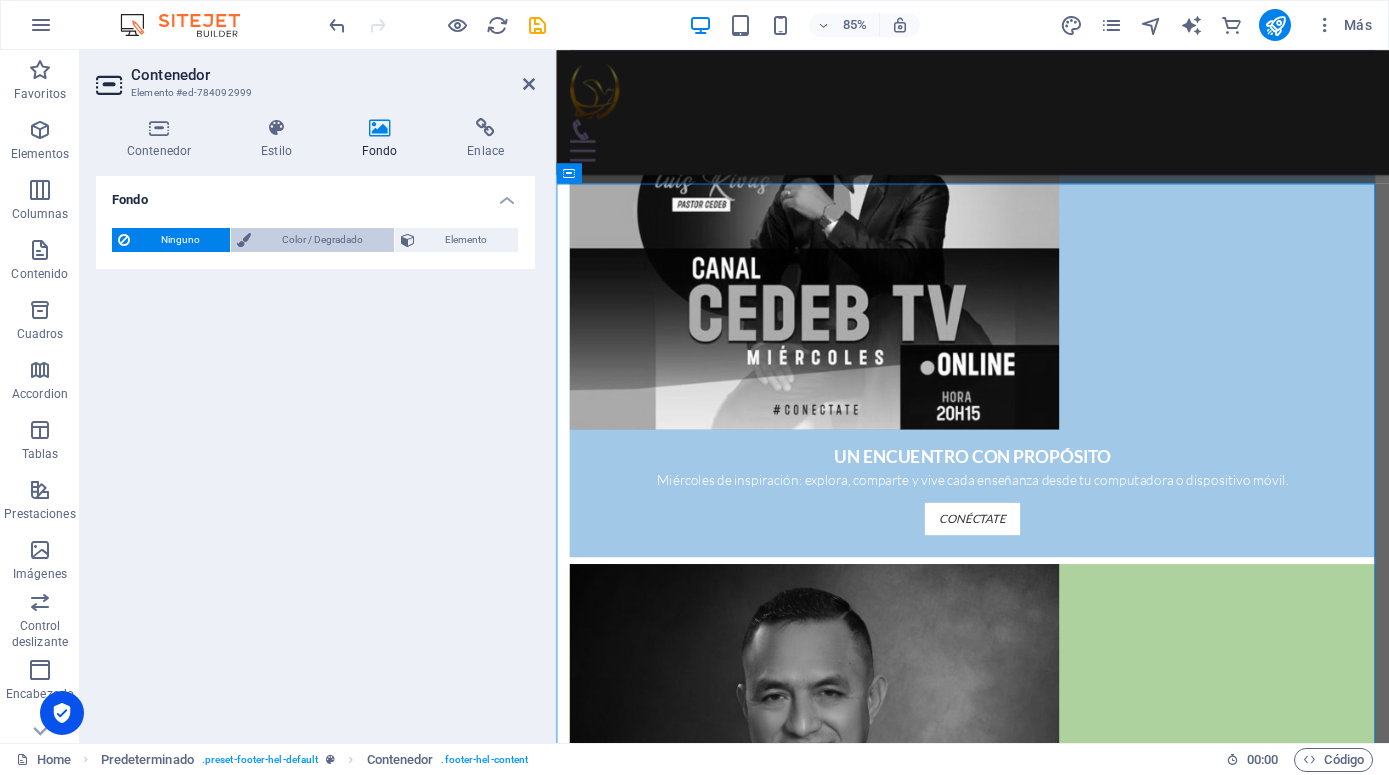 click on "Color / Degradado" at bounding box center [322, 240] 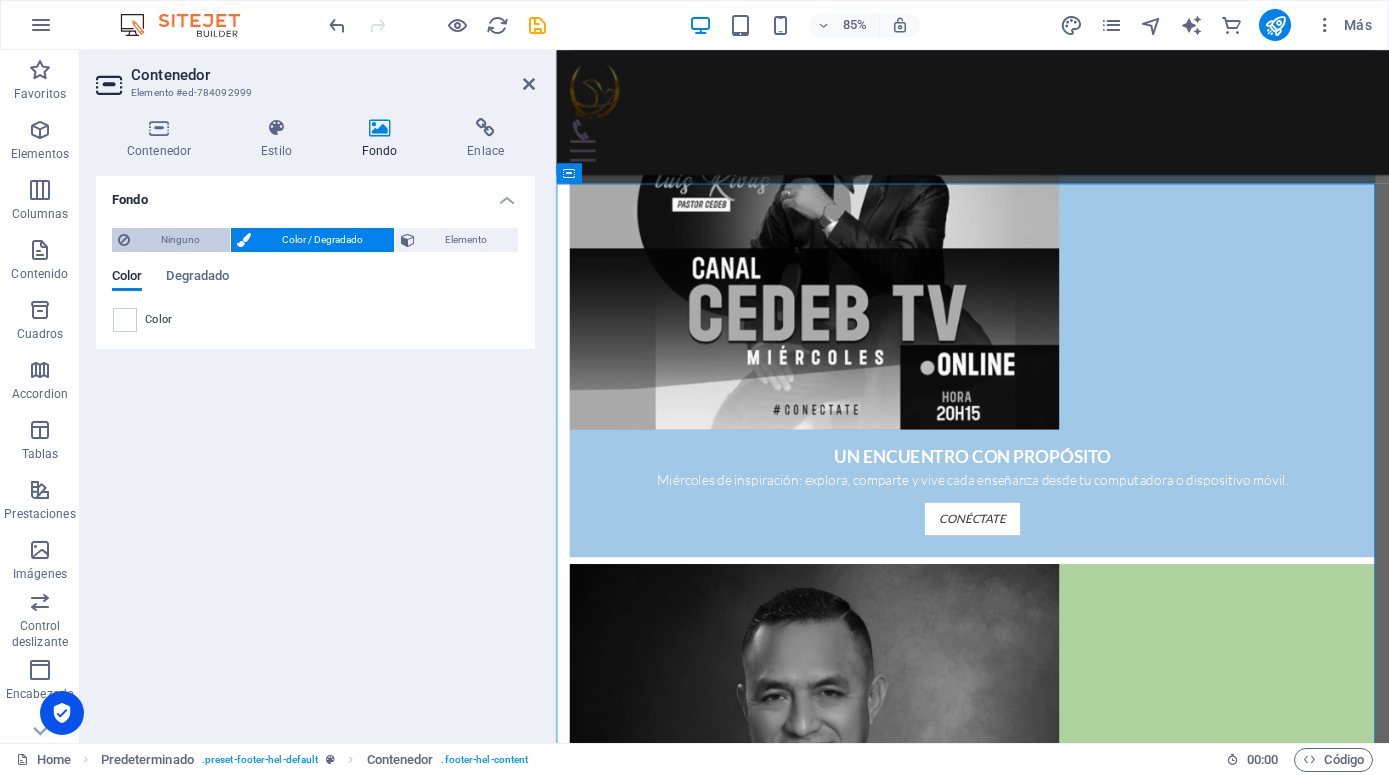 click on "Ninguno" at bounding box center (180, 240) 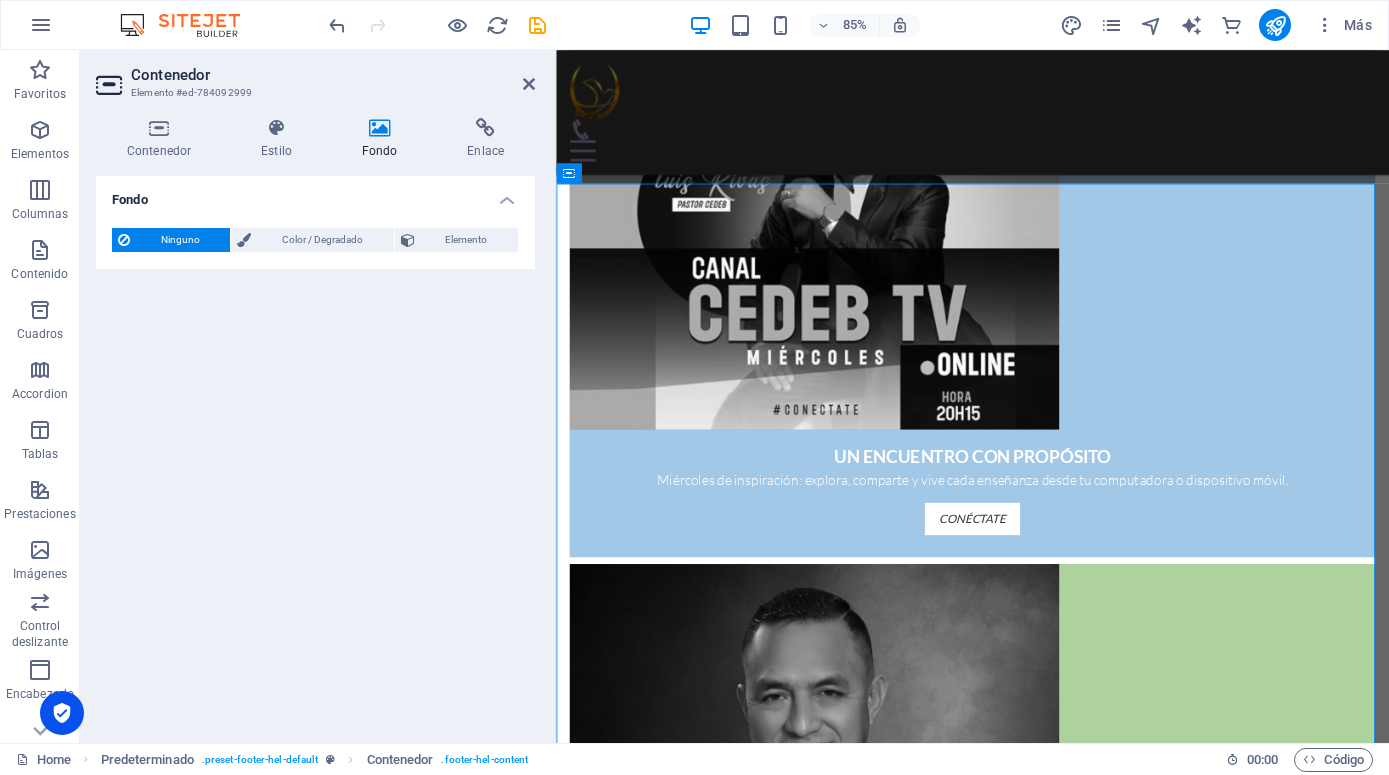 click on "Ninguno Color / Degradado Elemento Estirar fondo a ancho completo Superposición de colores Sitúa una superposición sobre el fondo para colorearla Parallax 0 % Imagen Control deslizante de imágenes Mapa Video YouTube Vimeo HTML Color Degradado Color Un elemento principal contiene un fondo. Editar fondo en el elemento principal" at bounding box center [315, 240] 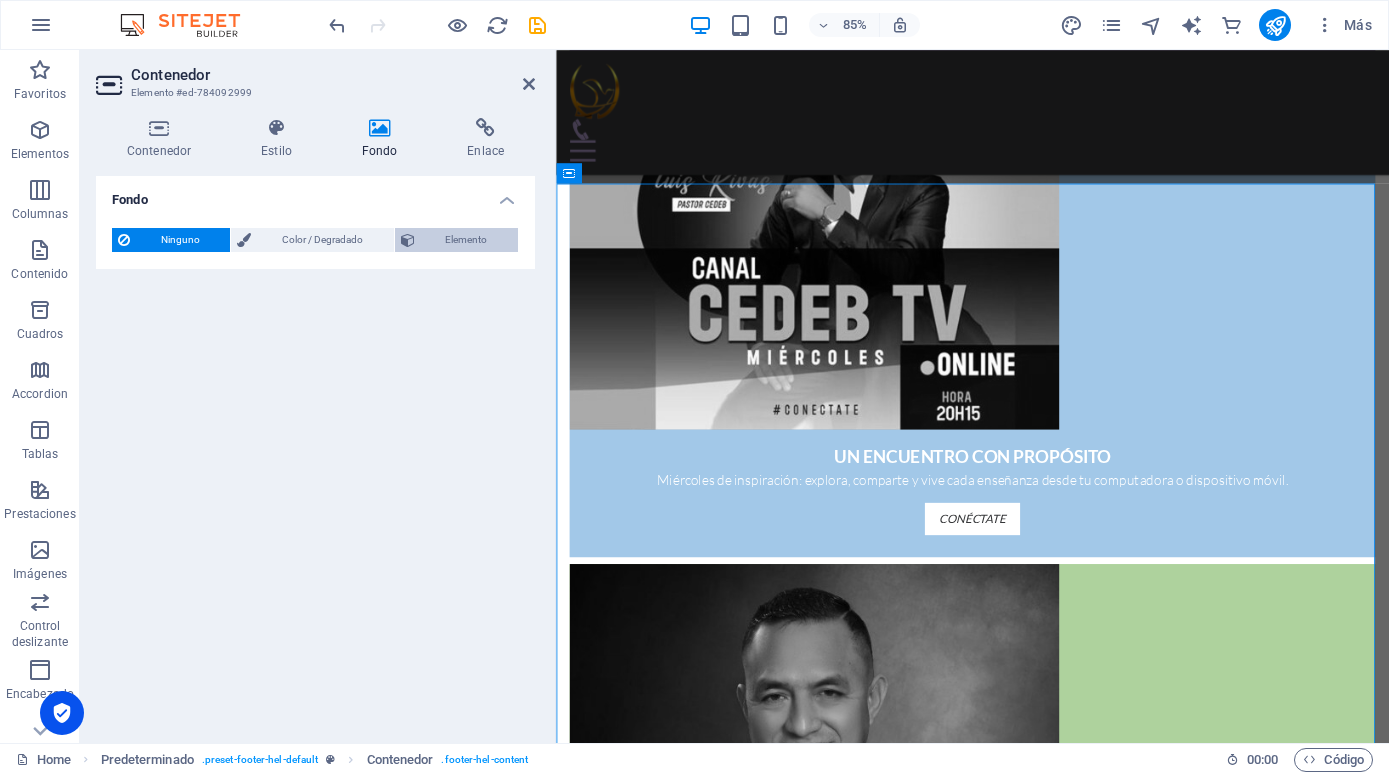 click on "Elemento" at bounding box center (466, 240) 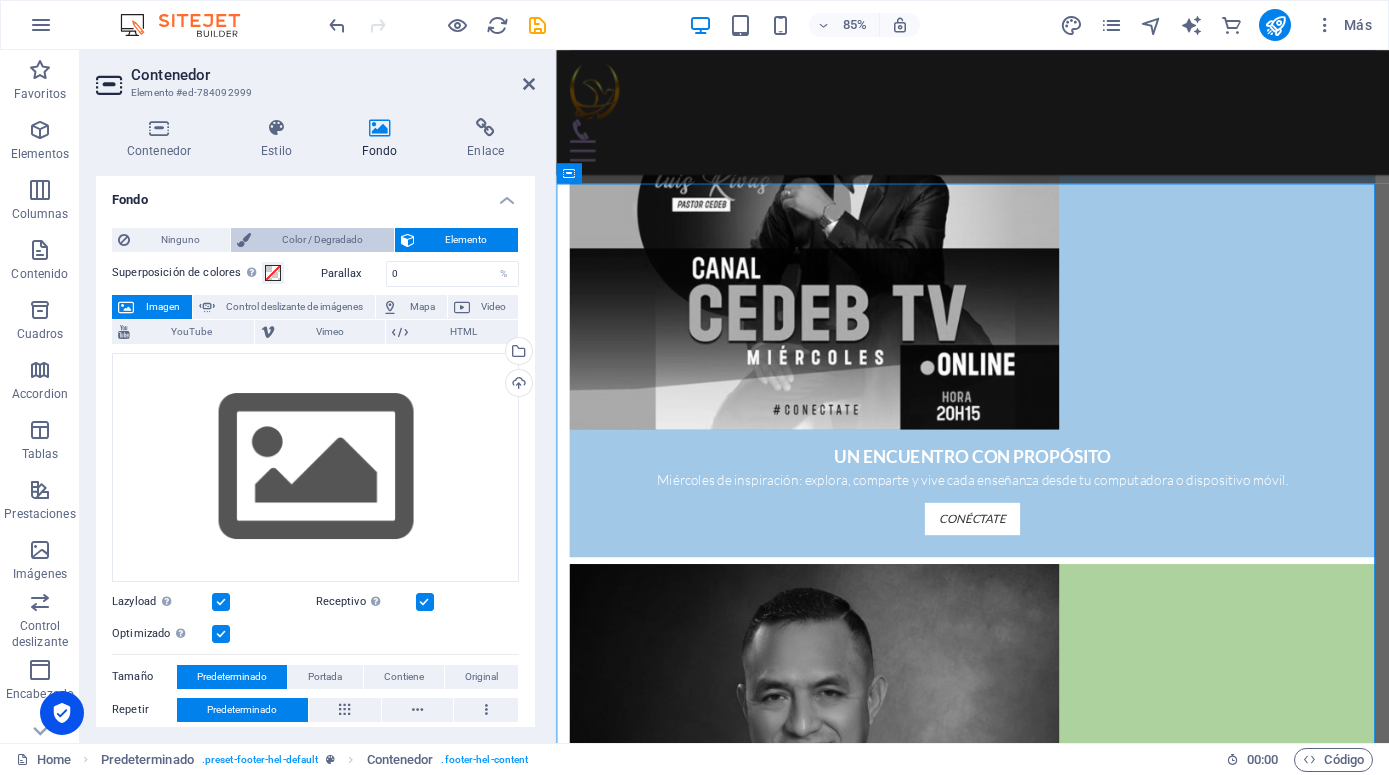 click on "Color / Degradado" at bounding box center (322, 240) 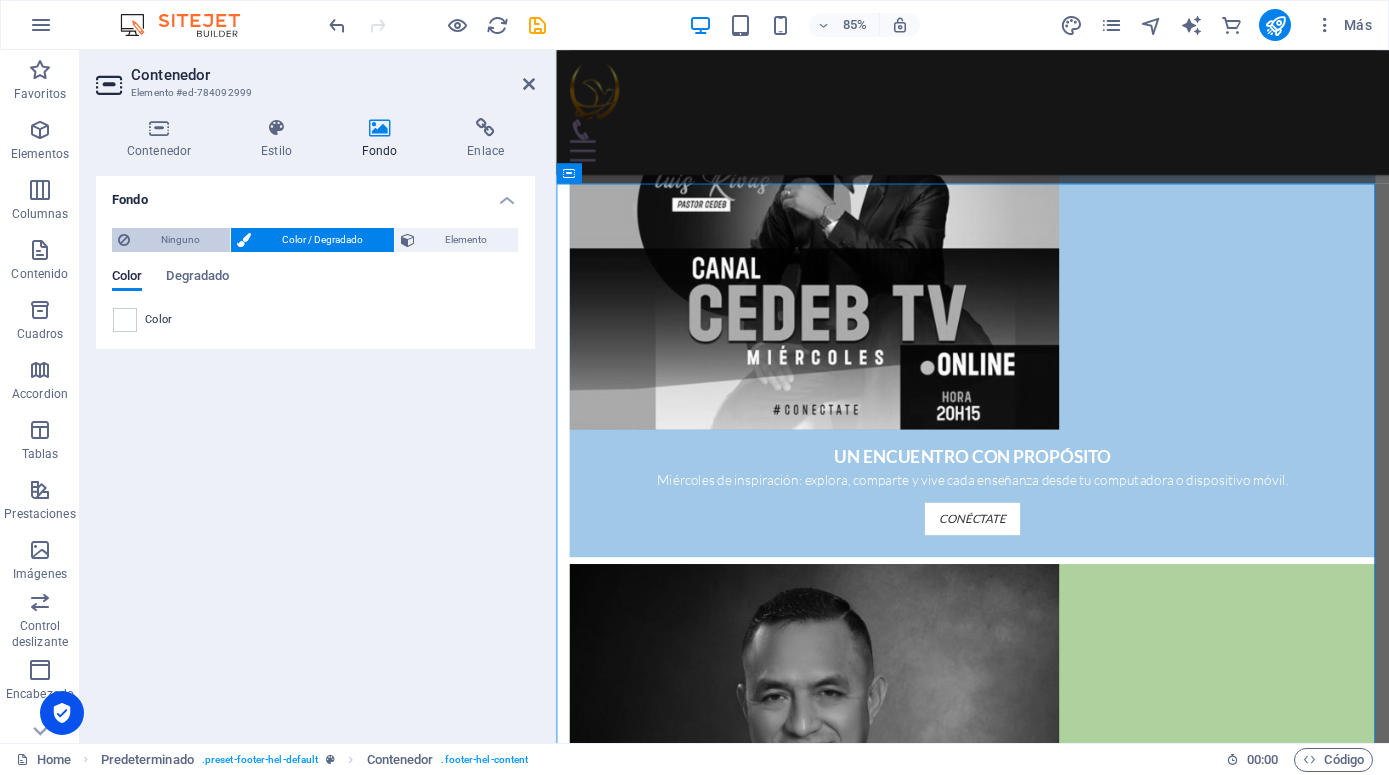 click on "Ninguno" at bounding box center (180, 240) 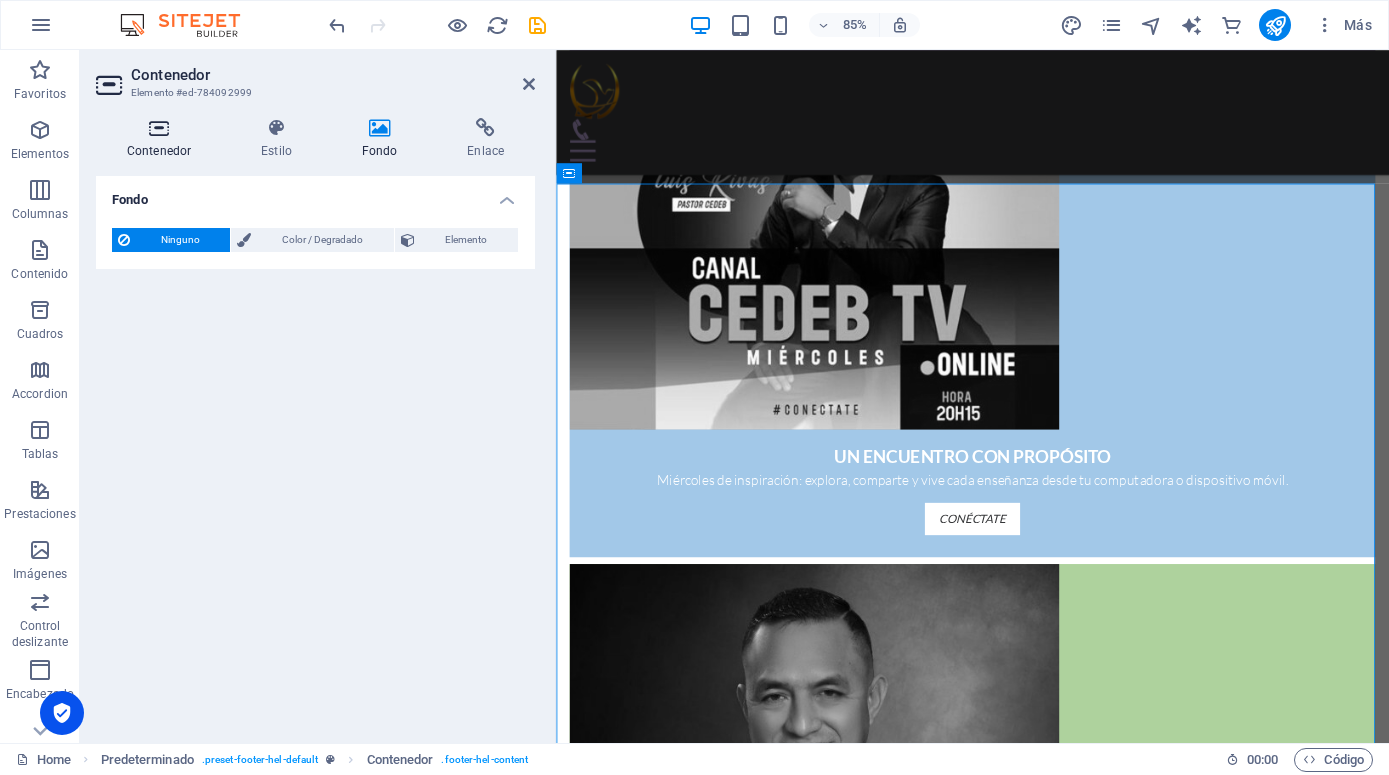 click at bounding box center [159, 128] 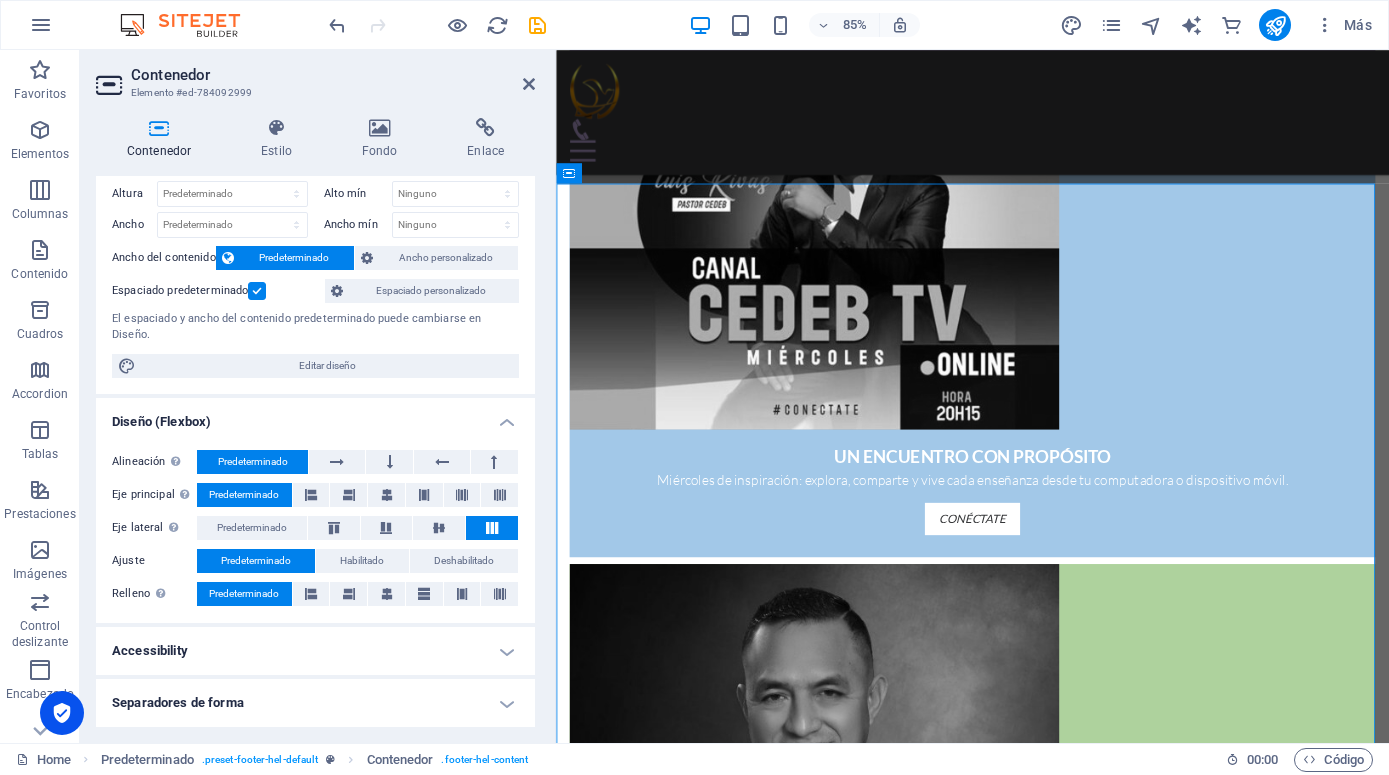 scroll, scrollTop: 47, scrollLeft: 0, axis: vertical 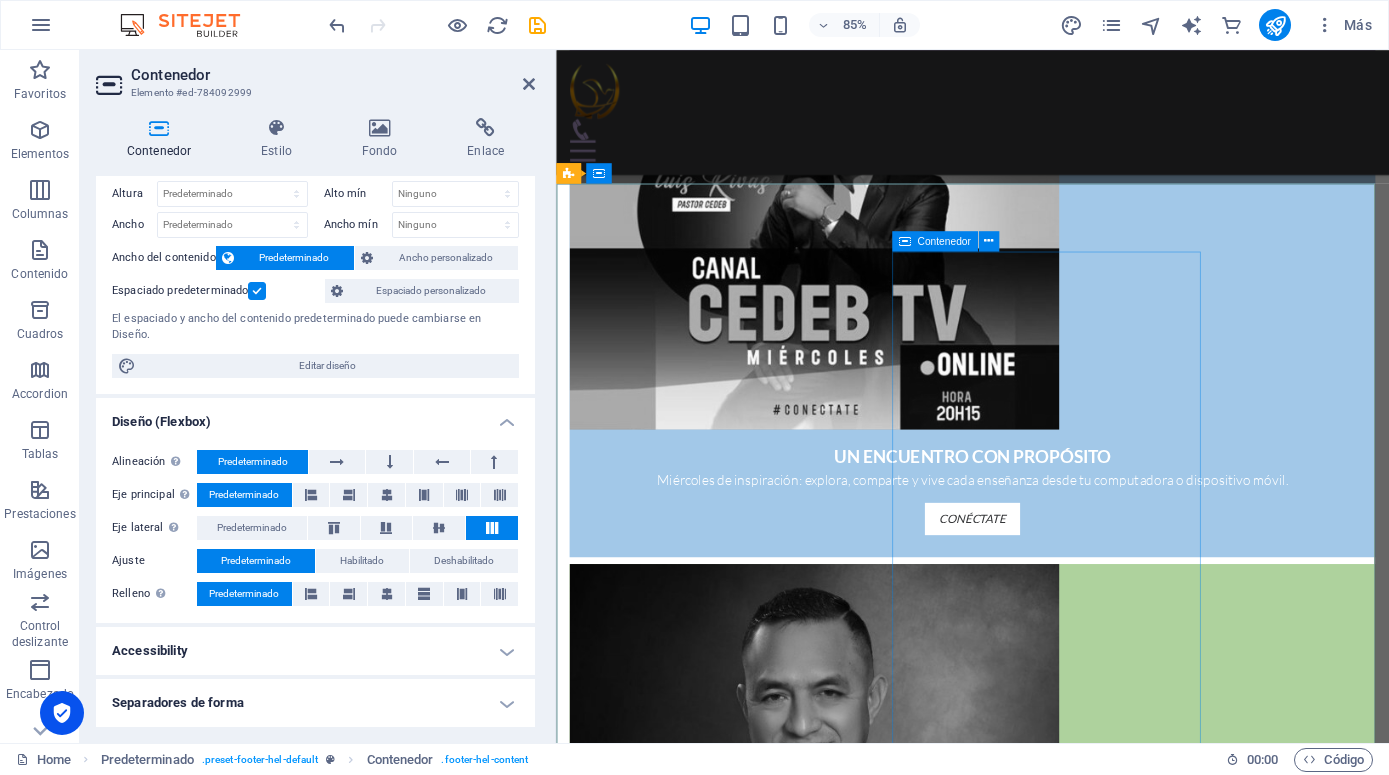 click at bounding box center [904, 241] 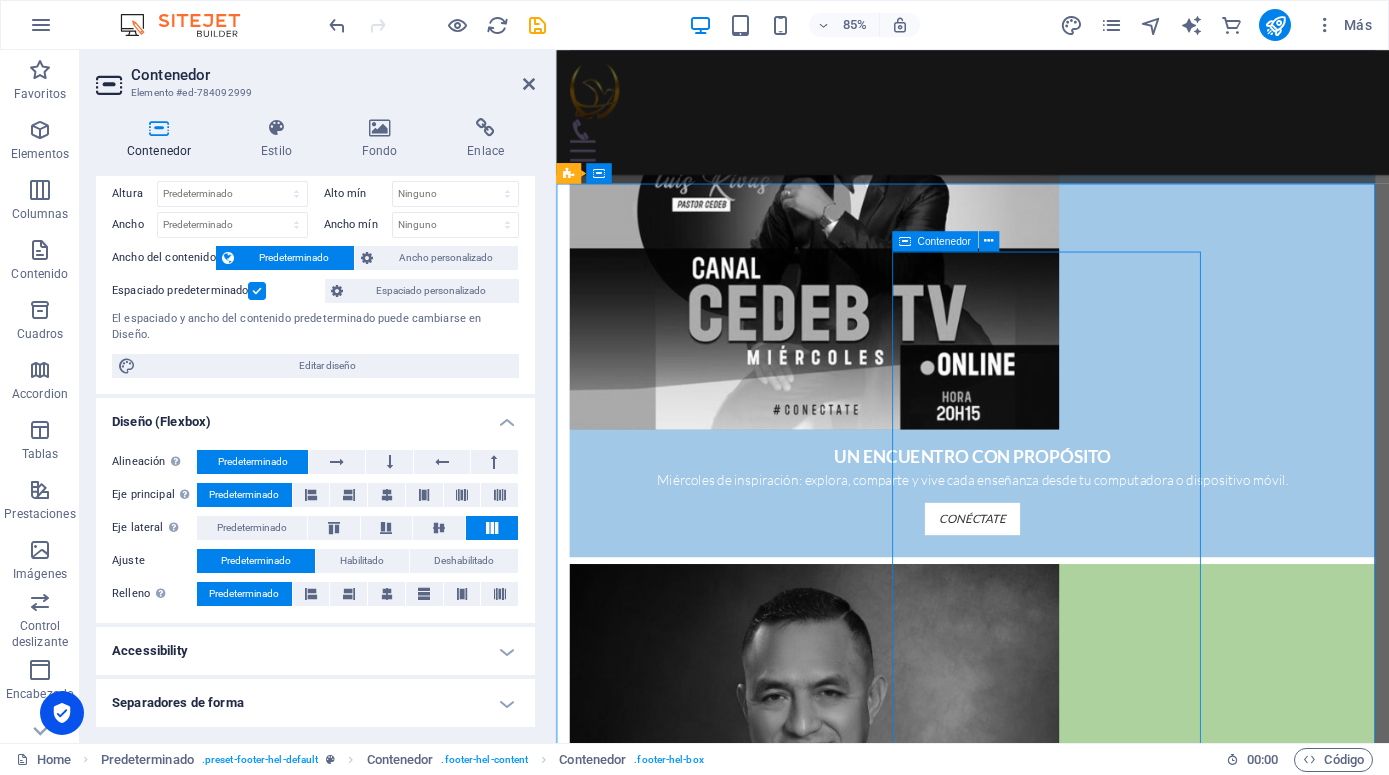 click on "Contenedor" at bounding box center (943, 241) 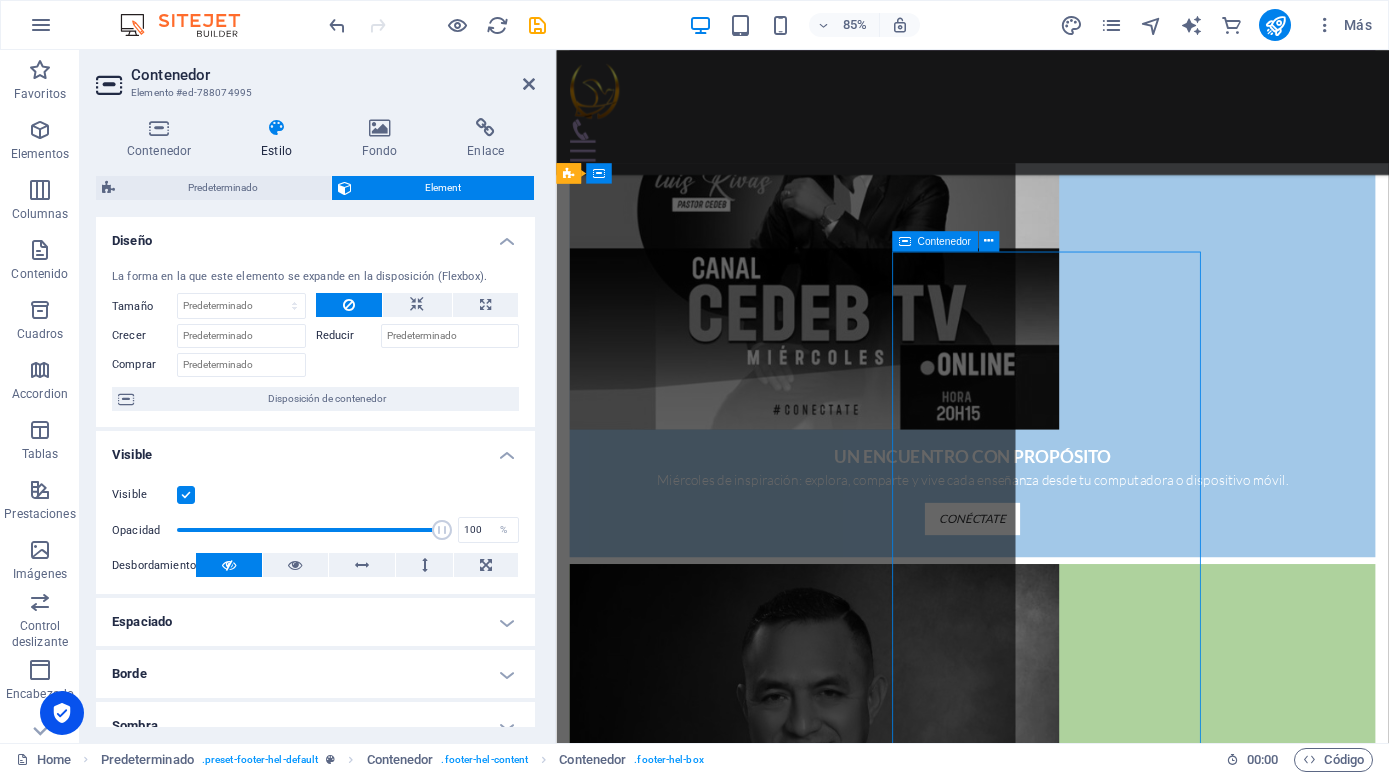 click on "Contenedor" at bounding box center (943, 241) 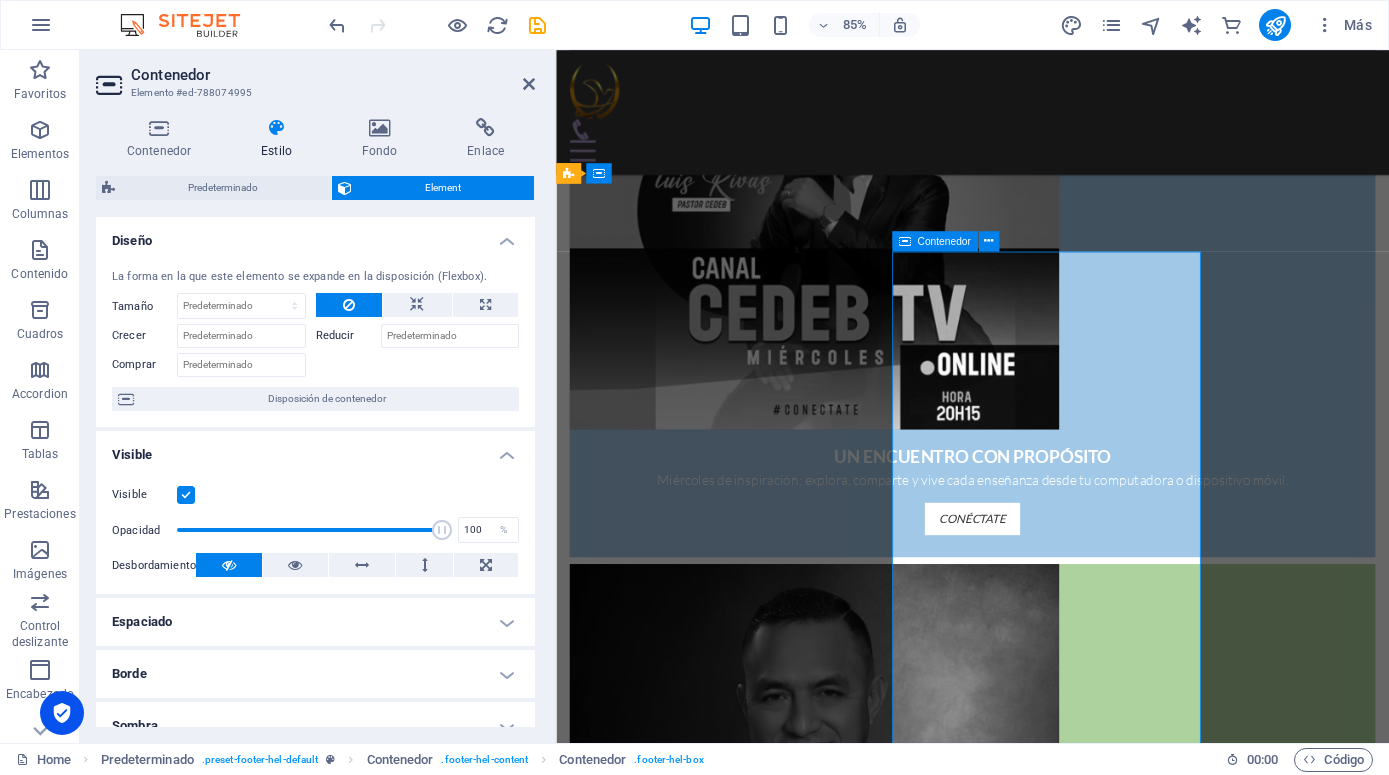 click on "Contenedor" at bounding box center (943, 241) 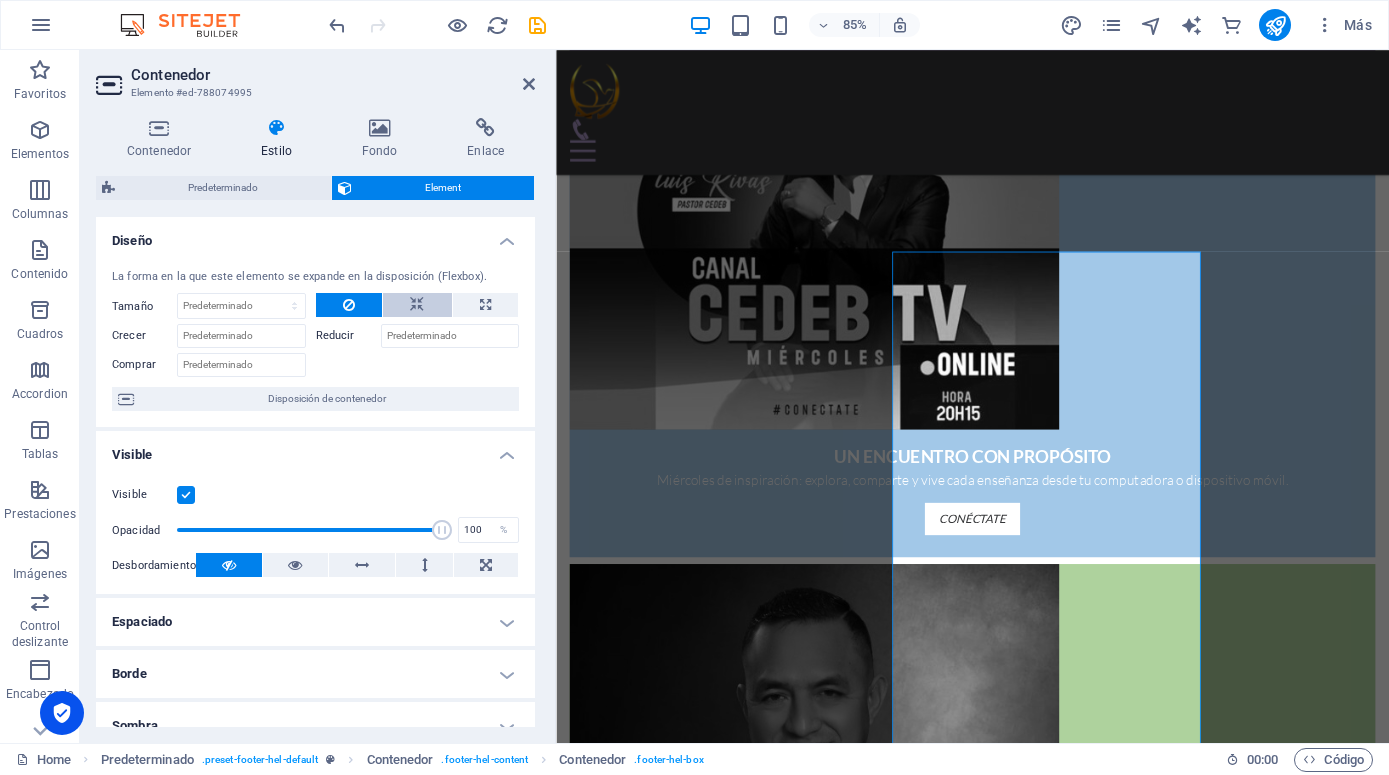 click at bounding box center [417, 305] 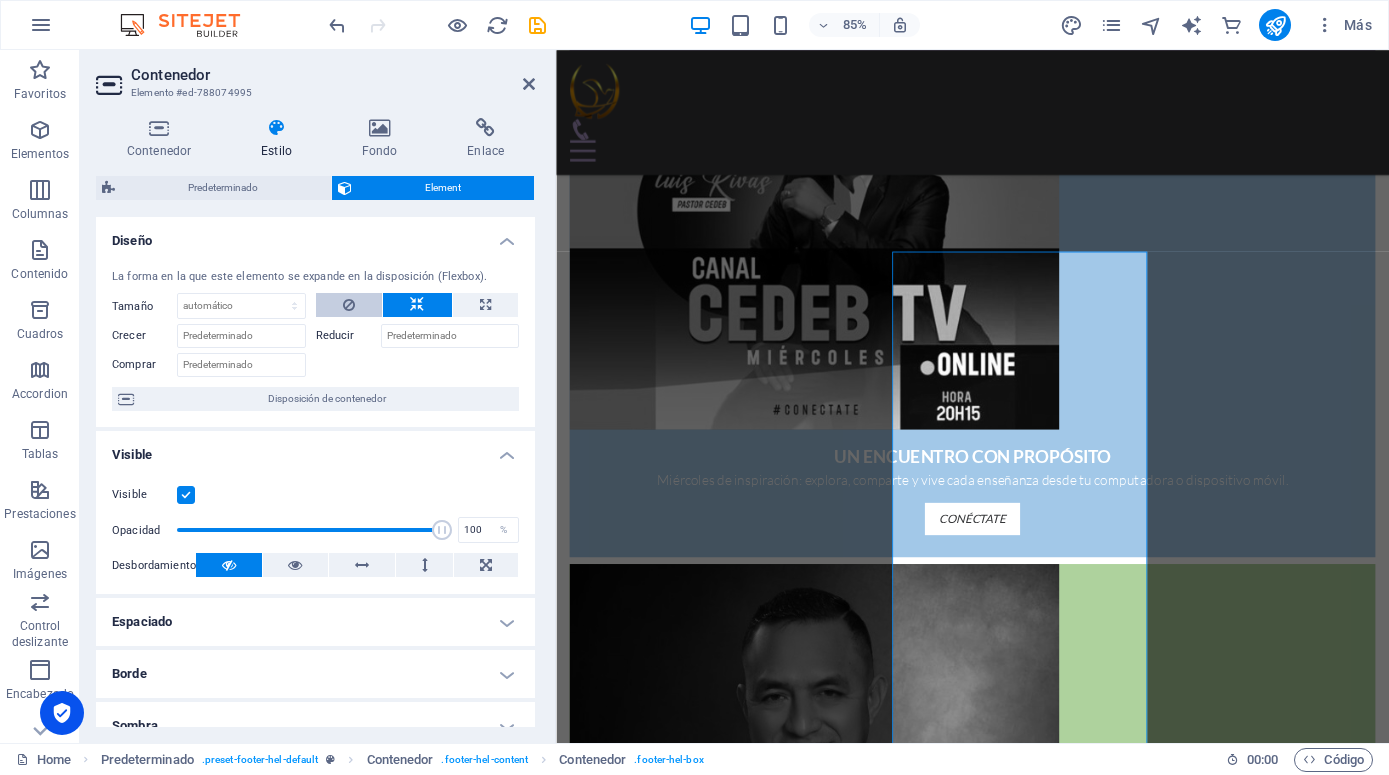 click at bounding box center [349, 305] 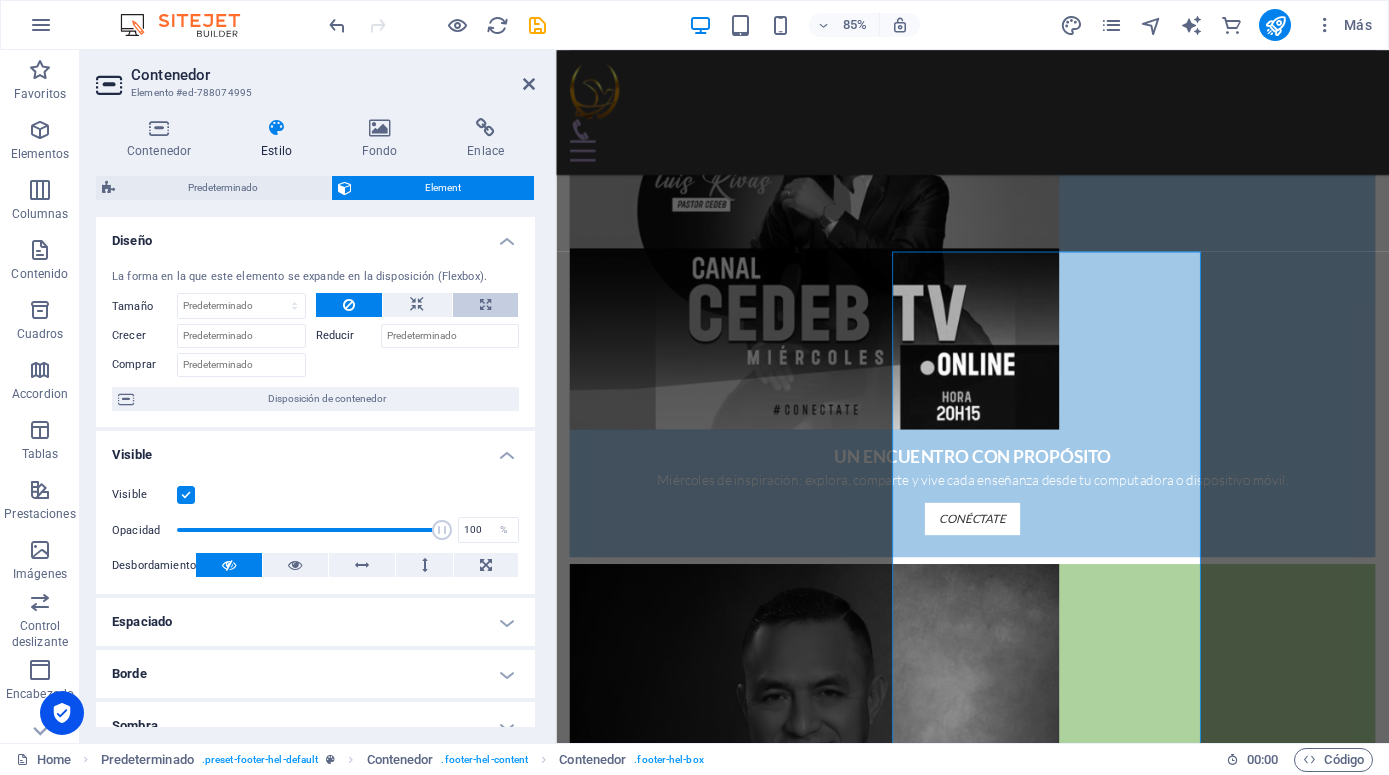 click at bounding box center [485, 305] 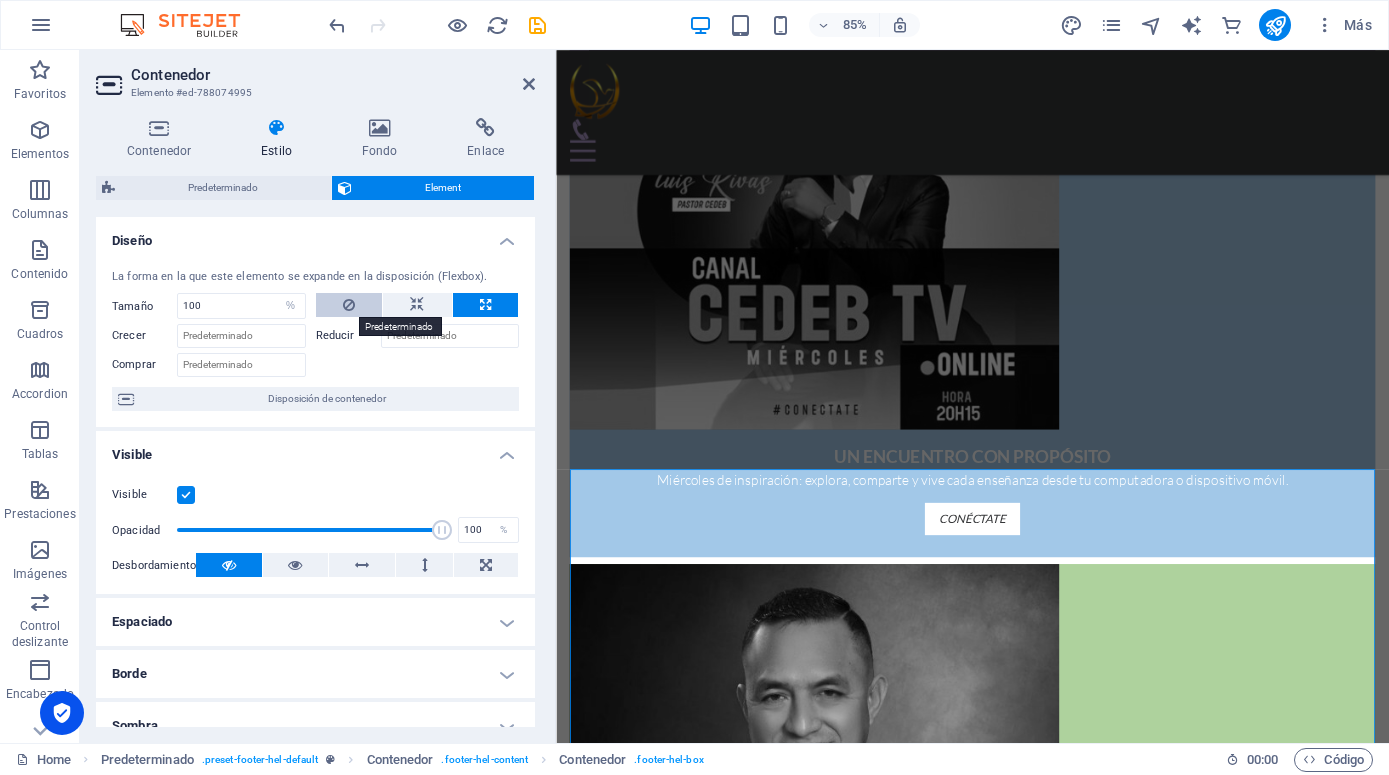 click at bounding box center [349, 305] 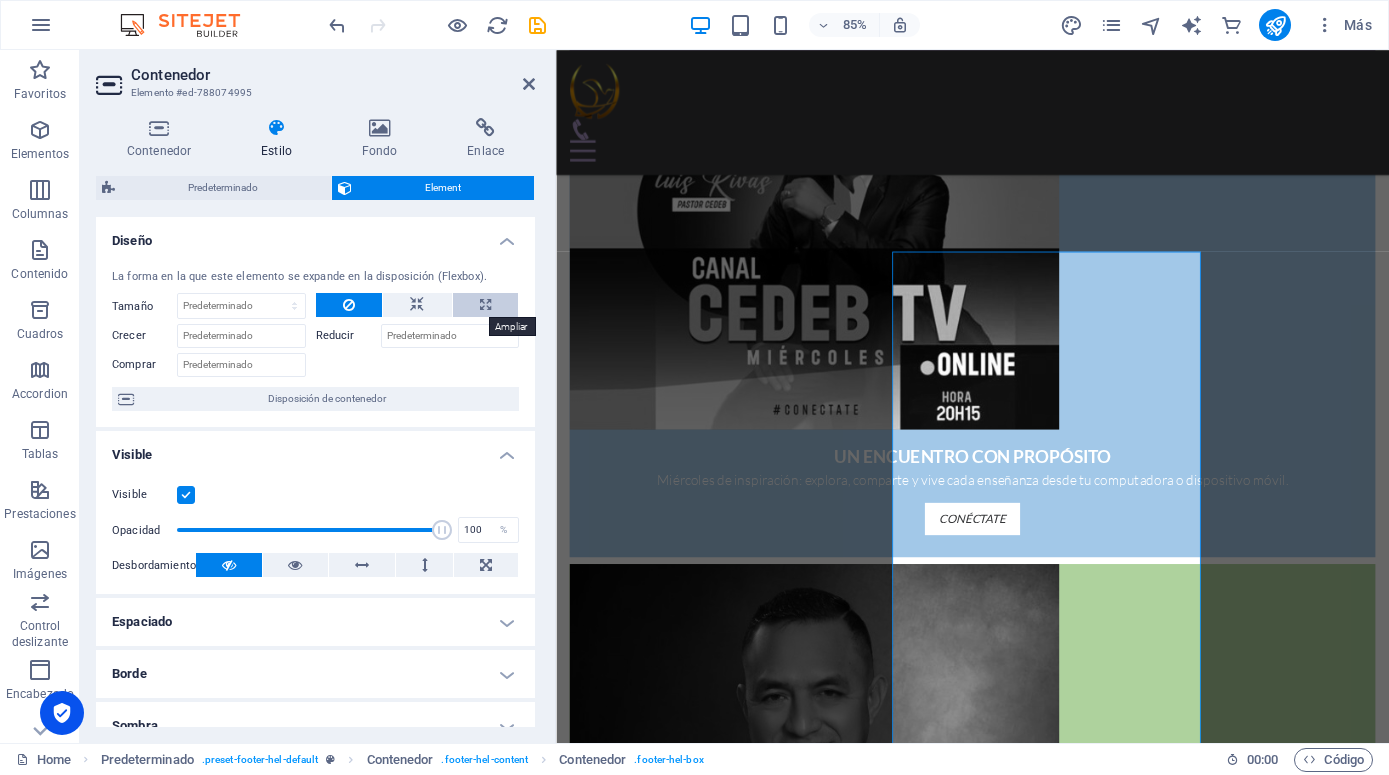 click at bounding box center [485, 305] 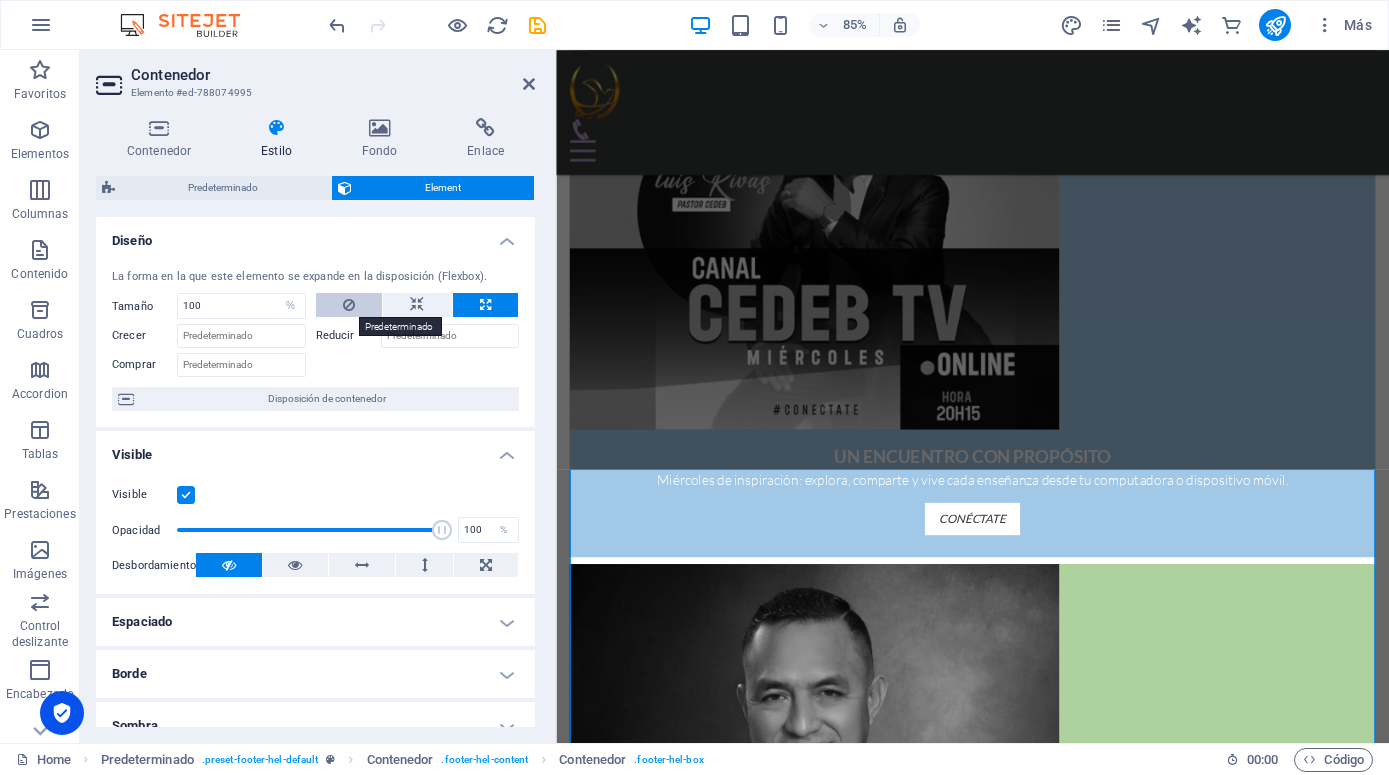 click at bounding box center (349, 305) 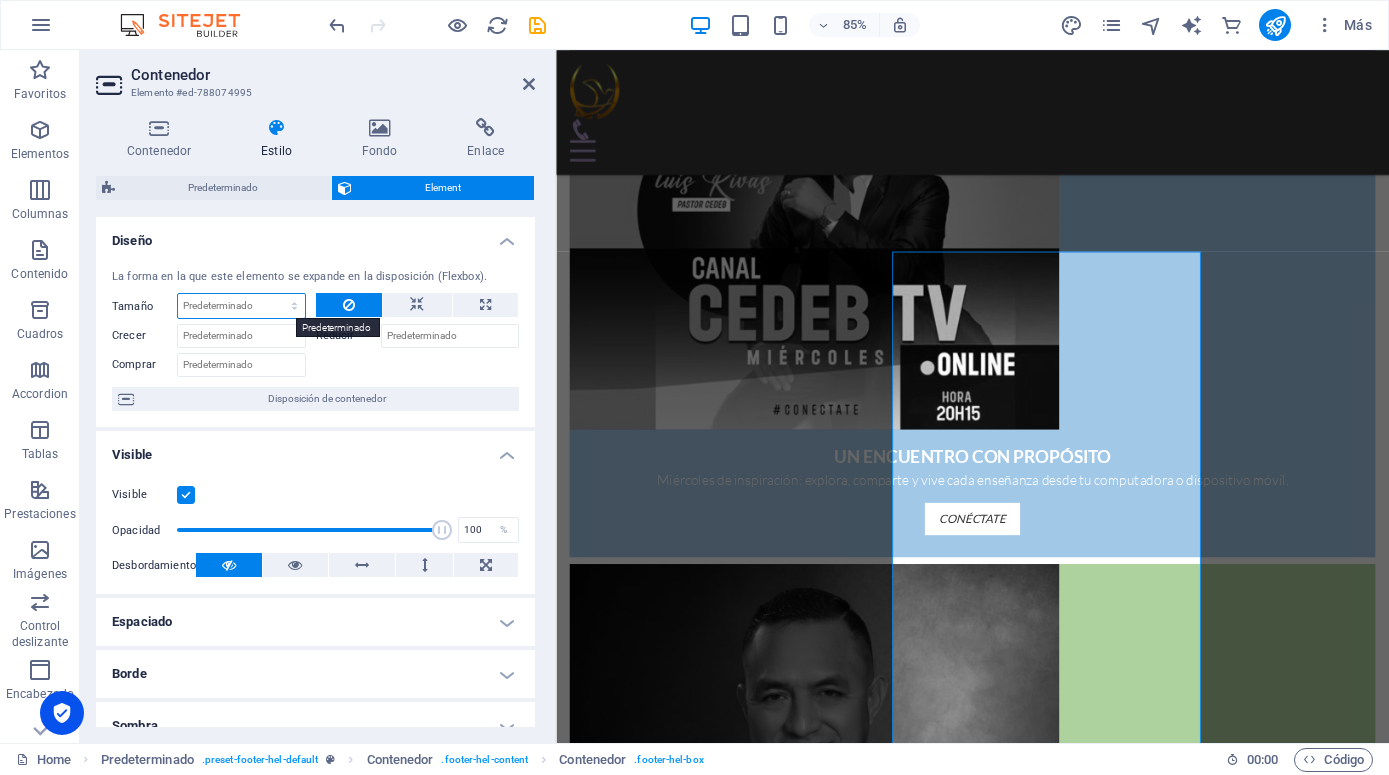 click on "Predeterminado automático px % 1/1 1/2 1/3 1/4 1/5 1/6 1/7 1/8 1/9 1/10" at bounding box center (241, 306) 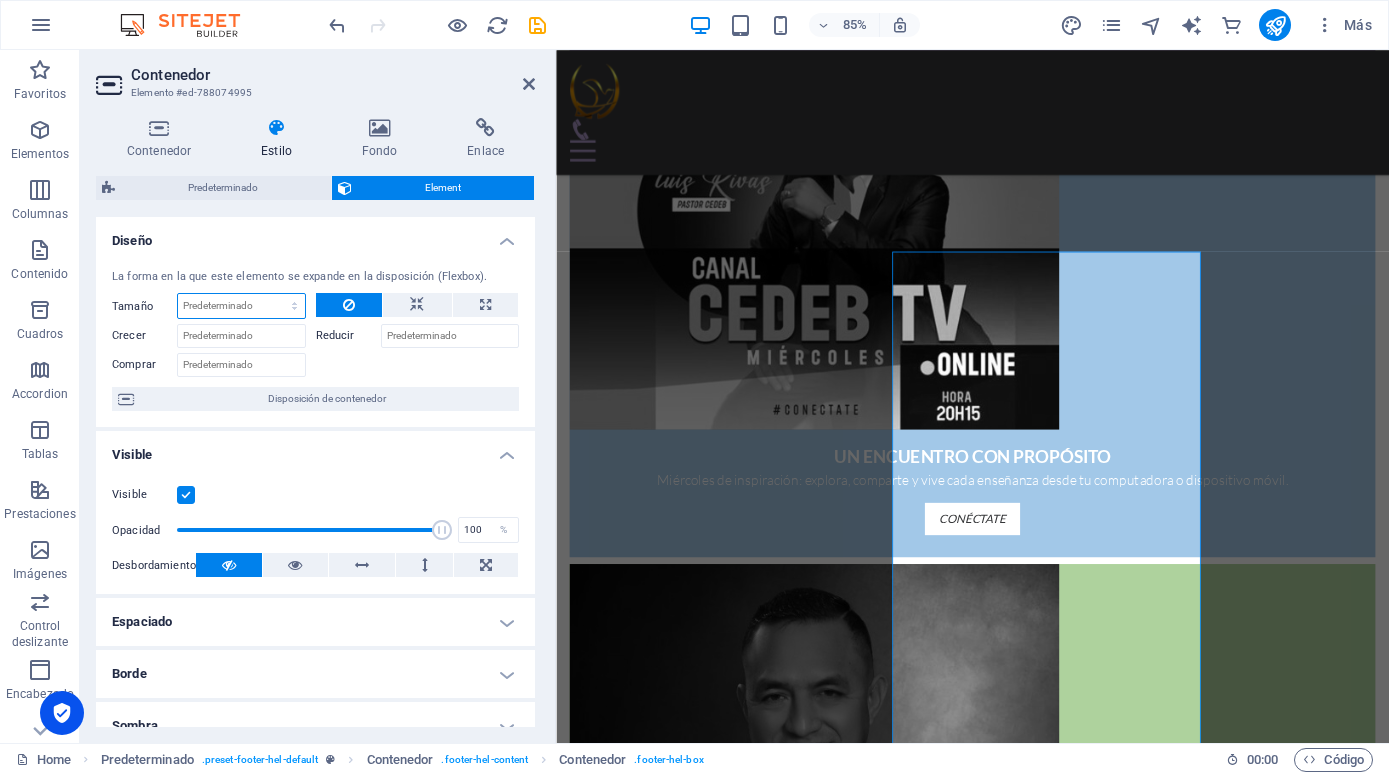 select on "%" 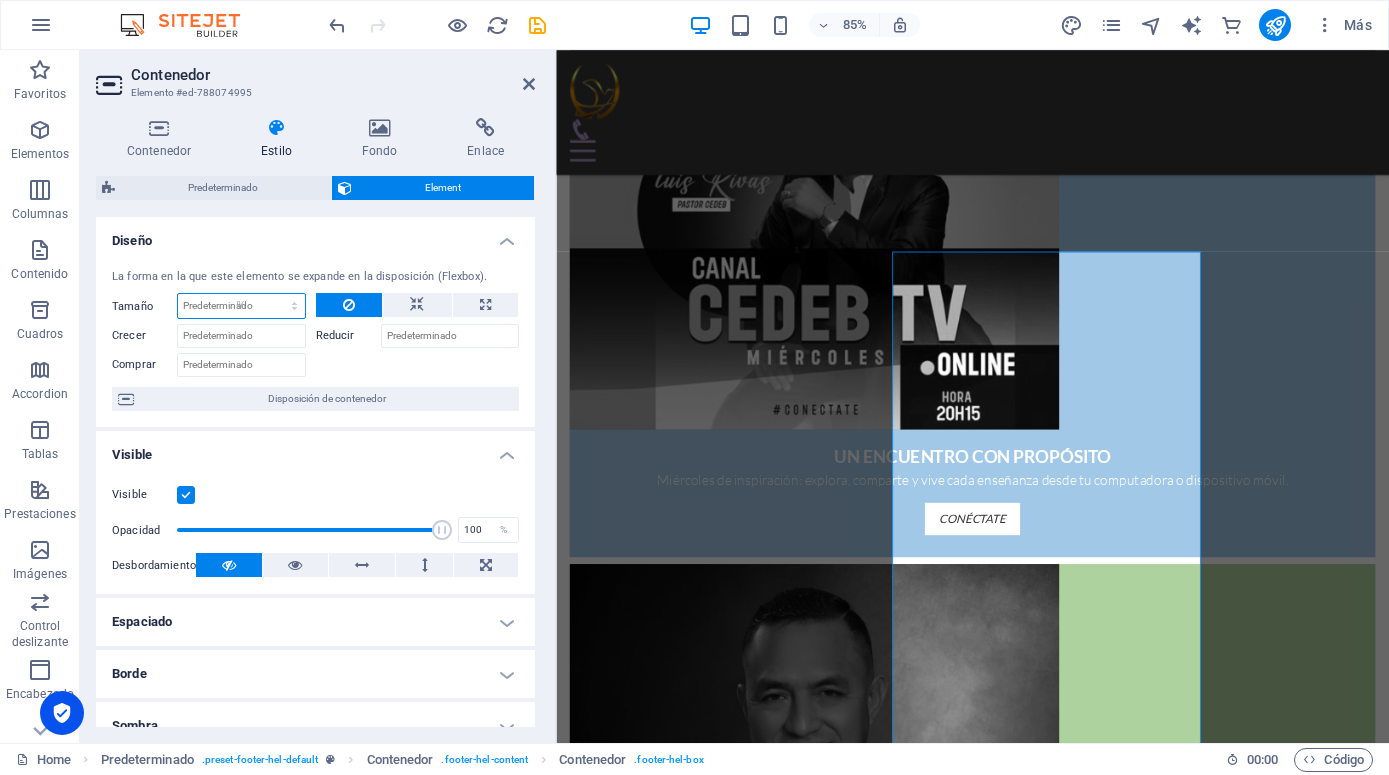 click on "%" at bounding box center [0, 0] 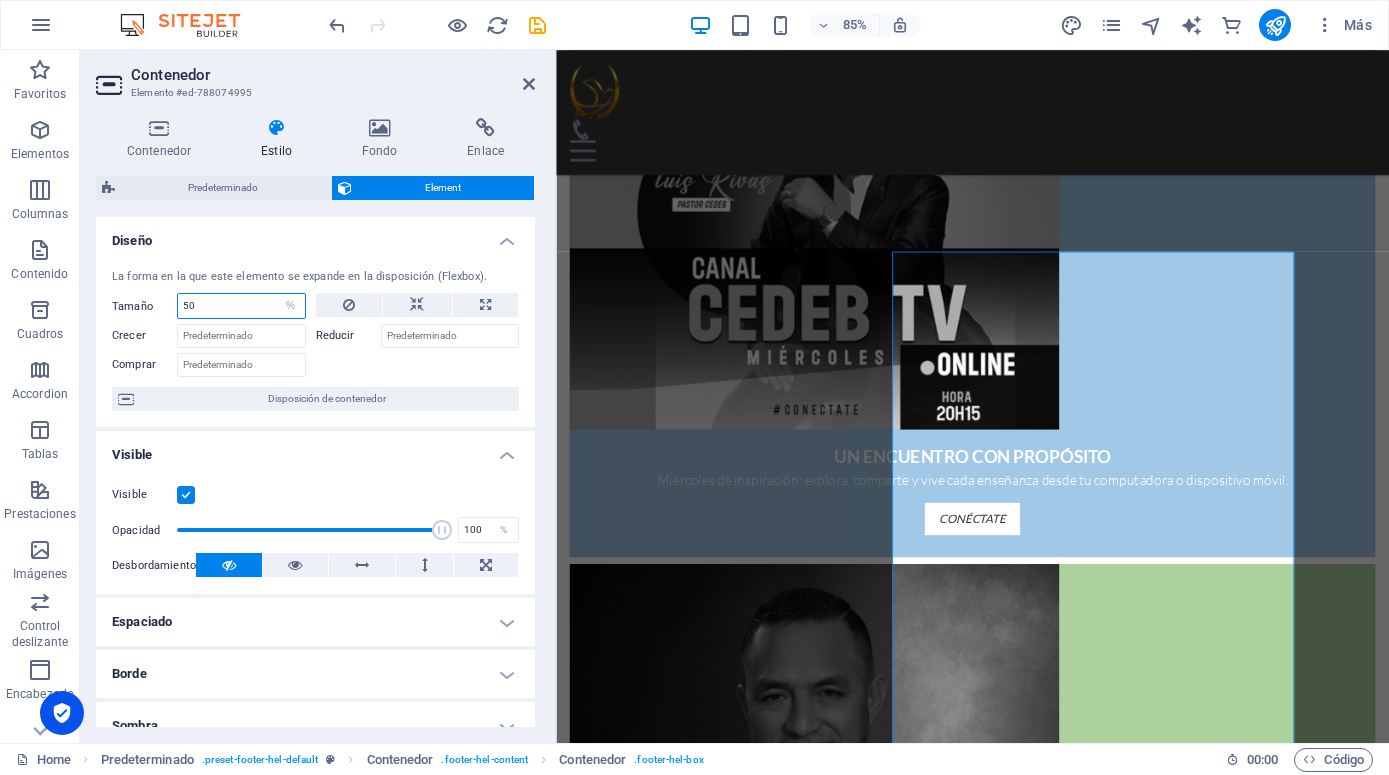 drag, startPoint x: 205, startPoint y: 301, endPoint x: 172, endPoint y: 301, distance: 33 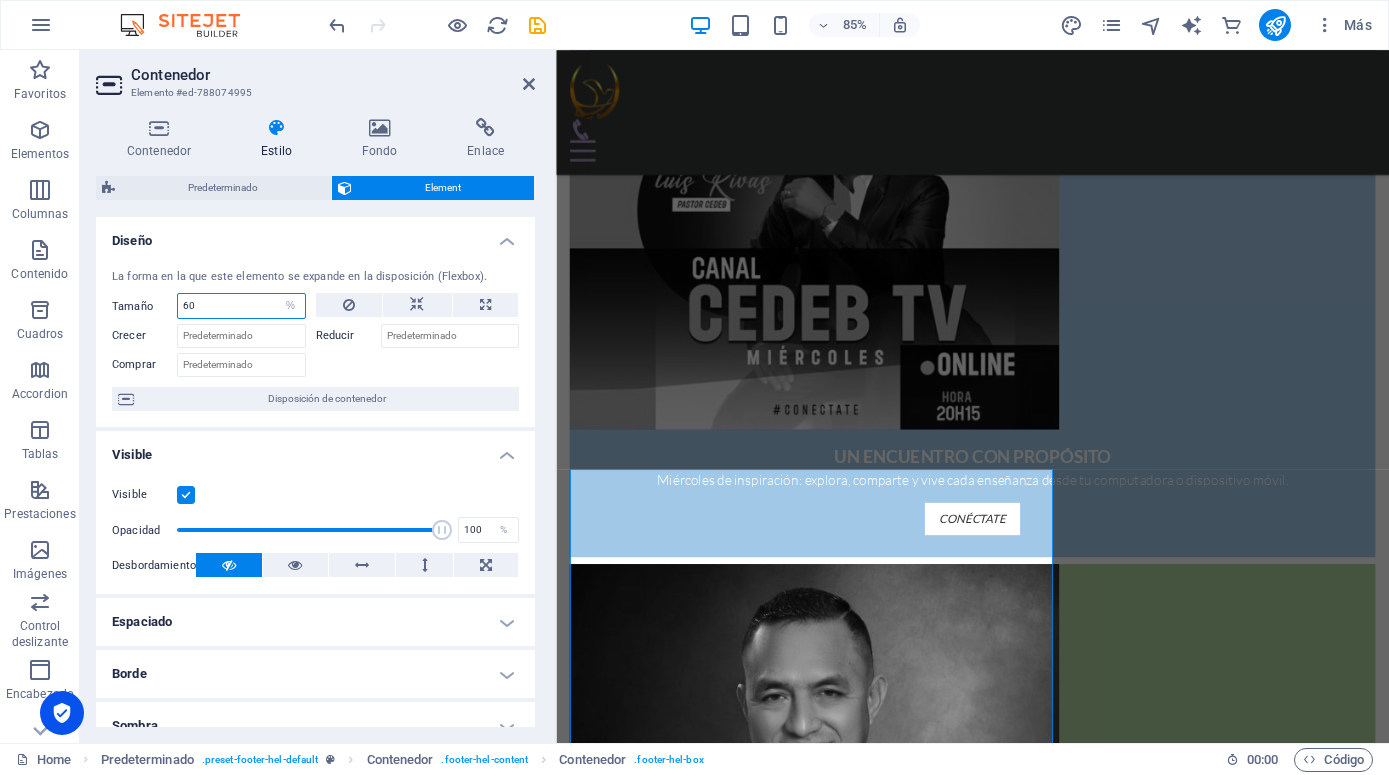 drag, startPoint x: 204, startPoint y: 307, endPoint x: 114, endPoint y: 299, distance: 90.35486 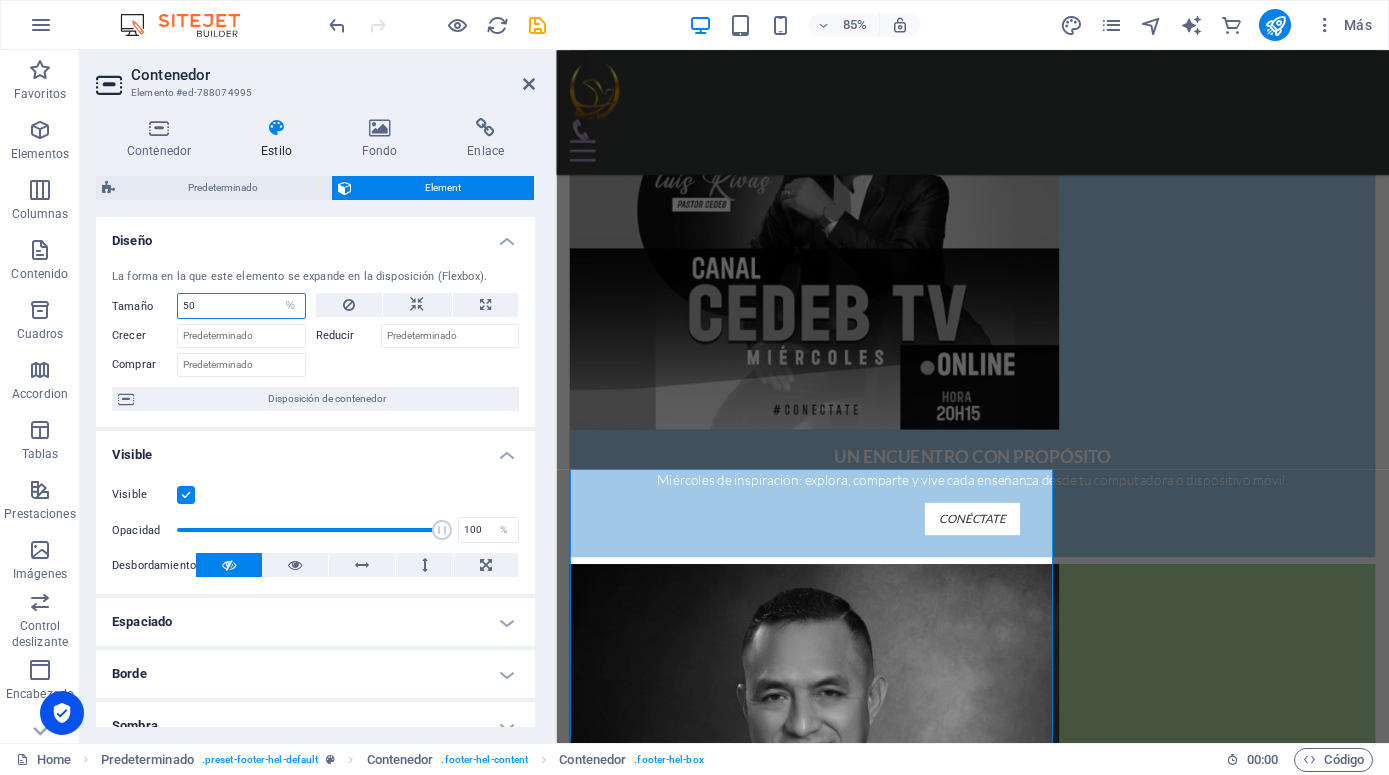 type on "50" 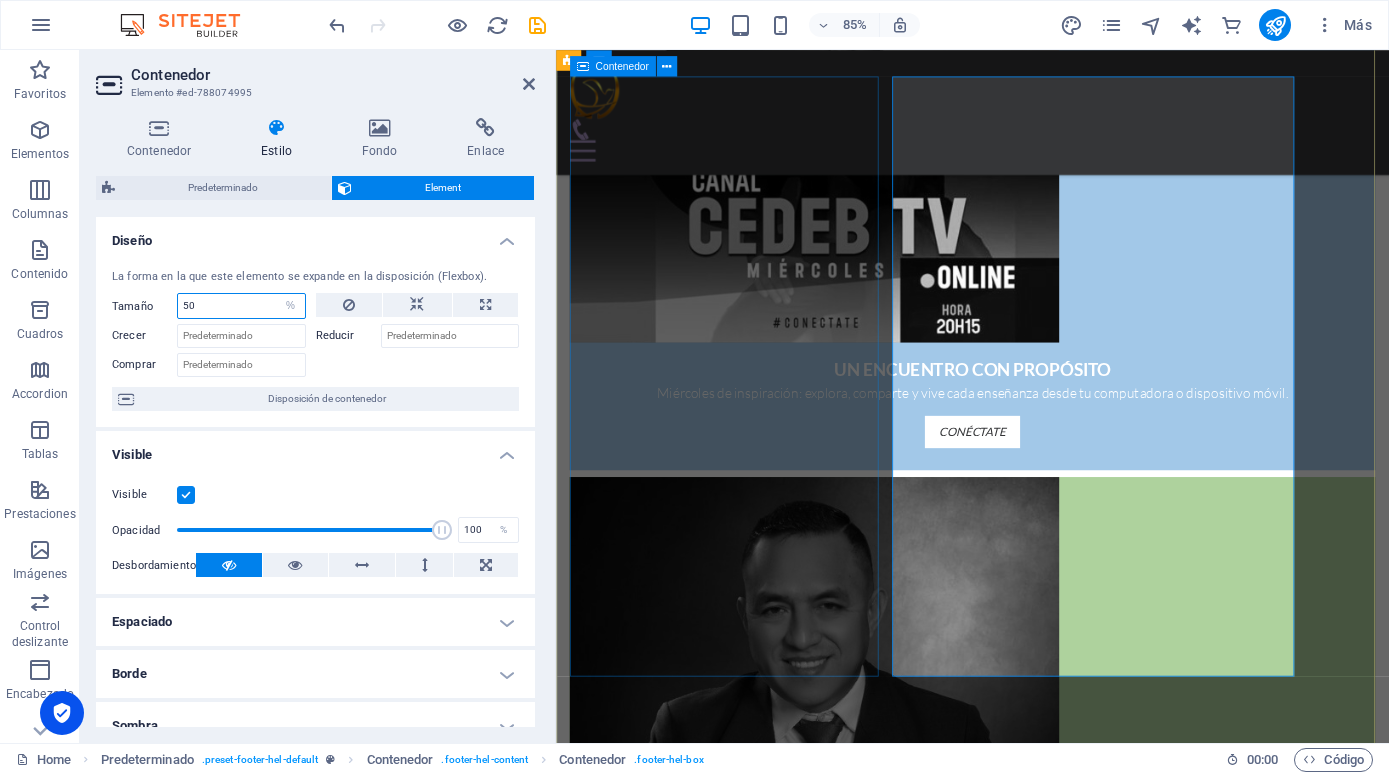scroll, scrollTop: 1832, scrollLeft: 0, axis: vertical 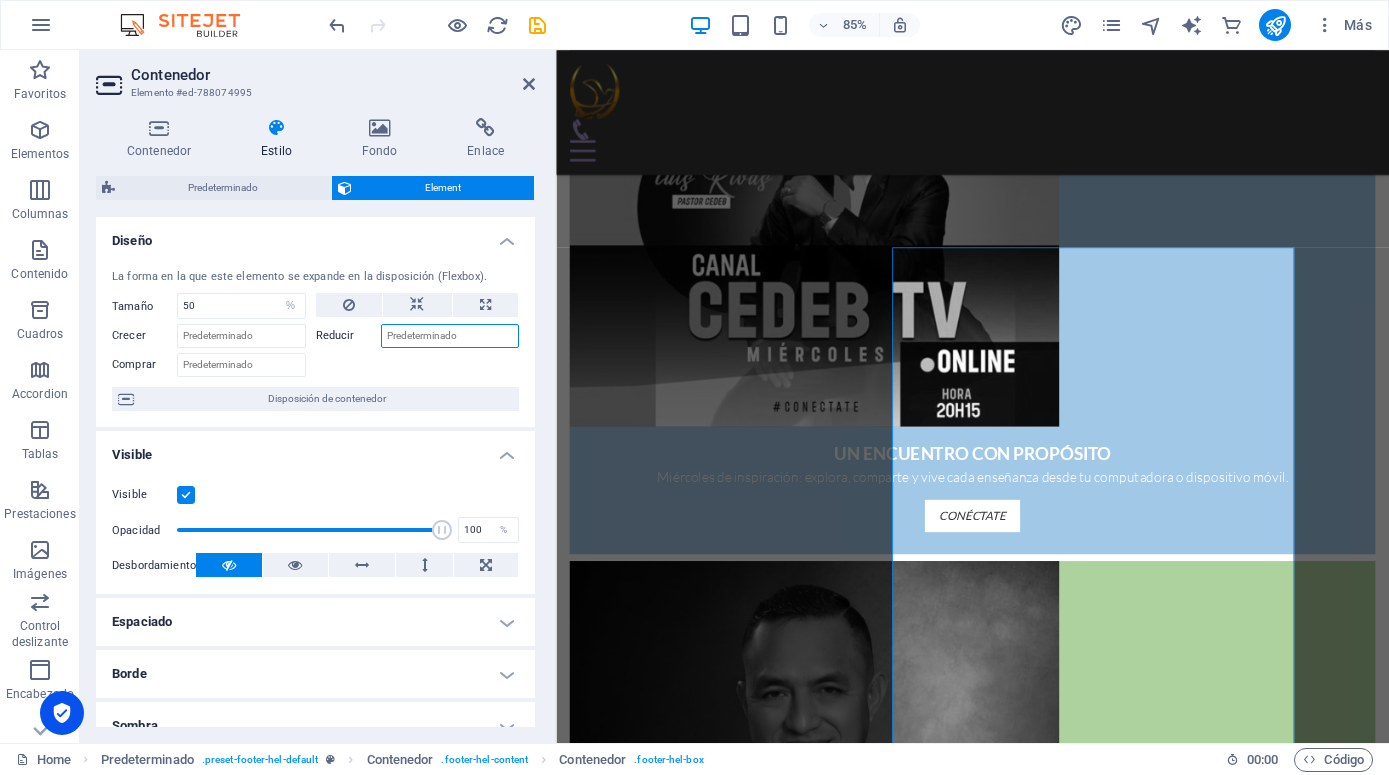 click on "Reducir" at bounding box center (450, 336) 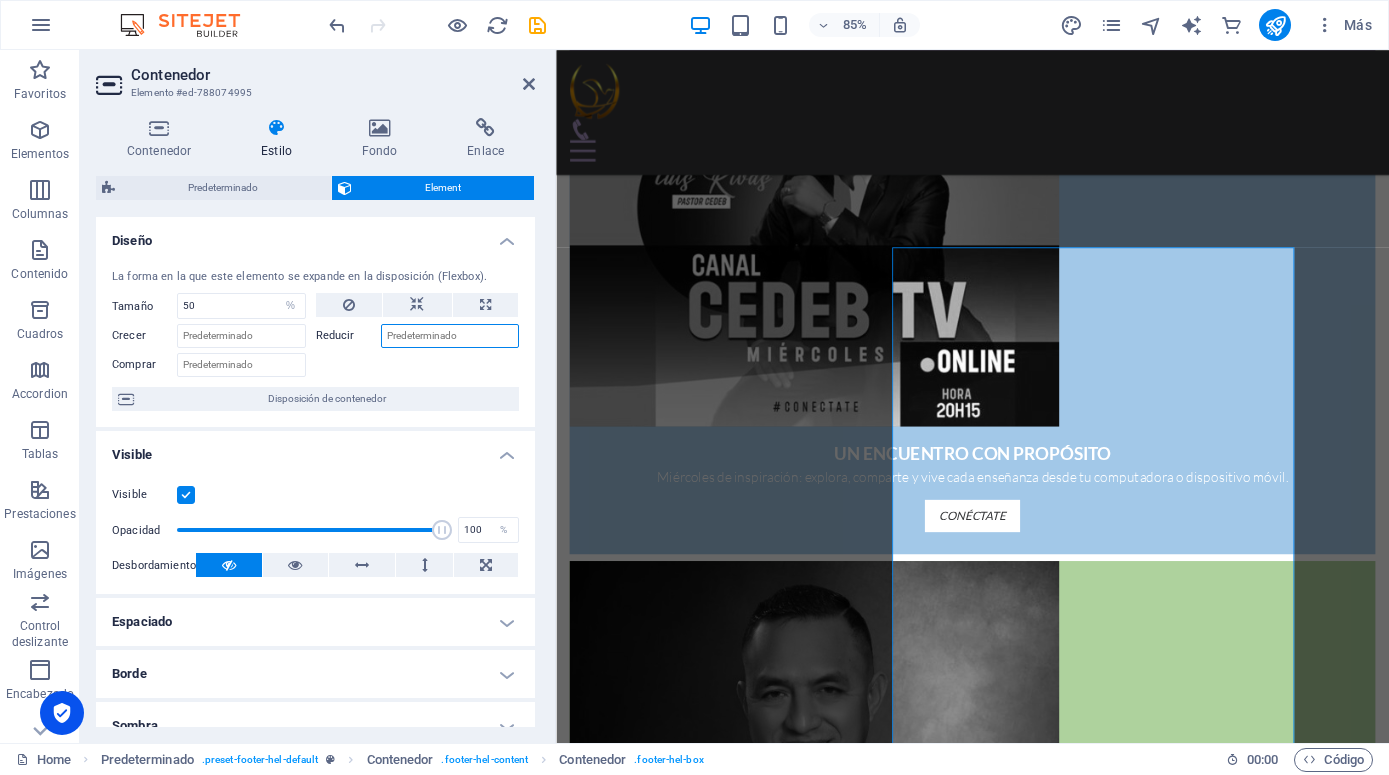 click on "Reducir" at bounding box center [450, 336] 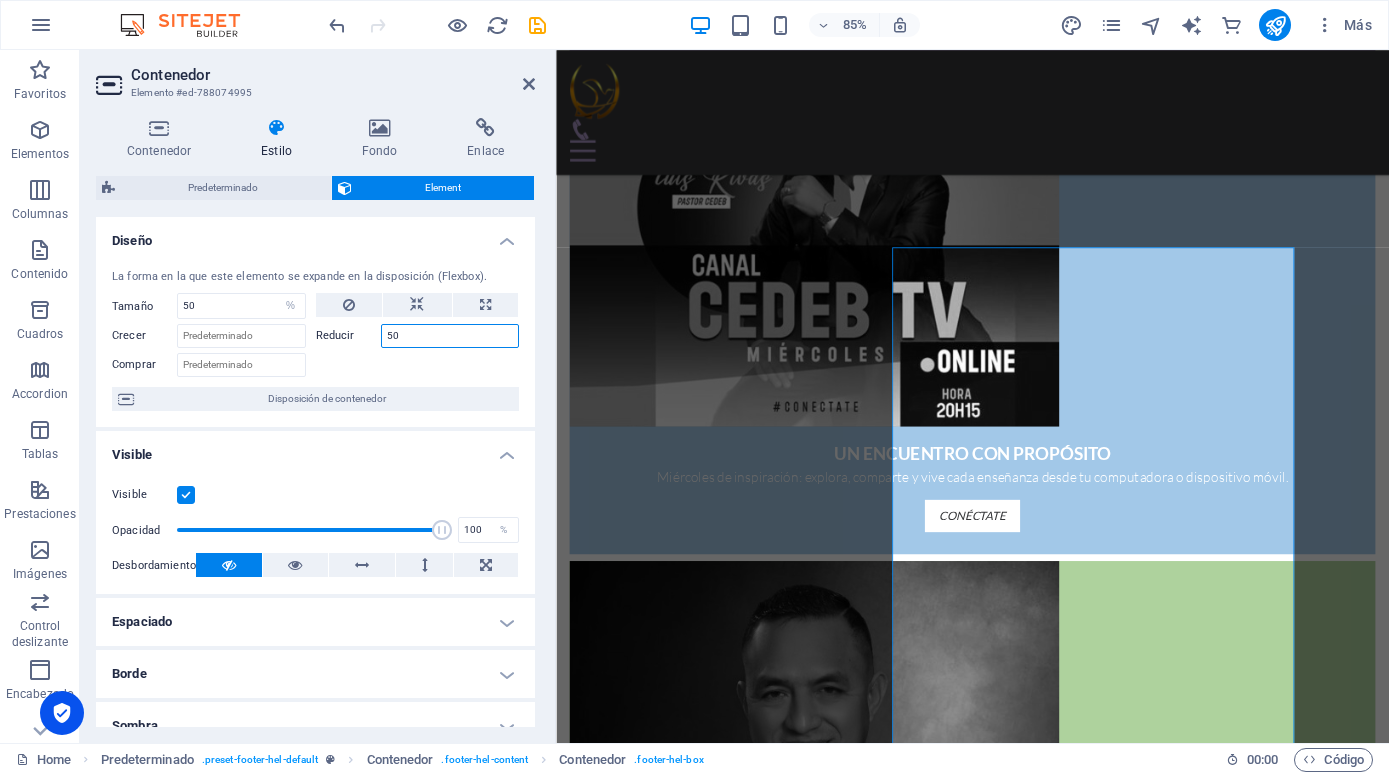 type on "50" 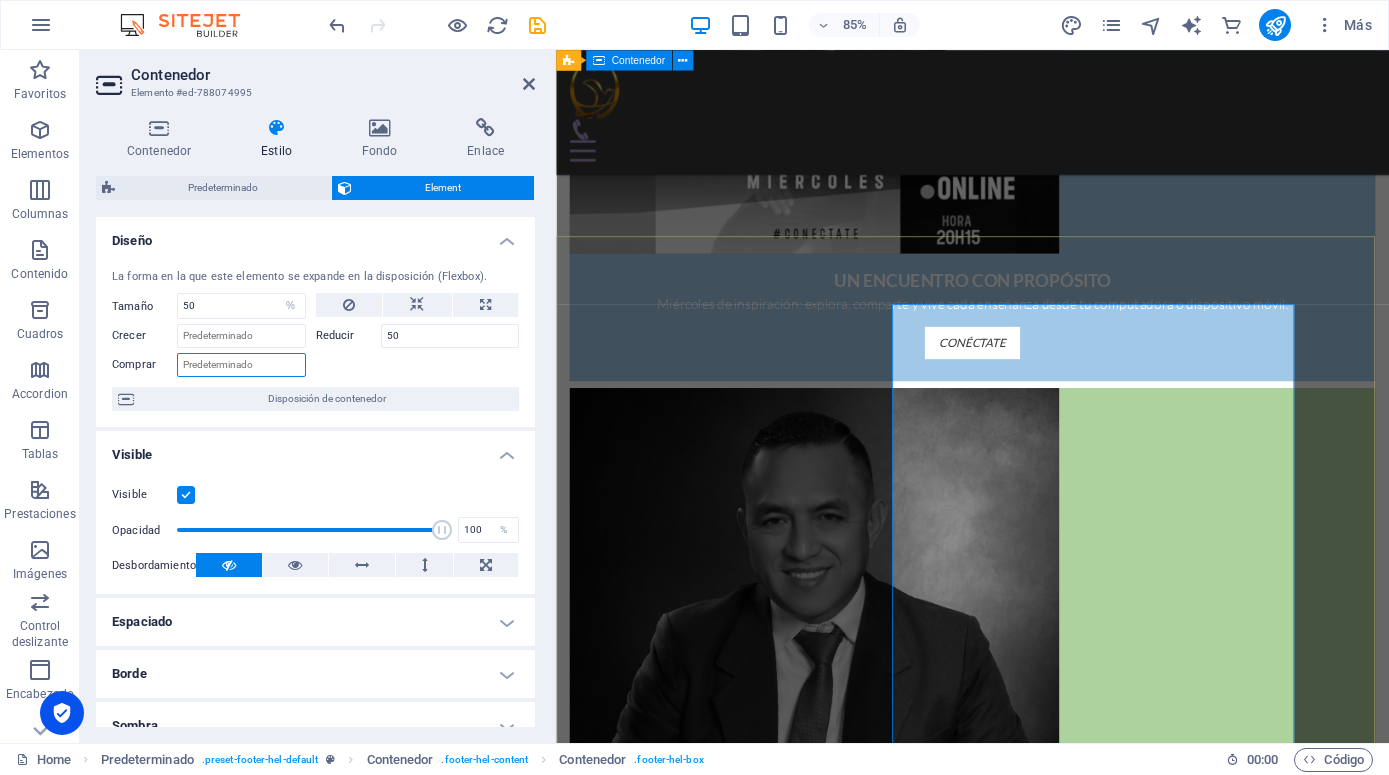 scroll, scrollTop: 1526, scrollLeft: 0, axis: vertical 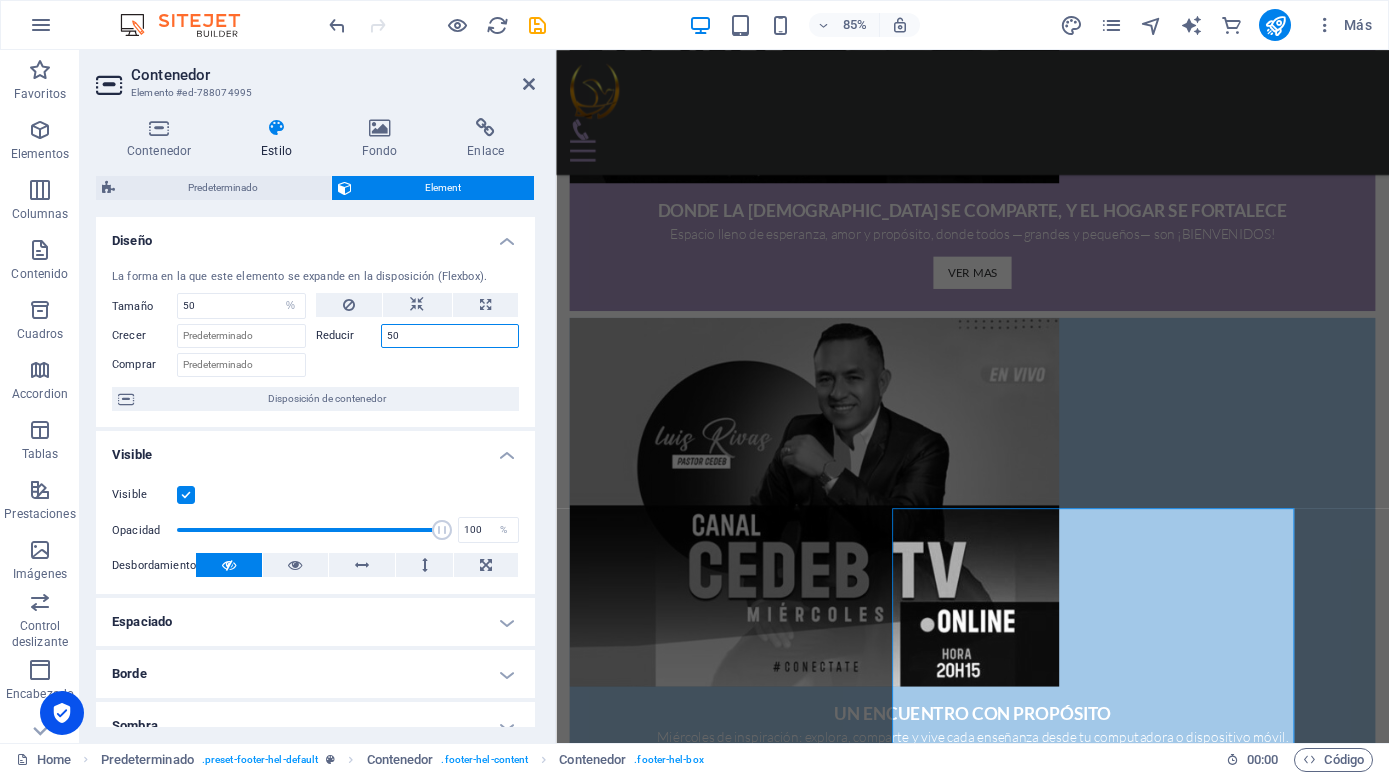drag, startPoint x: 424, startPoint y: 333, endPoint x: 333, endPoint y: 333, distance: 91 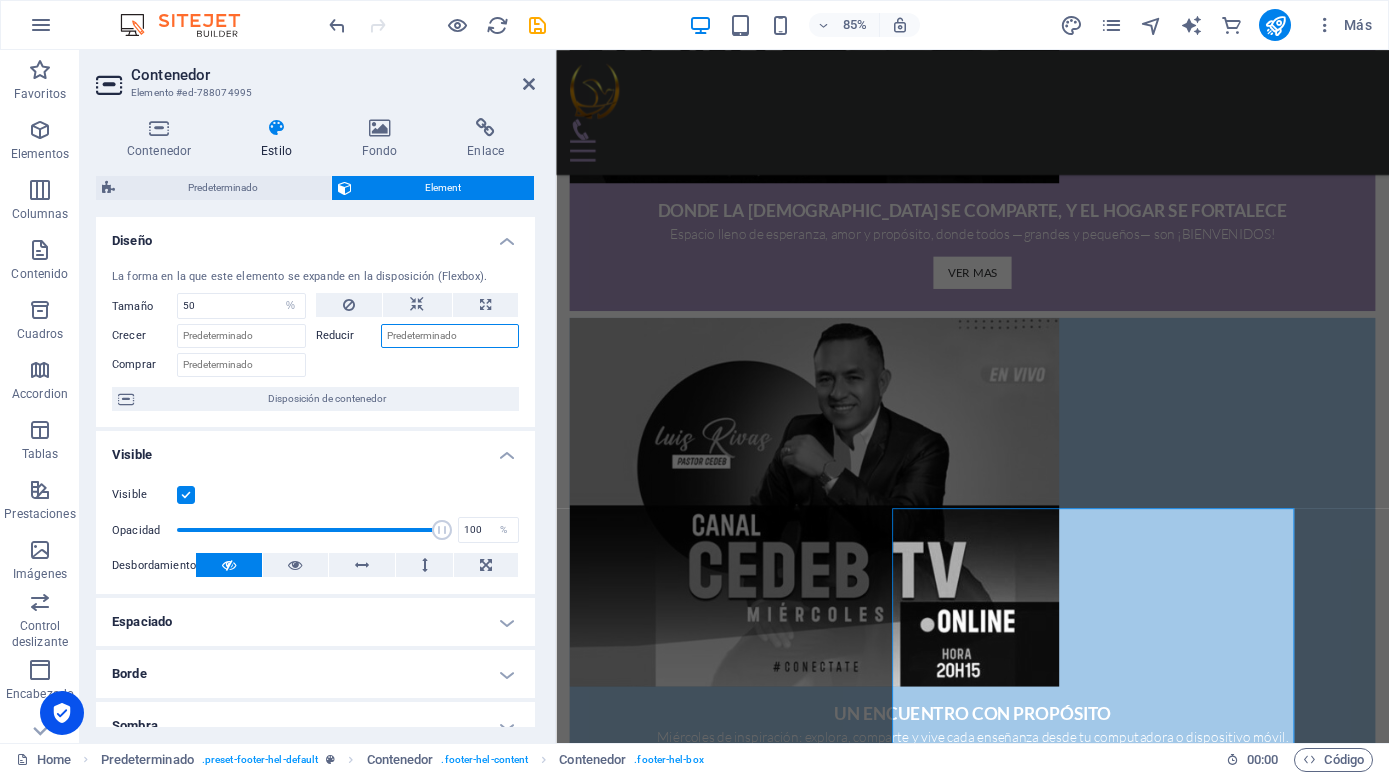 type 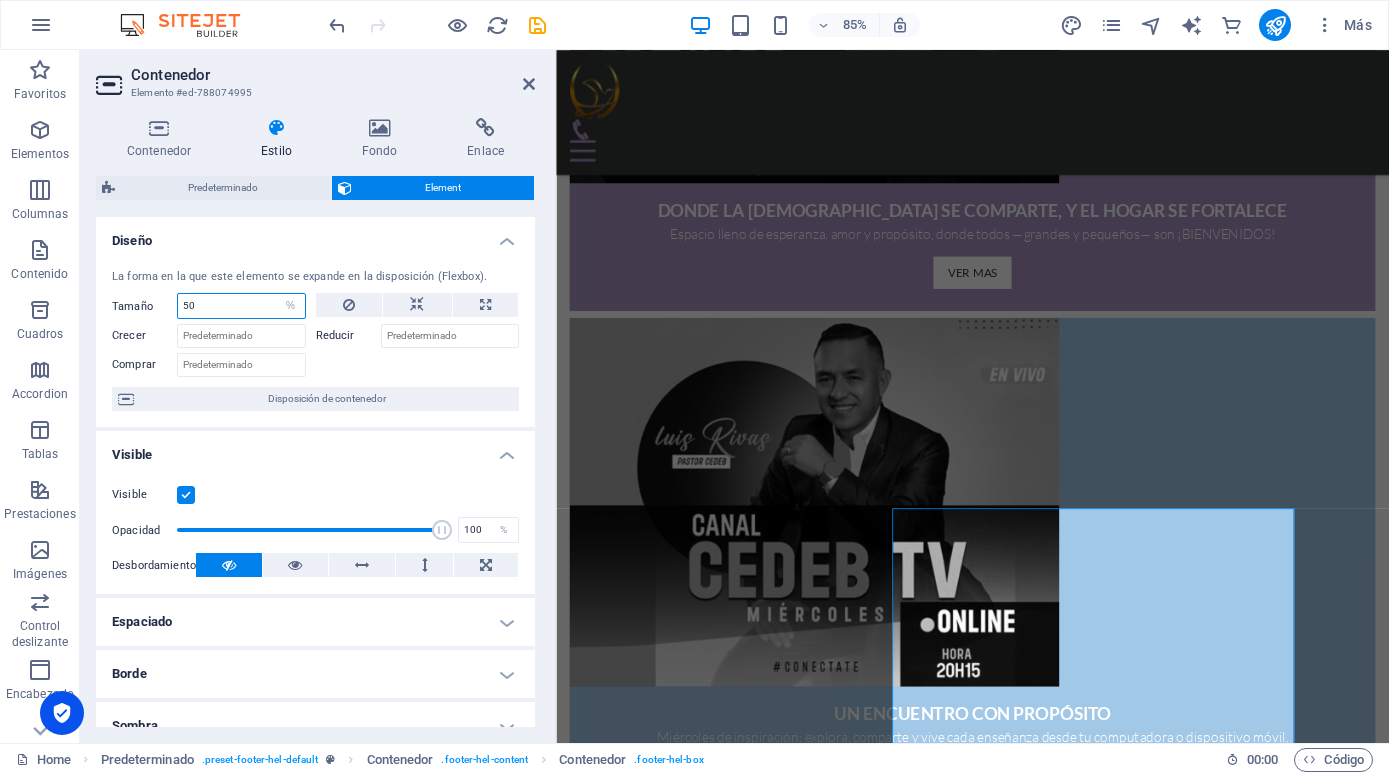 drag, startPoint x: 166, startPoint y: 295, endPoint x: 139, endPoint y: 289, distance: 27.658634 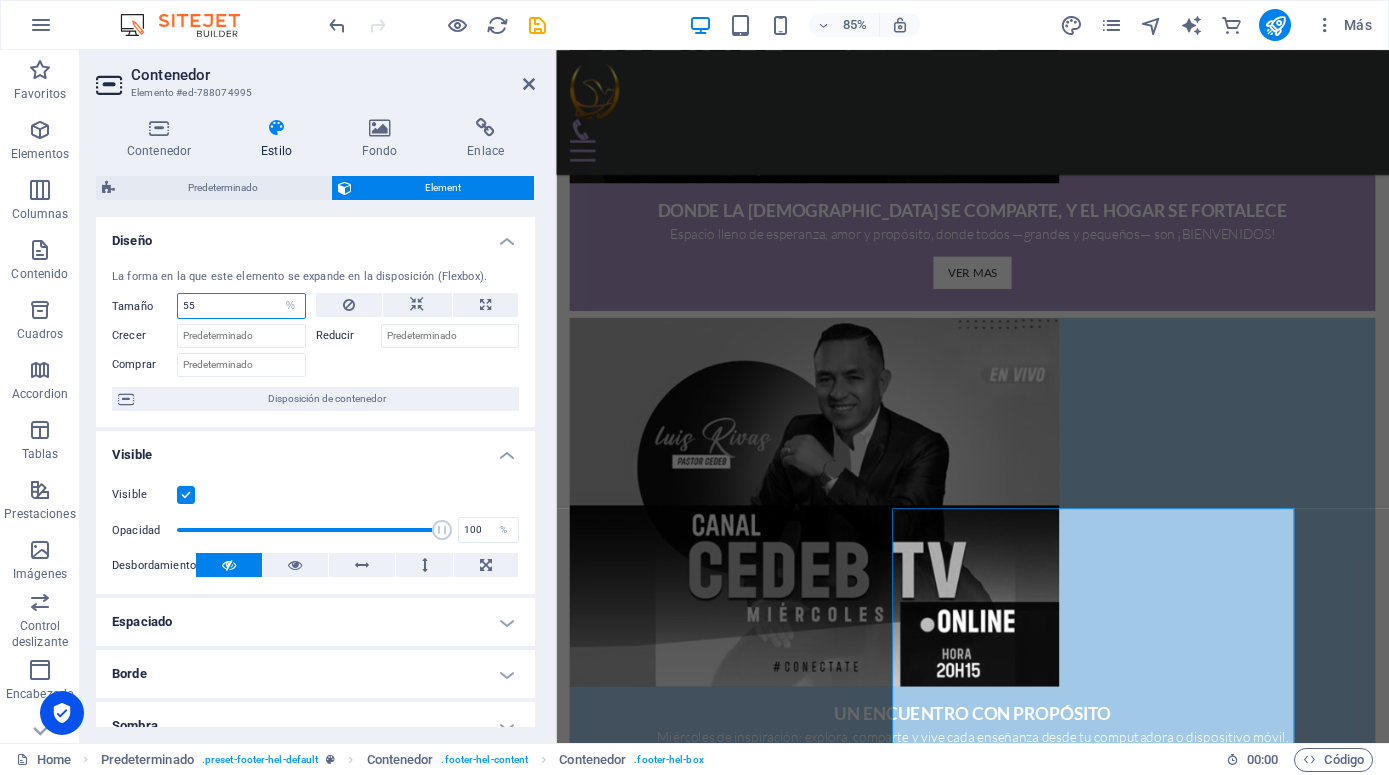 type on "55" 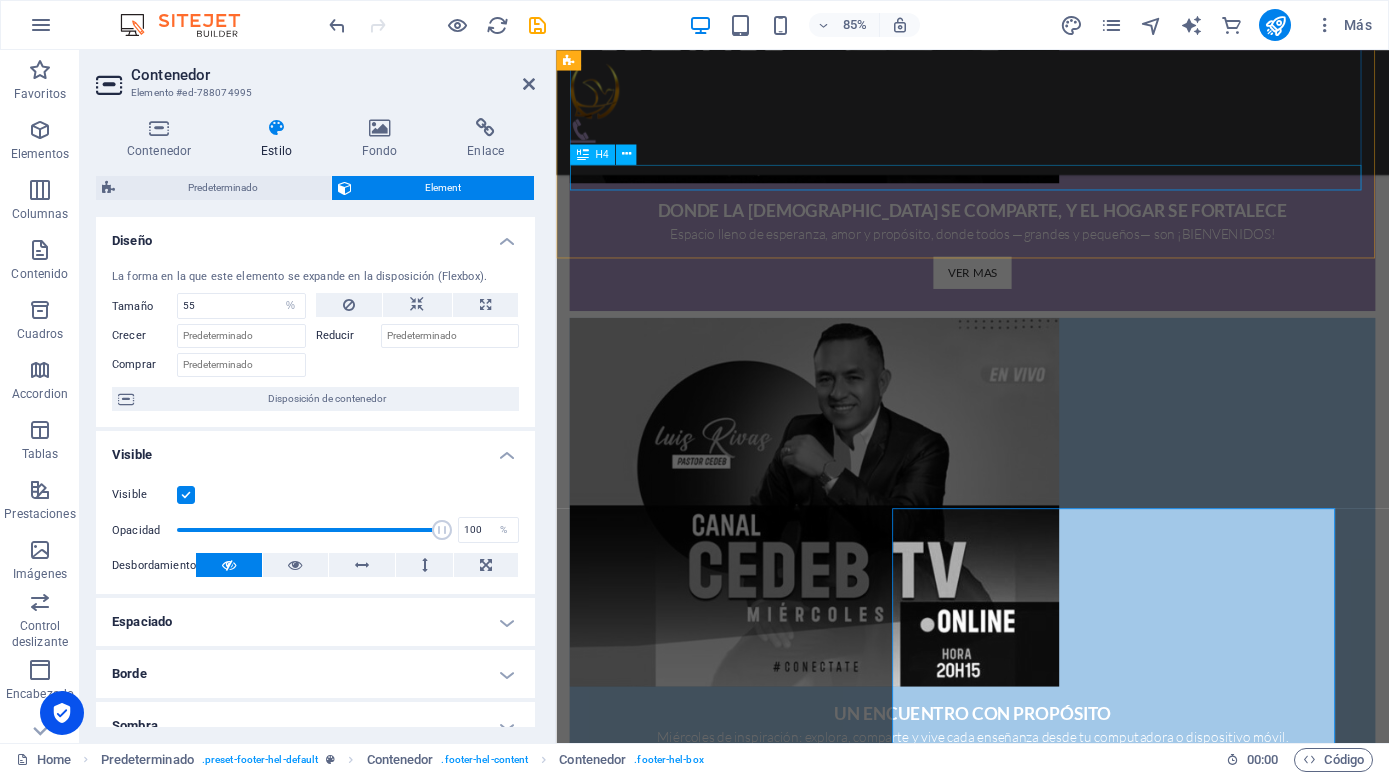 click on "- [DEMOGRAPHIC_DATA] [PERSON_NAME]" at bounding box center (1046, 2478) 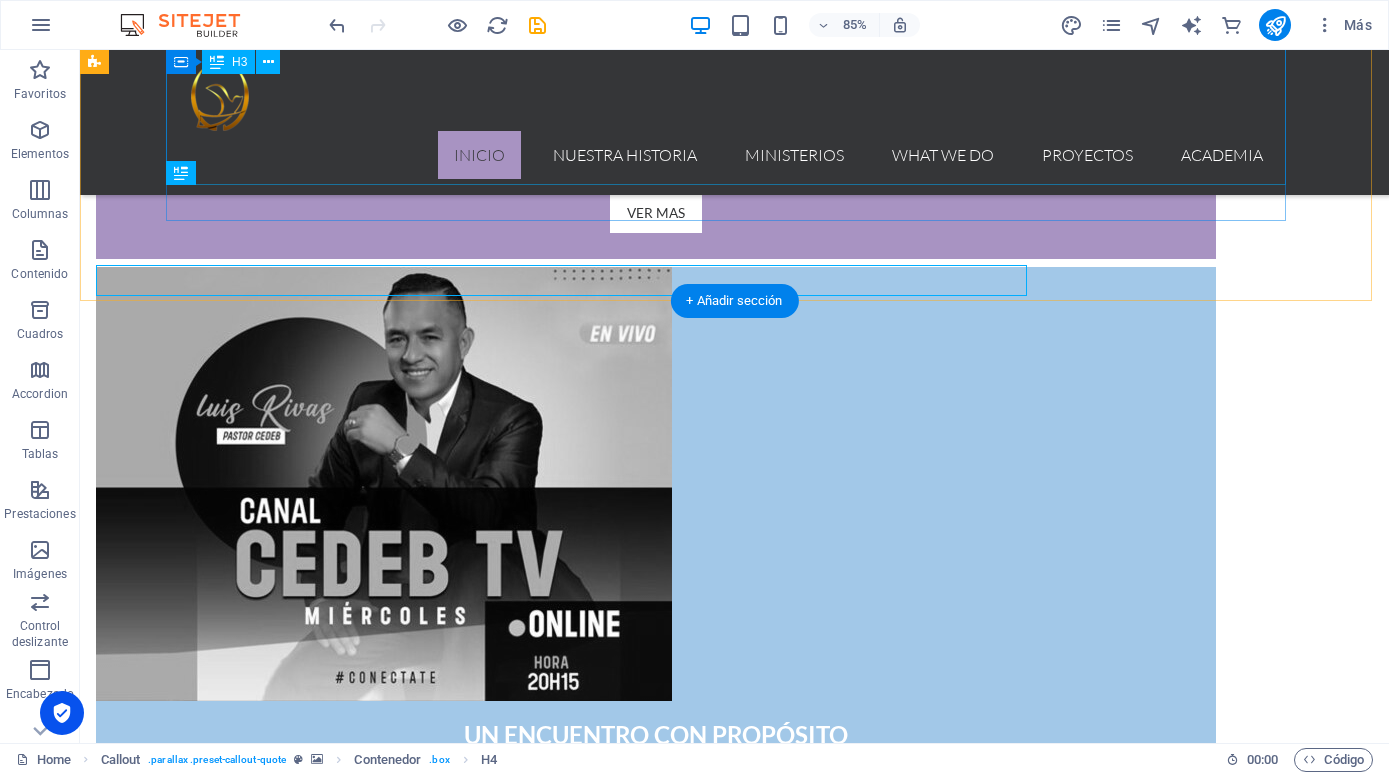 scroll, scrollTop: 1445, scrollLeft: 0, axis: vertical 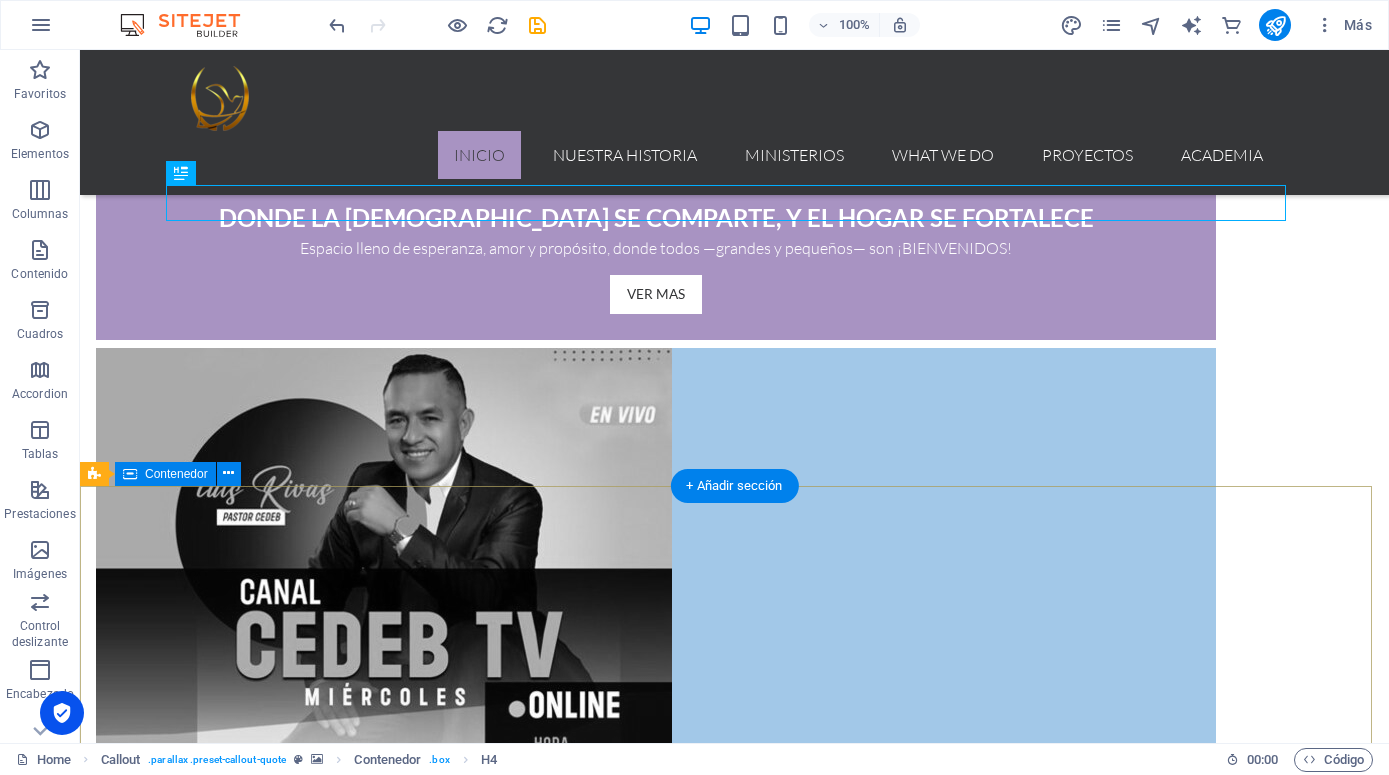 click on "DÉJANOS SABER DE TI Tu voz importa. Conéctate con nosotros si deseas saber más sobre nuestra labor. [DOMAIN_NAME]
NUESTRA UBICACION
[PHONE_NUMBER]
[EMAIL_ADDRESS][DOMAIN_NAME]
Aviso Legal |  Pr ivacidad Cargando…" at bounding box center (734, 3598) 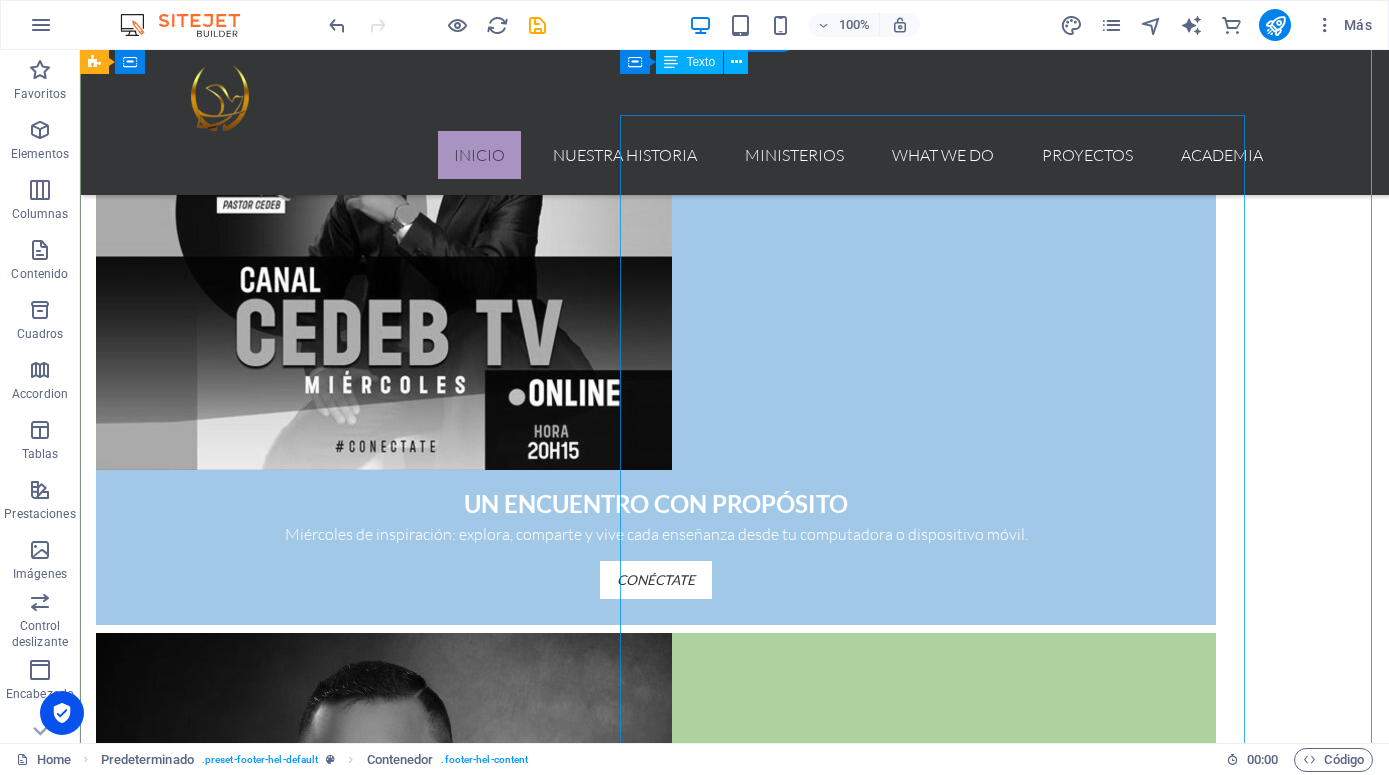 scroll, scrollTop: 1748, scrollLeft: 0, axis: vertical 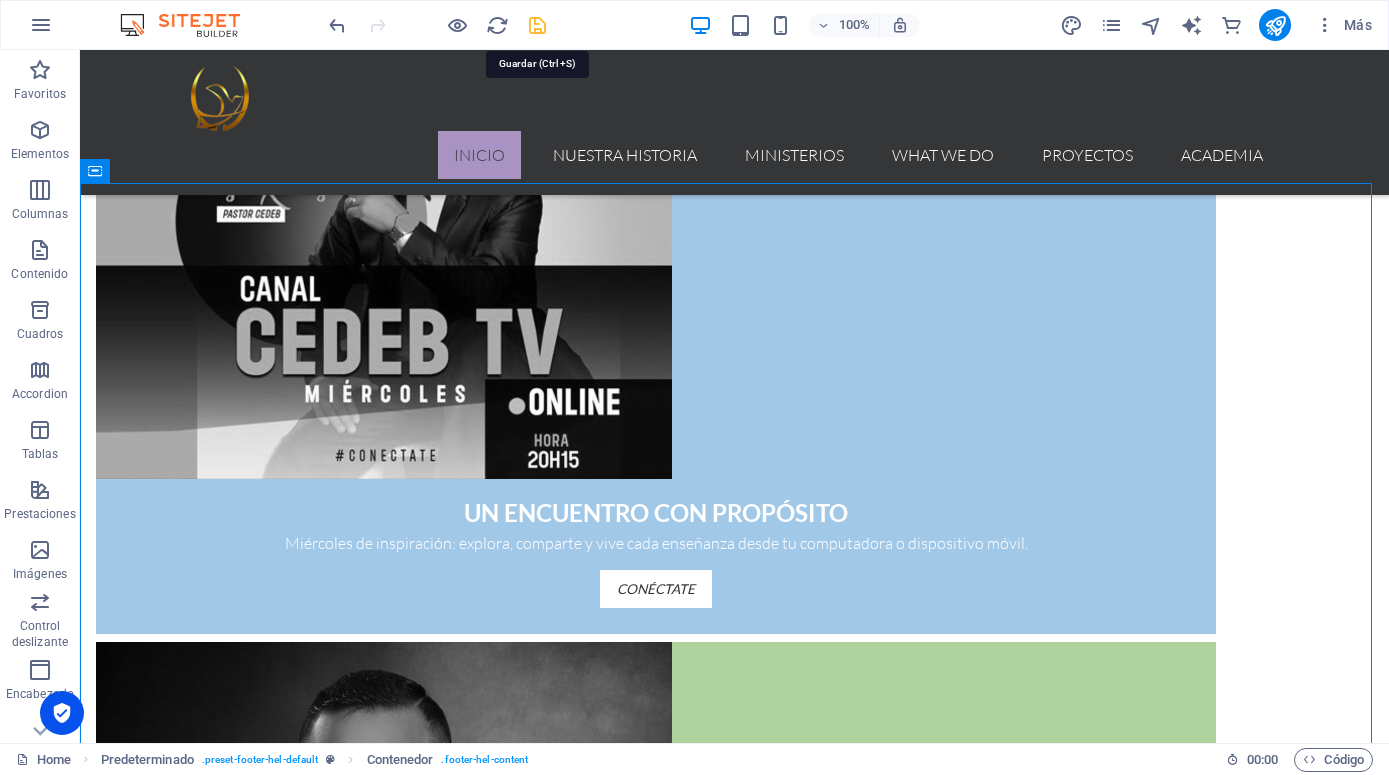 click at bounding box center (537, 25) 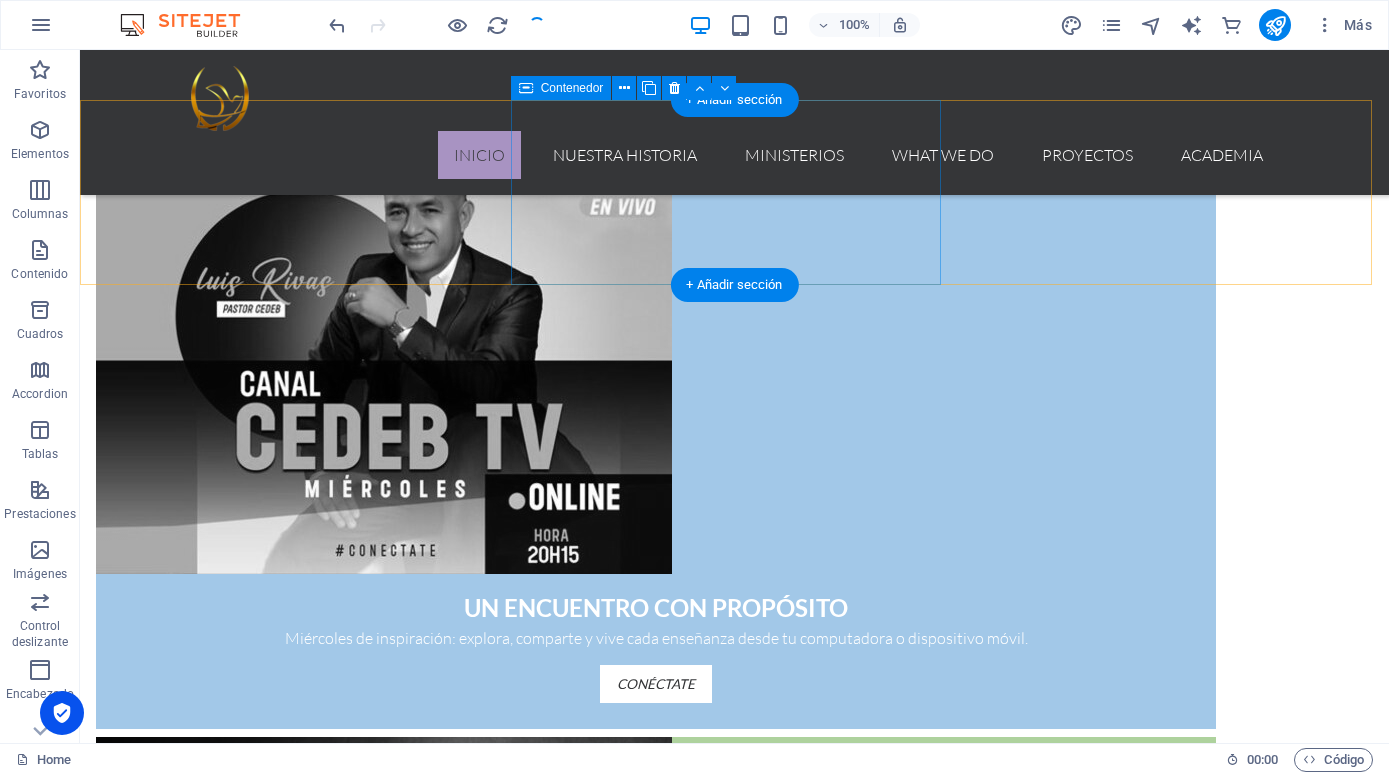 scroll, scrollTop: 1646, scrollLeft: 0, axis: vertical 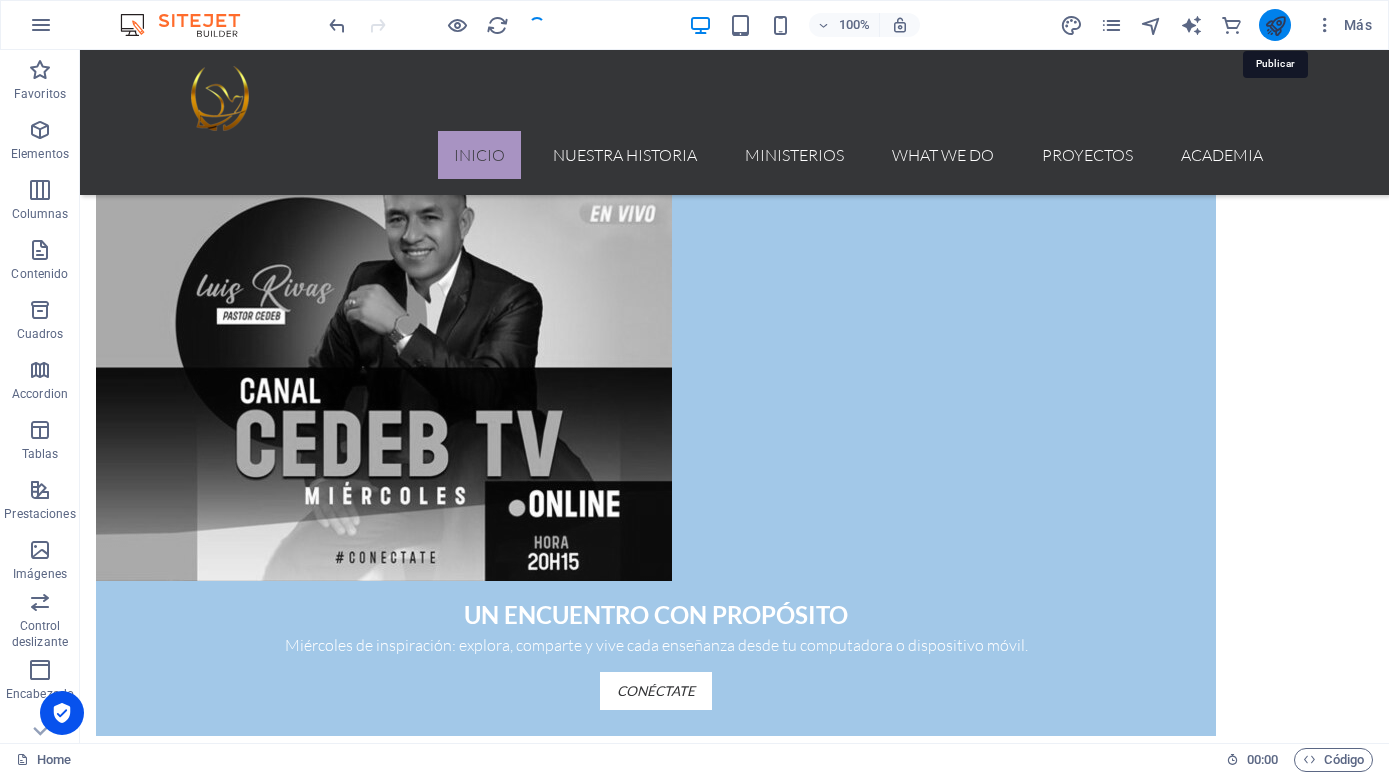 click at bounding box center (1275, 25) 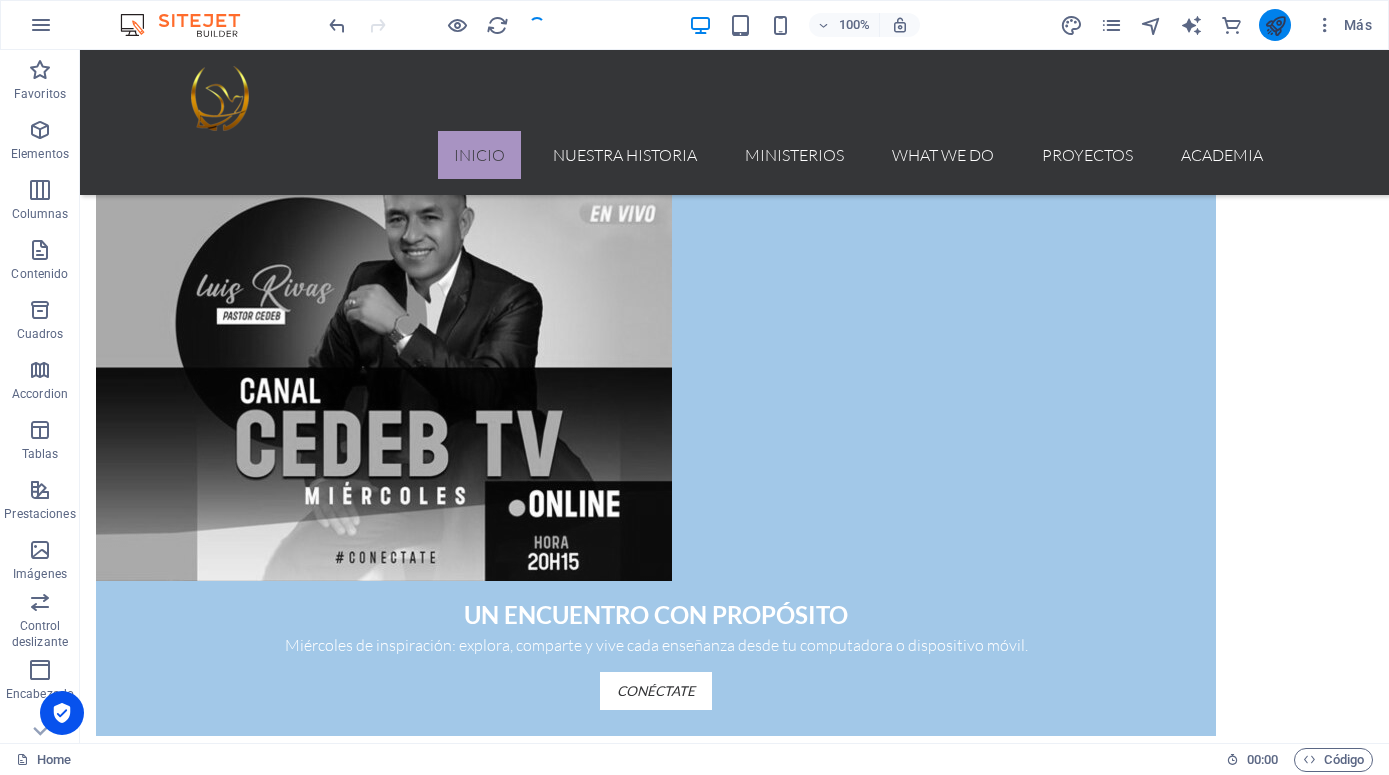 click at bounding box center (1275, 25) 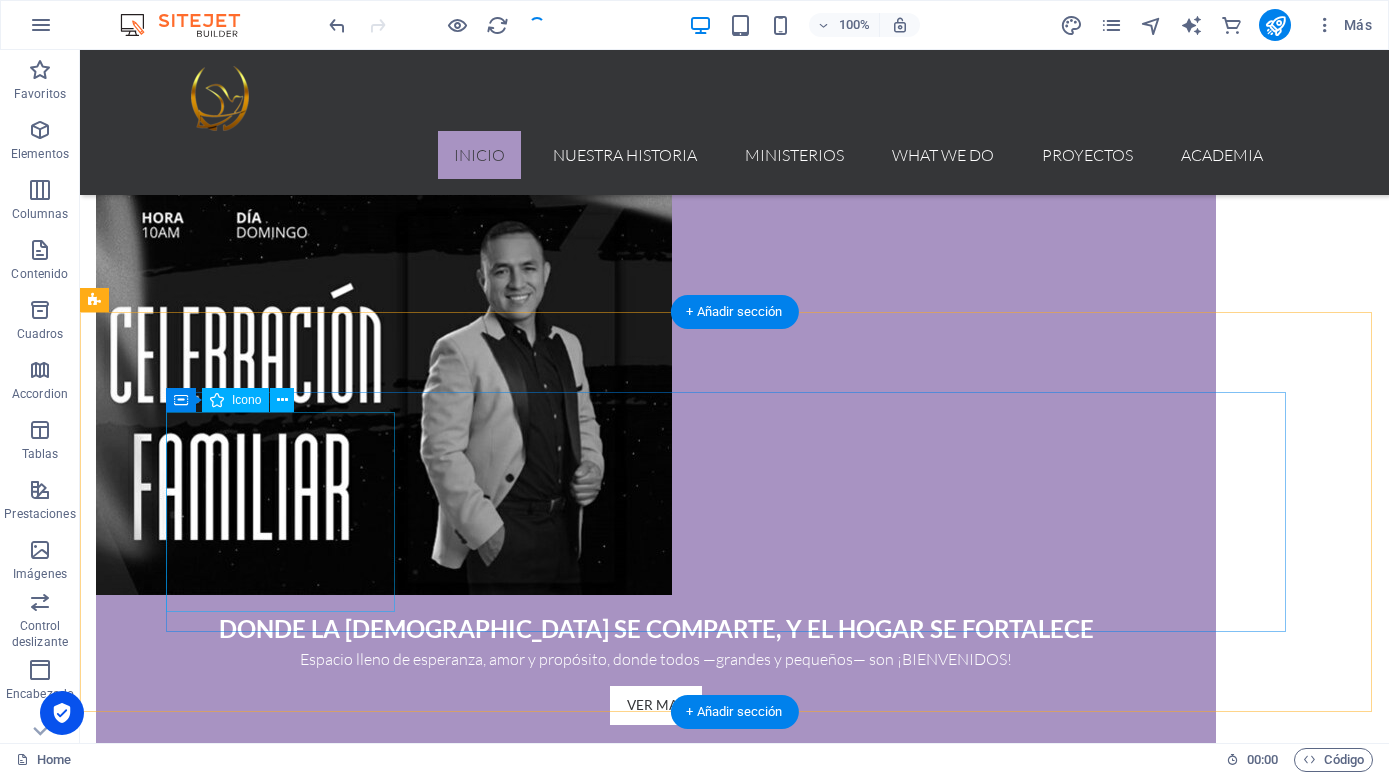 scroll, scrollTop: 422, scrollLeft: 0, axis: vertical 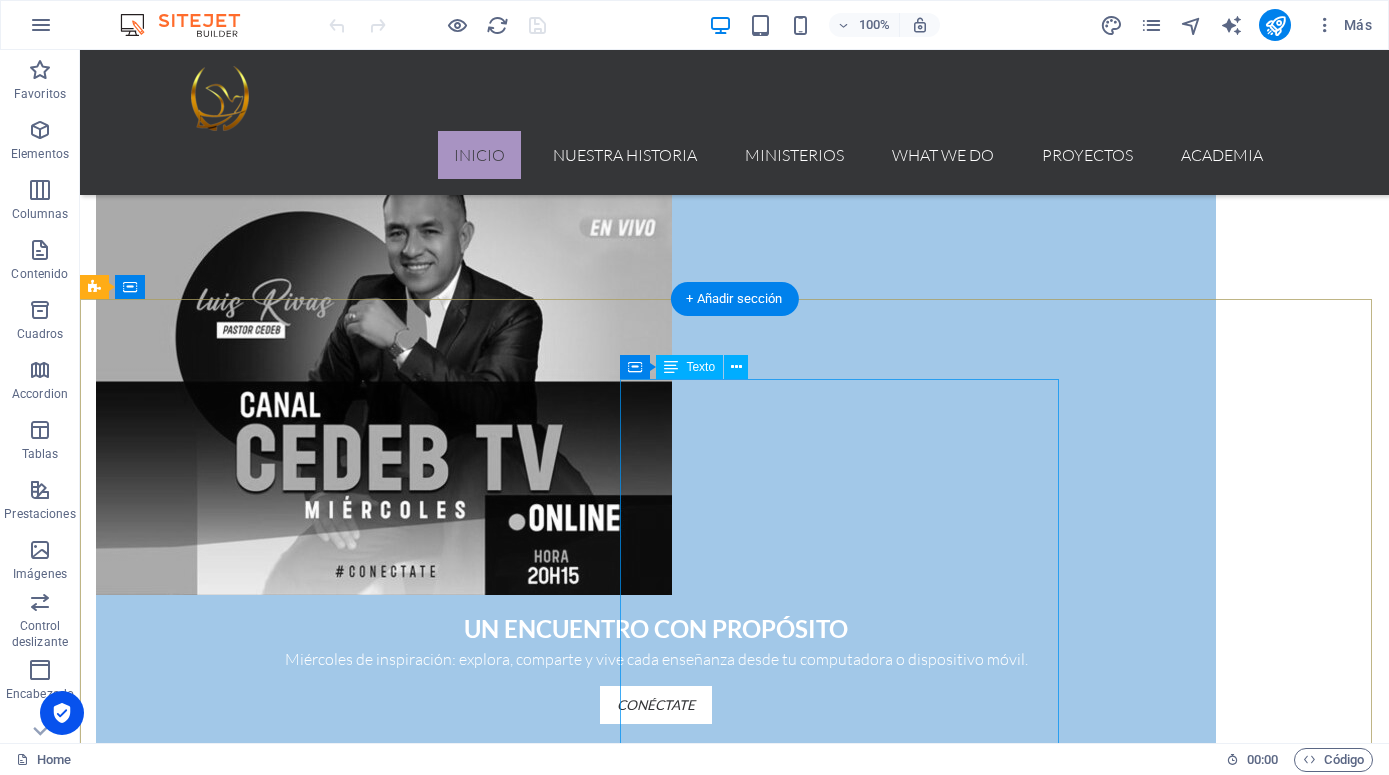 click on "Cargando…" at bounding box center (656, 3524) 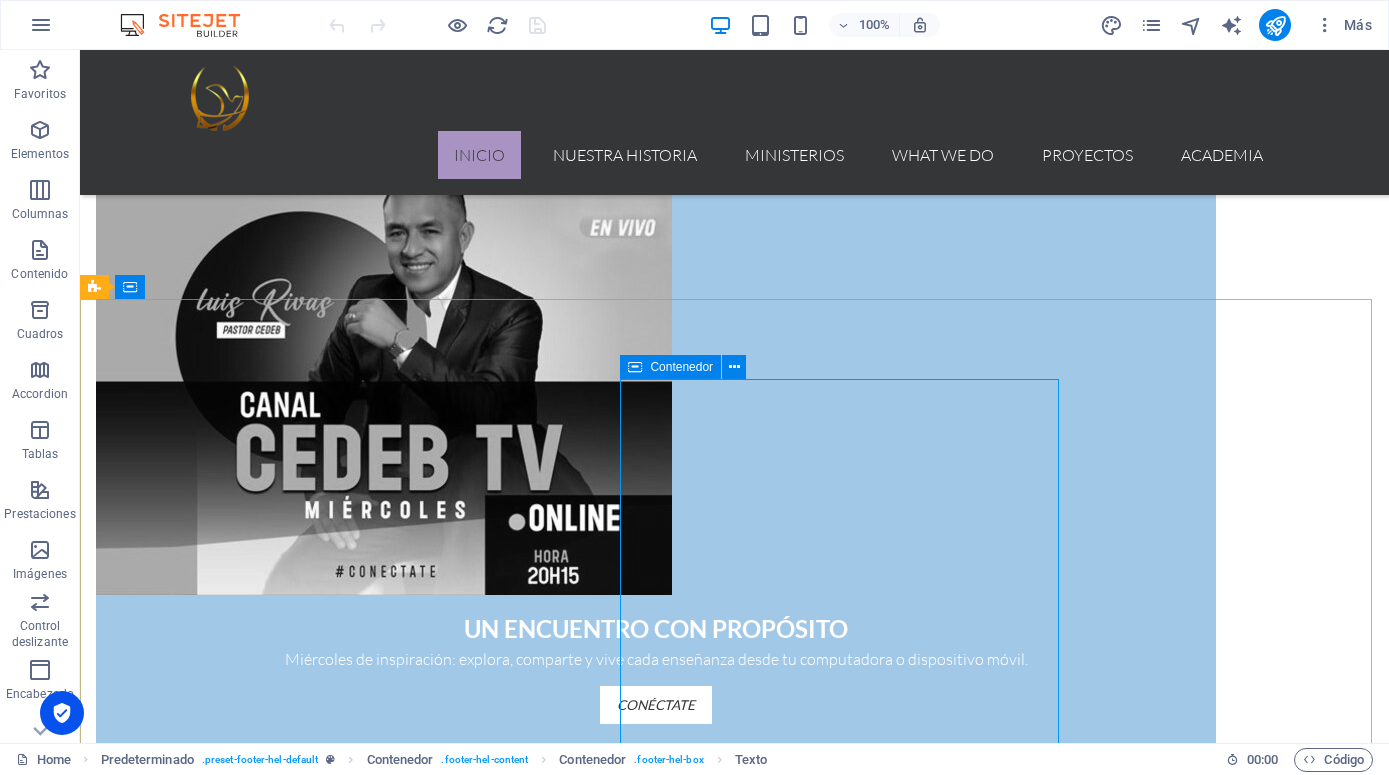click at bounding box center (635, 367) 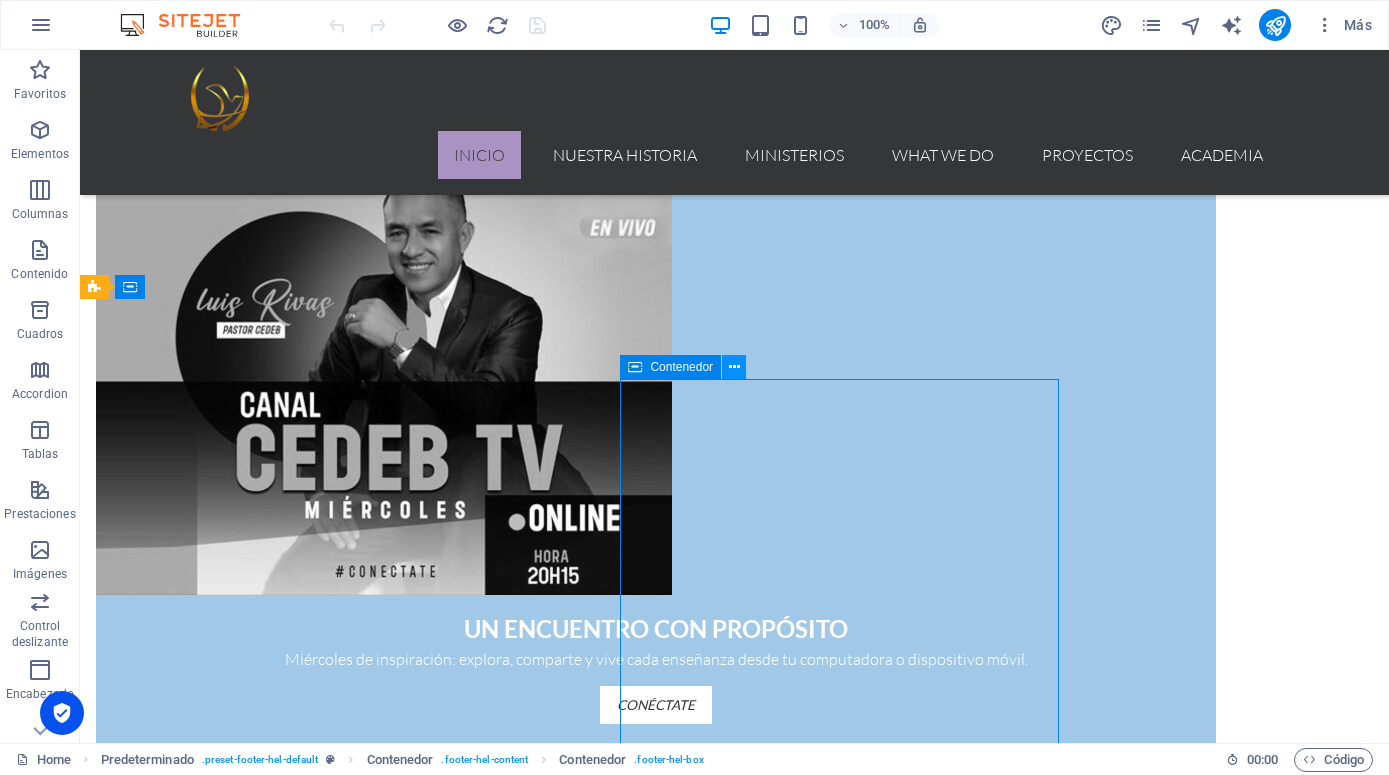 click at bounding box center [734, 367] 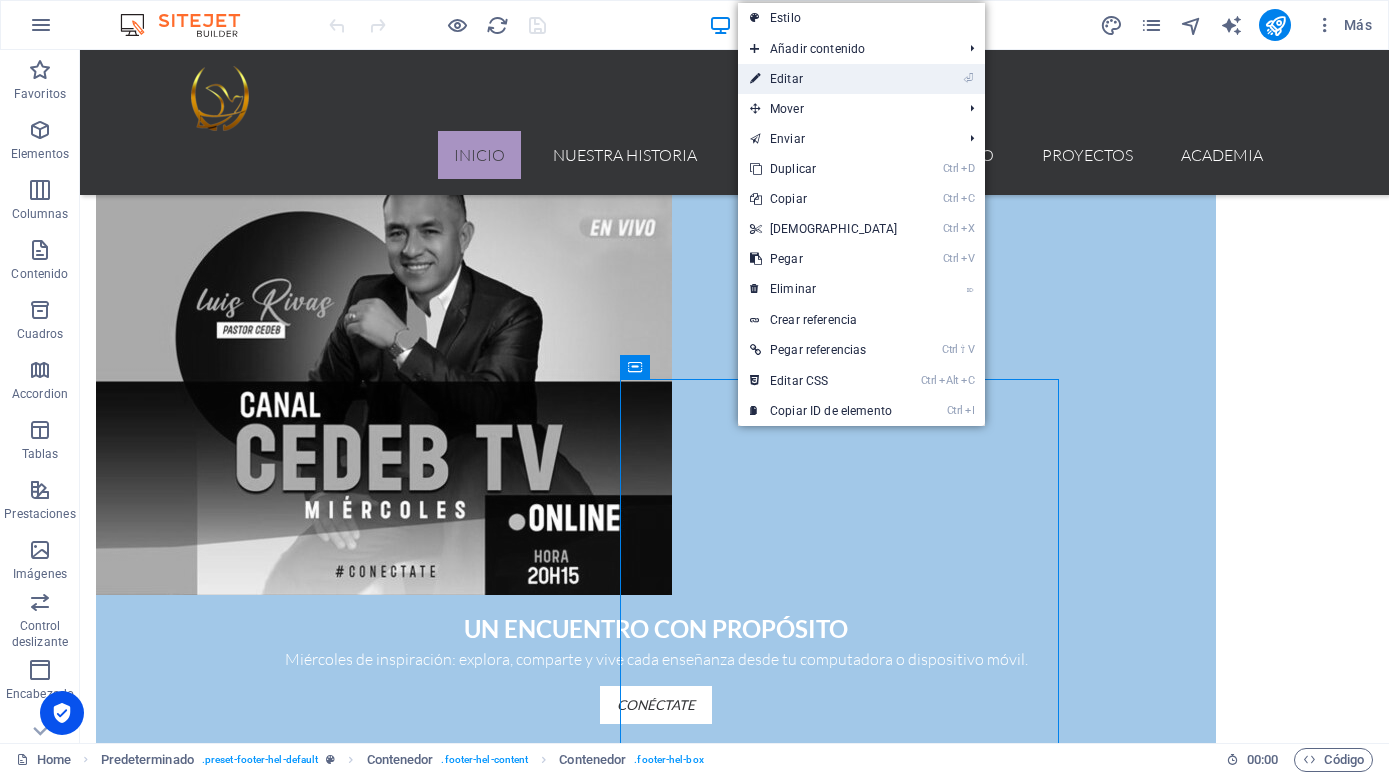 drag, startPoint x: 794, startPoint y: 79, endPoint x: 271, endPoint y: 53, distance: 523.6459 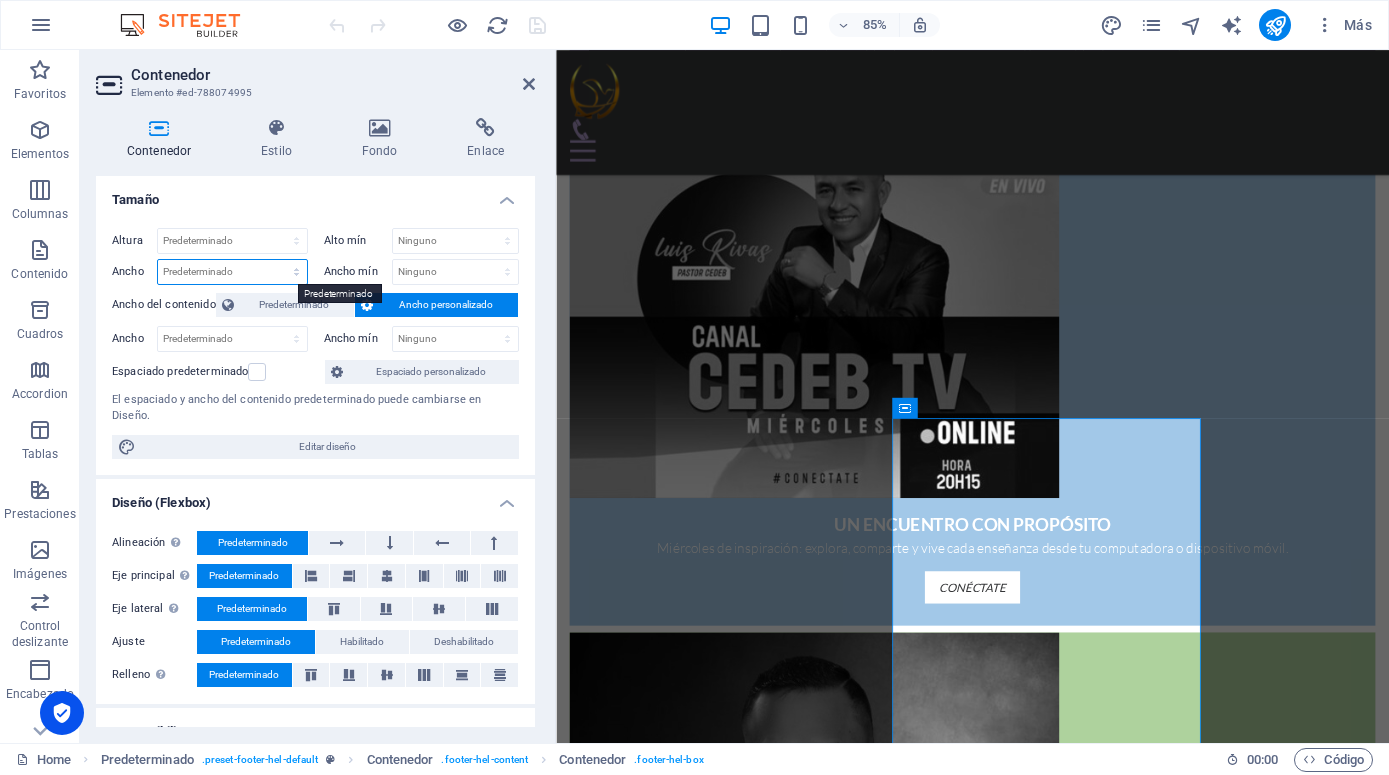 click on "Predeterminado px rem % em vh vw" at bounding box center (232, 272) 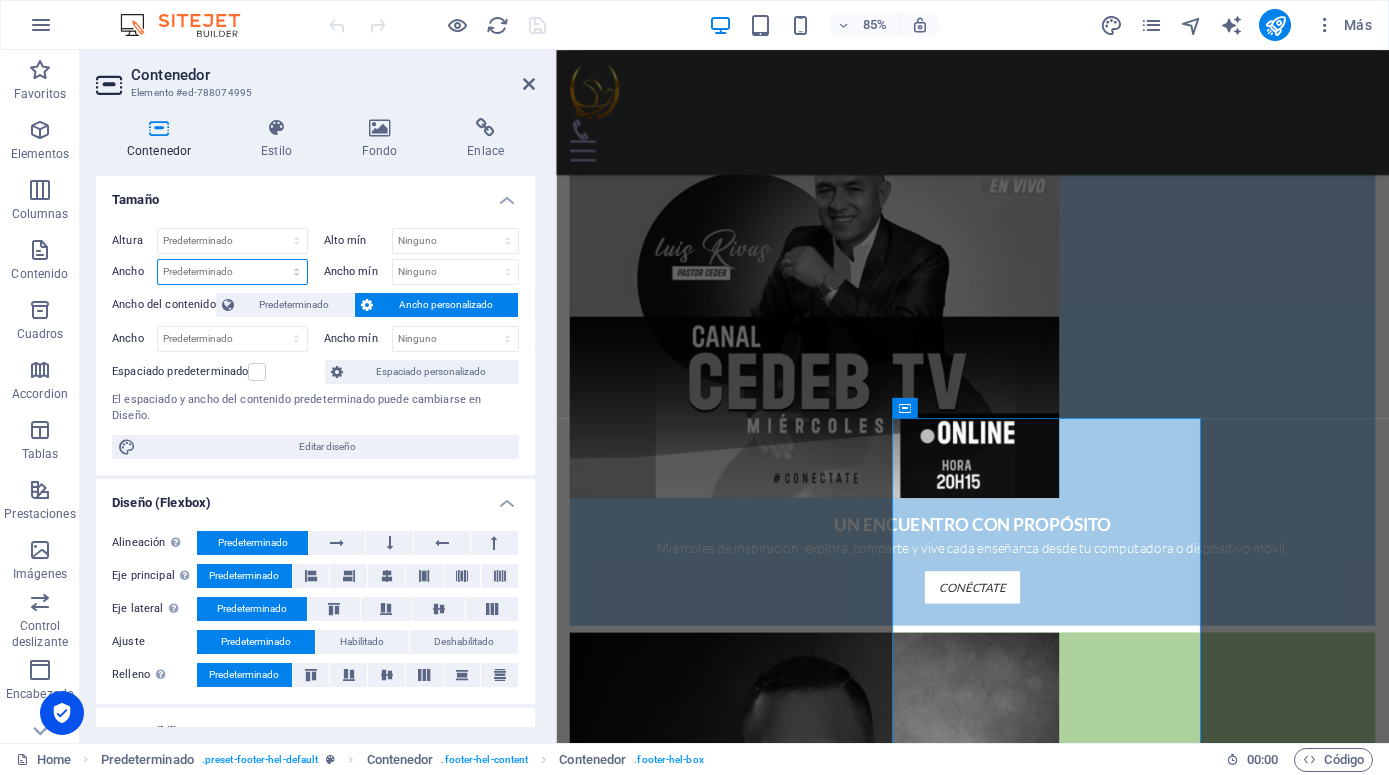 select on "%" 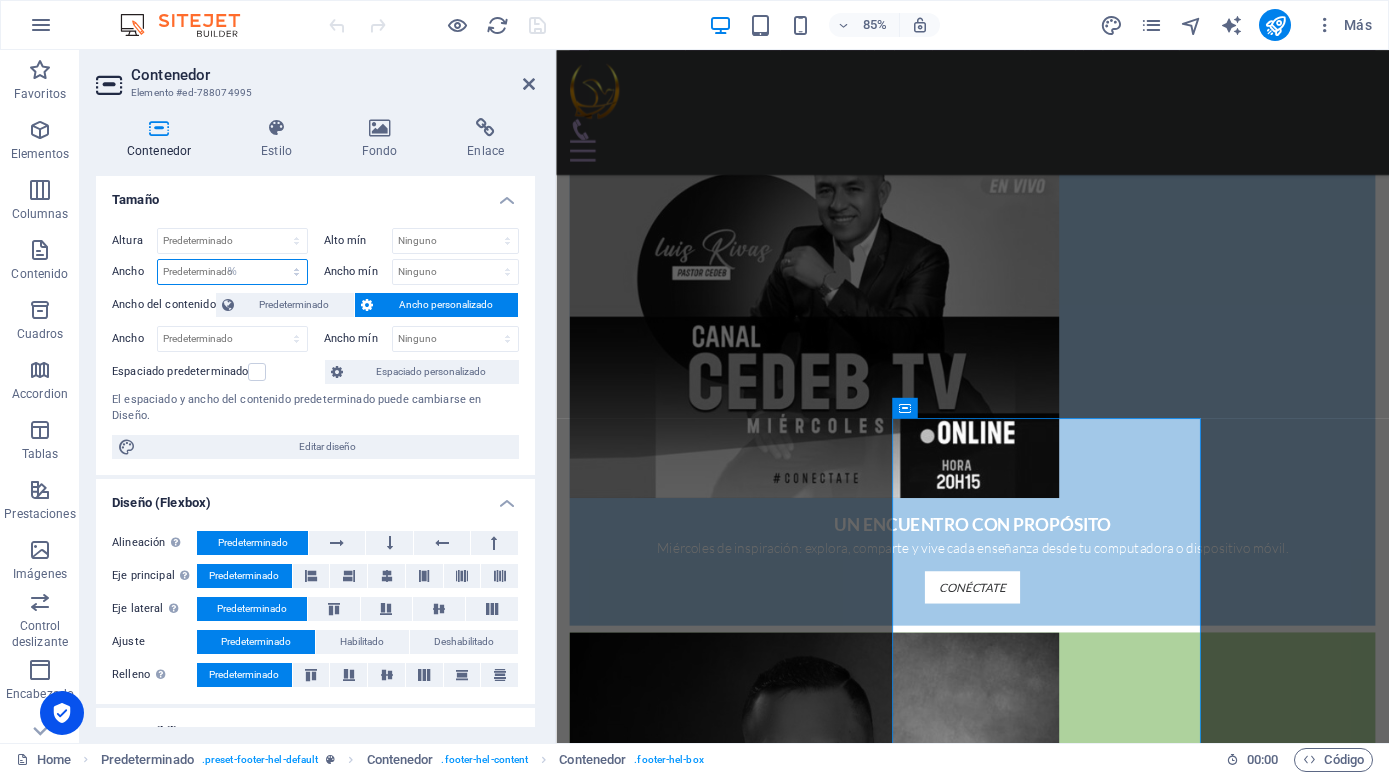 click on "%" at bounding box center (0, 0) 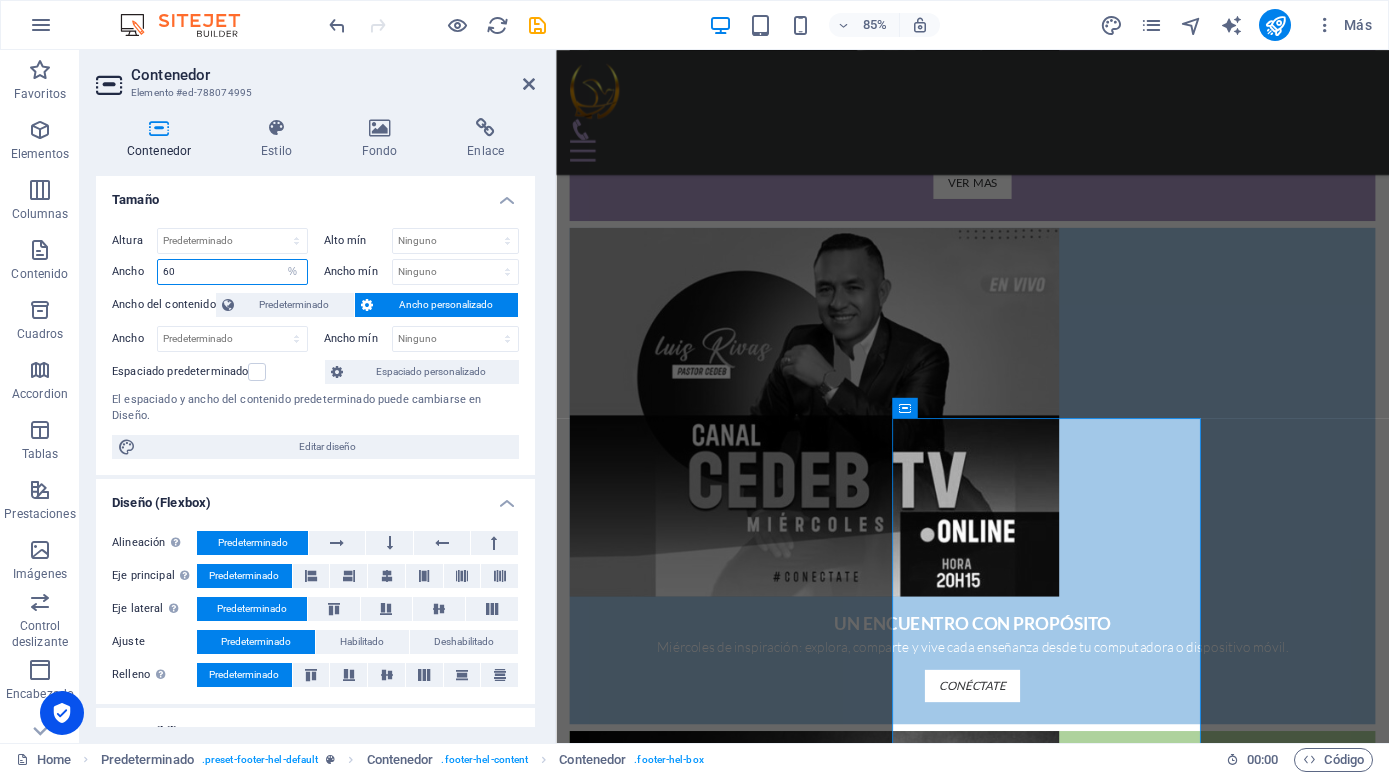 drag, startPoint x: 172, startPoint y: 280, endPoint x: 109, endPoint y: 268, distance: 64.132675 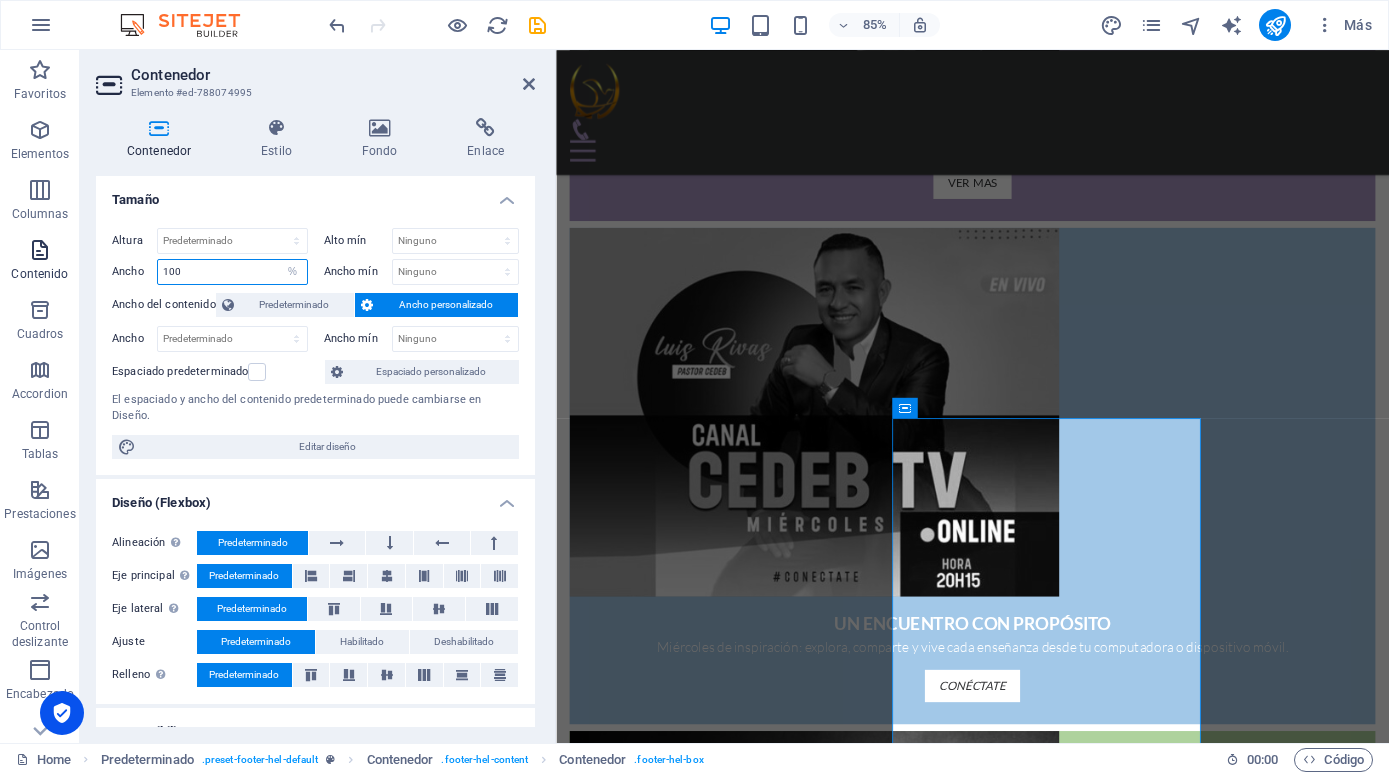 type on "100" 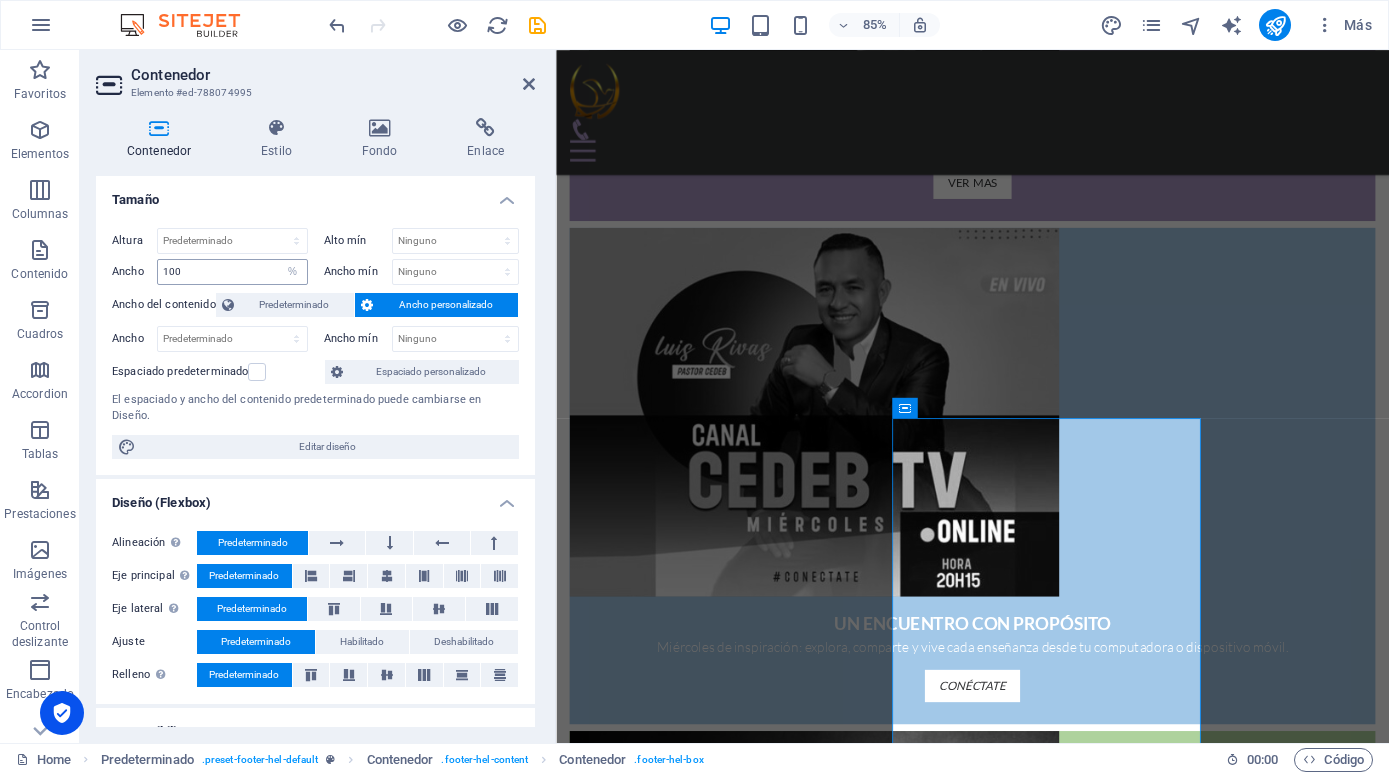 scroll, scrollTop: 1551, scrollLeft: 0, axis: vertical 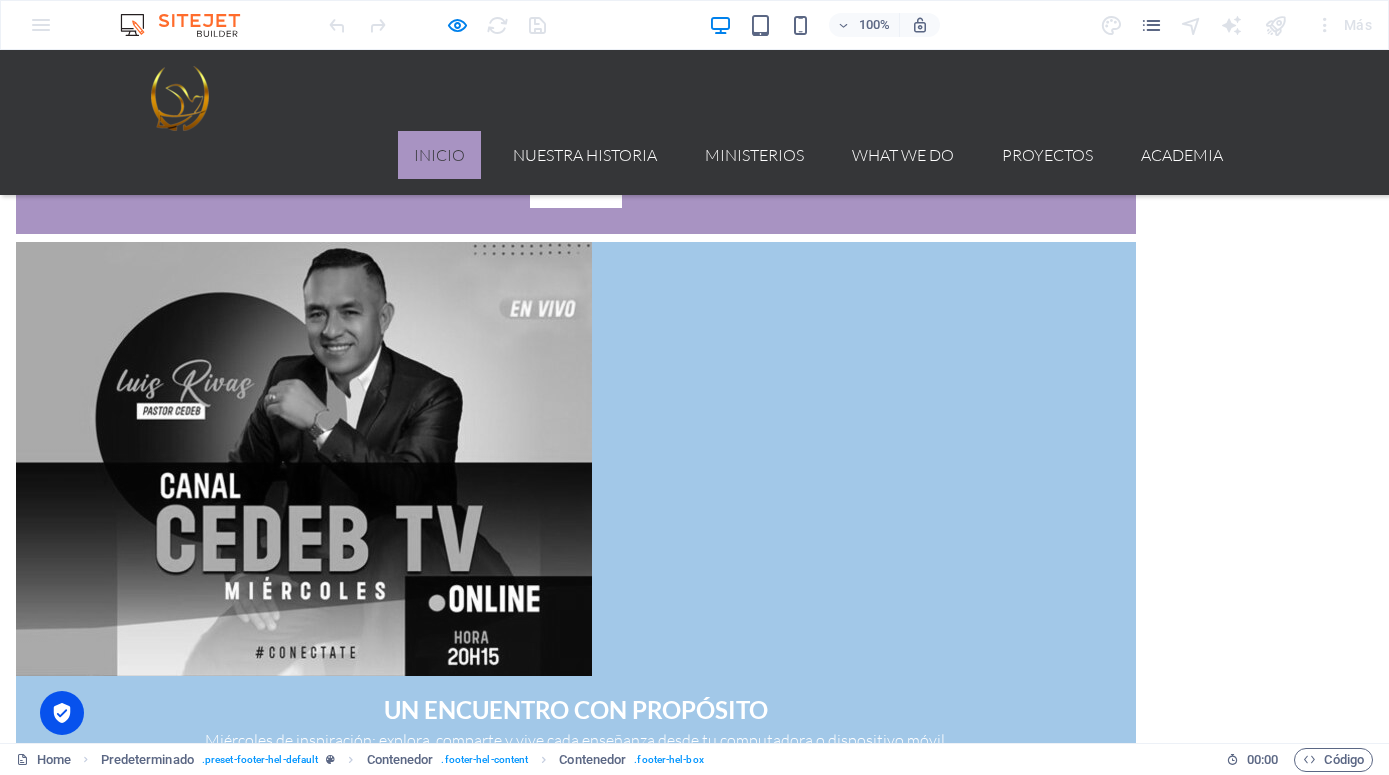 select on "%" 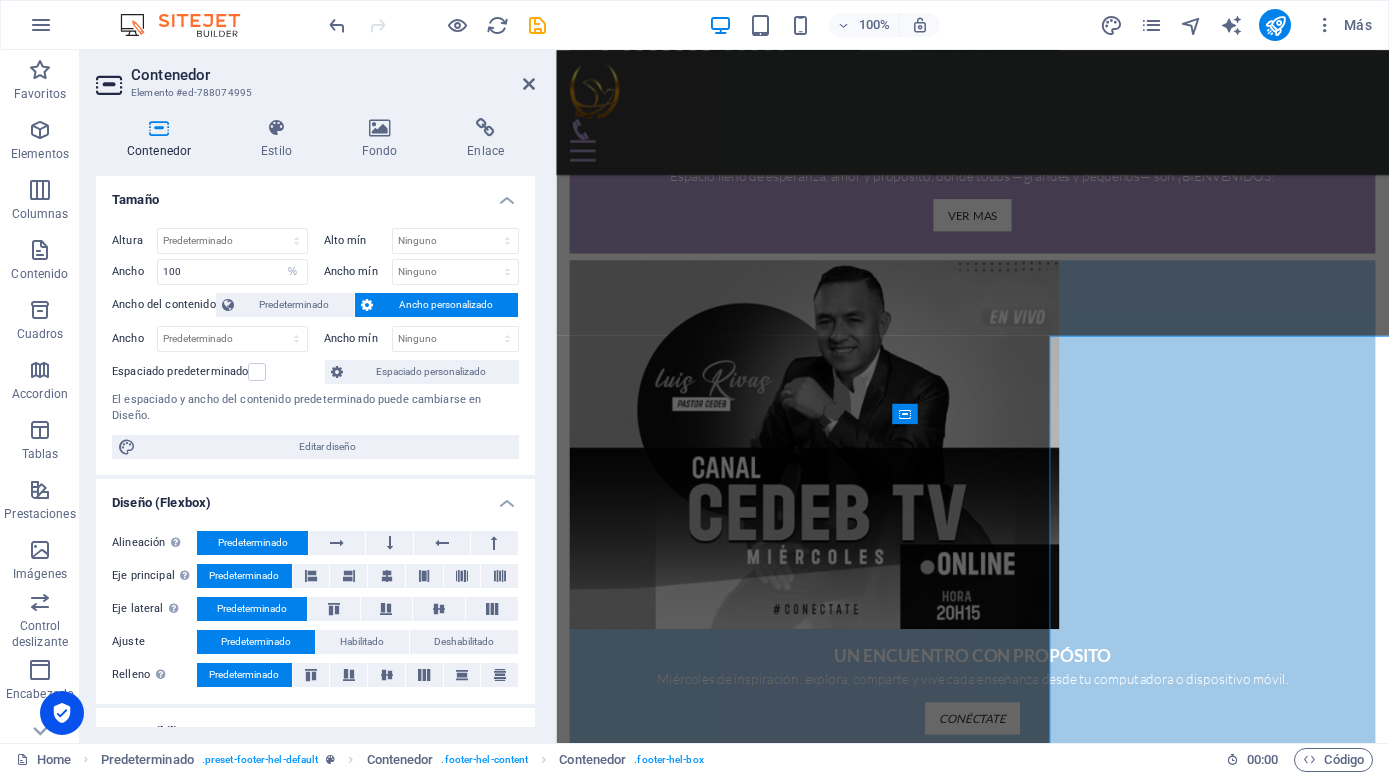 scroll, scrollTop: 1624, scrollLeft: 0, axis: vertical 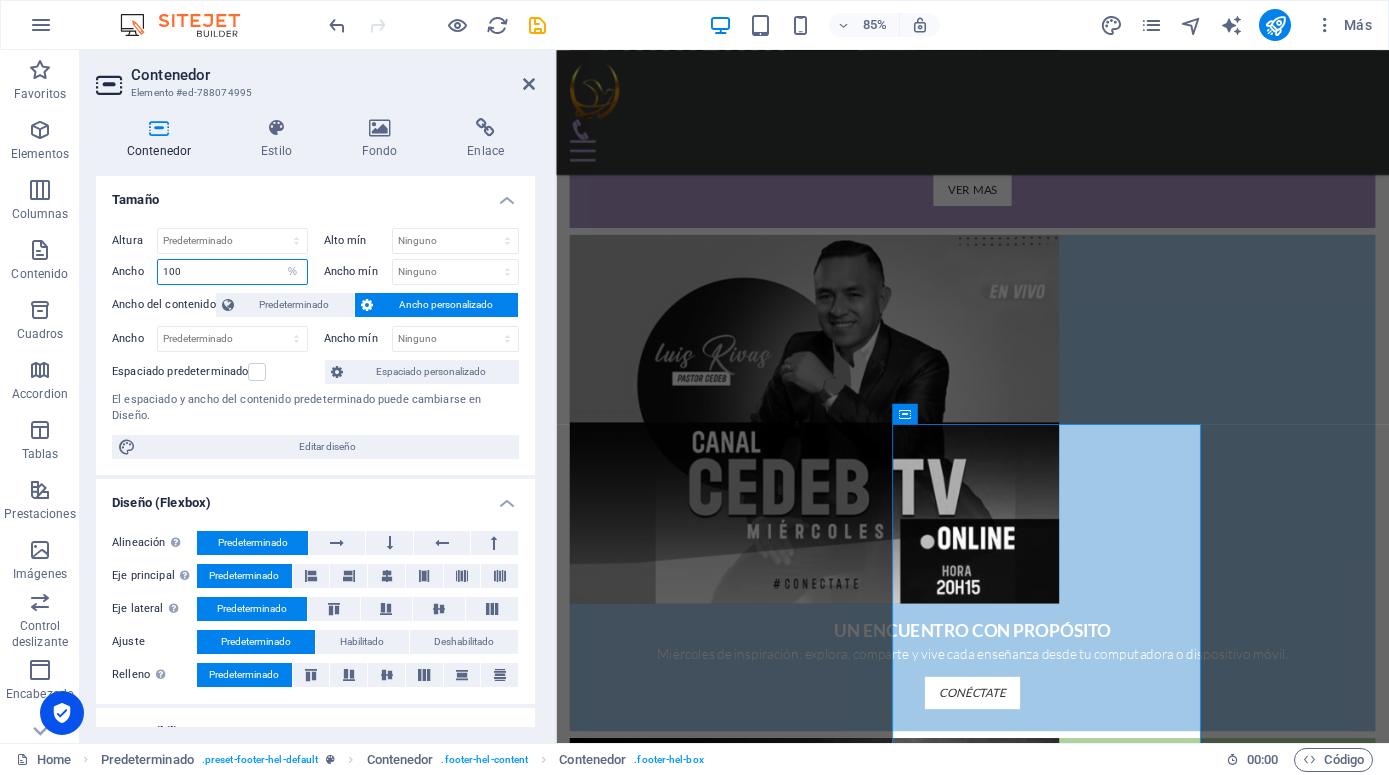 drag, startPoint x: 178, startPoint y: 258, endPoint x: 80, endPoint y: 244, distance: 98.99495 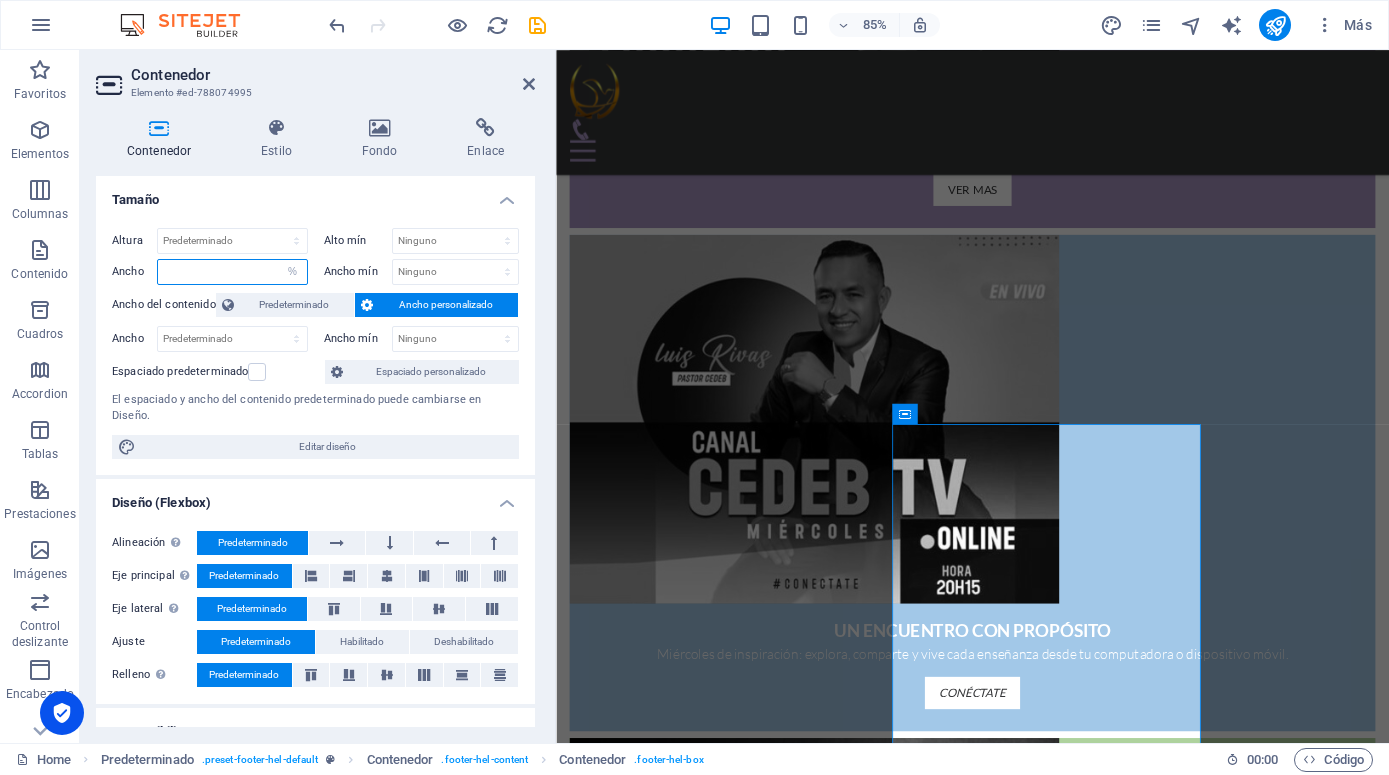 type 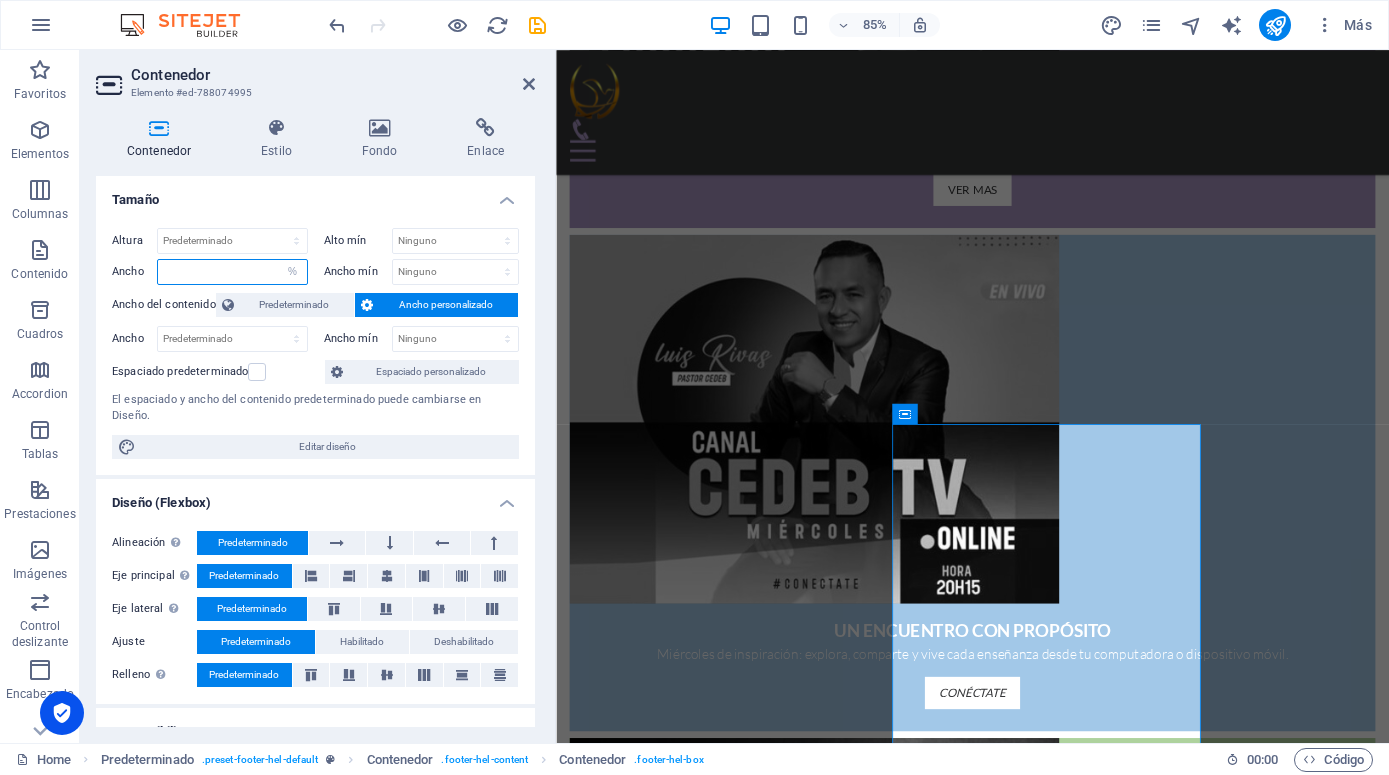 click at bounding box center [232, 272] 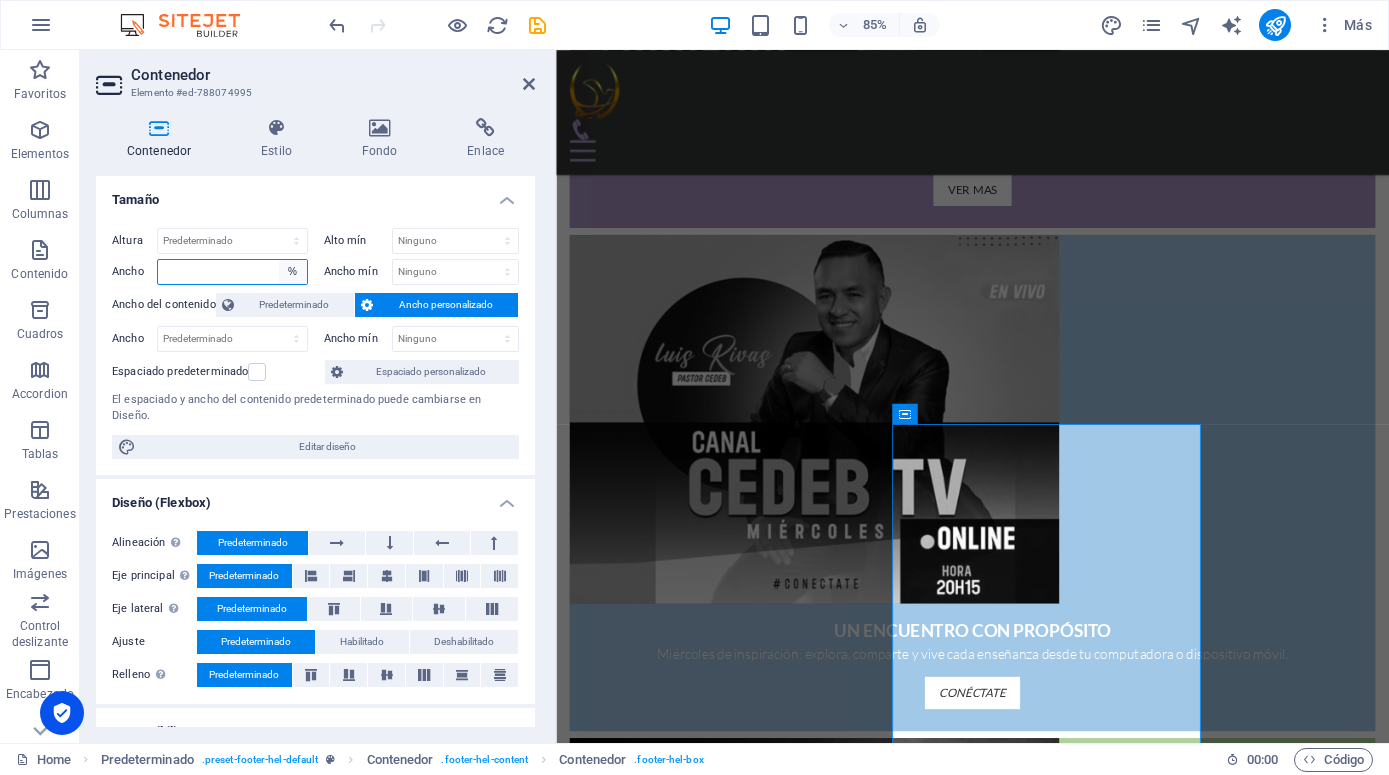 click on "Predeterminado px rem % em vh vw" at bounding box center [293, 272] 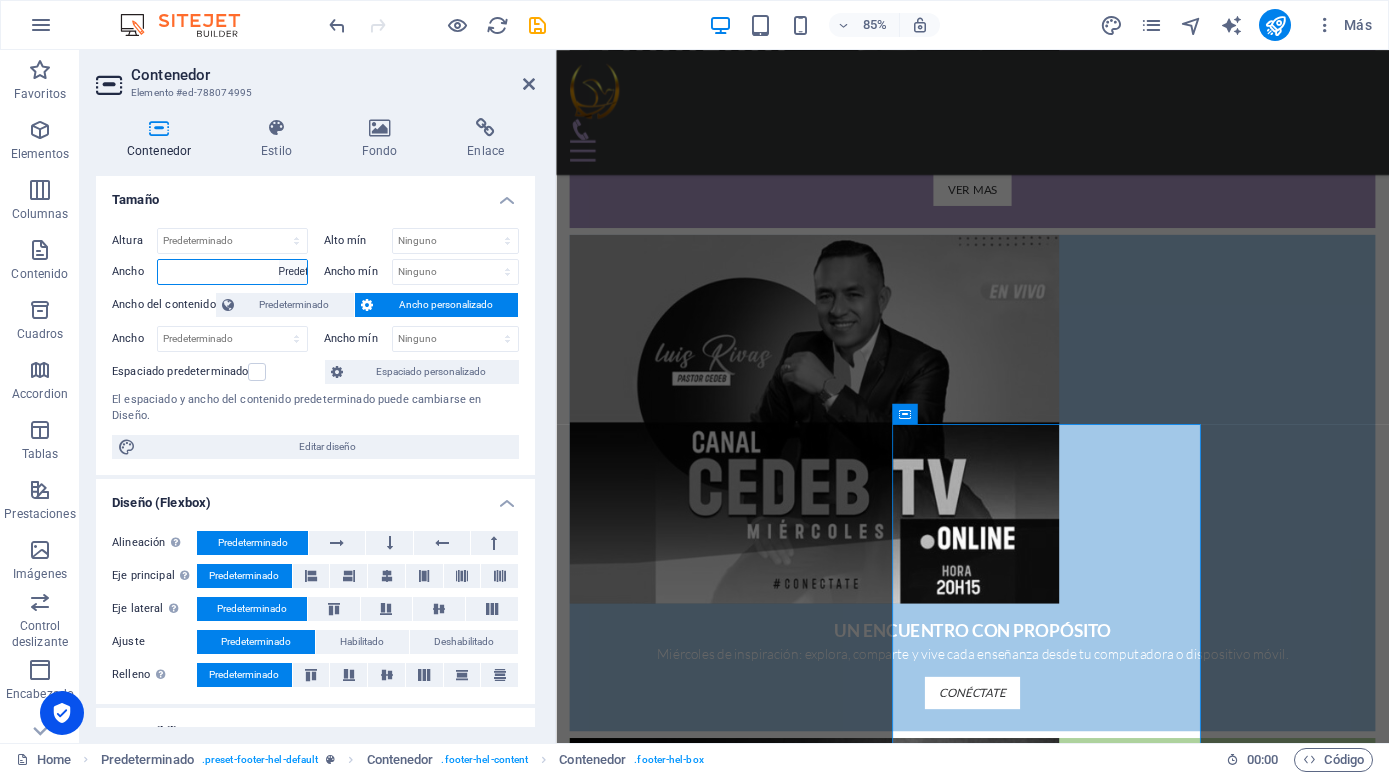 click on "Predeterminado" at bounding box center (0, 0) 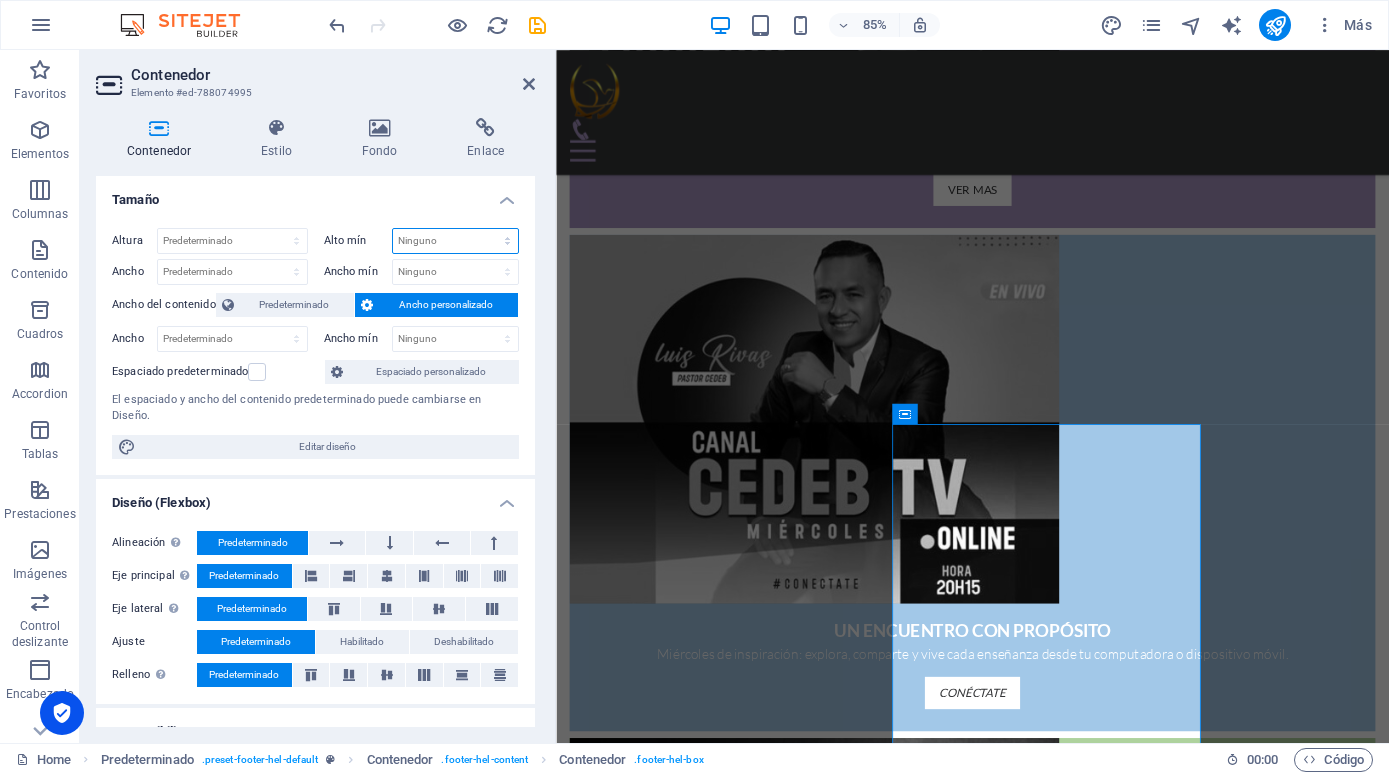 click on "Ninguno px rem % vh vw" at bounding box center [456, 241] 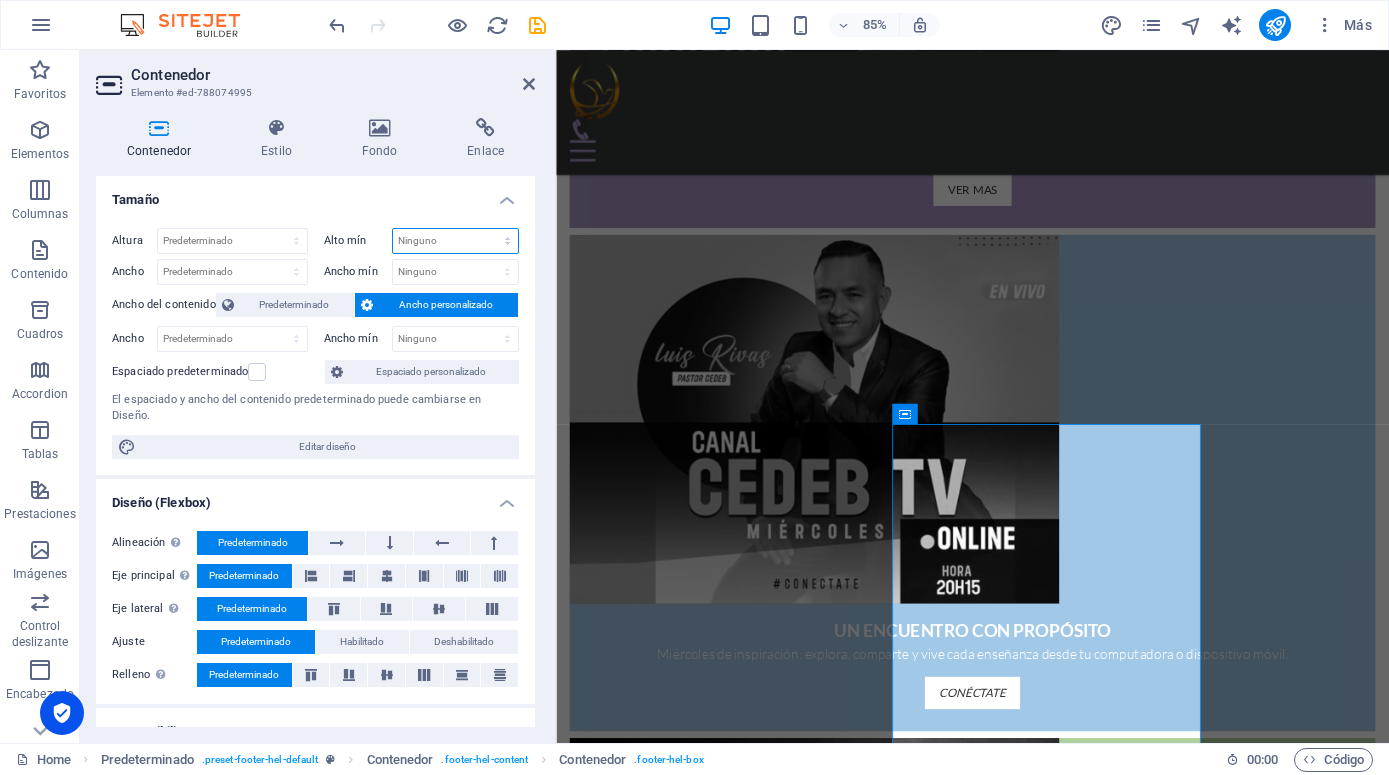 select on "%" 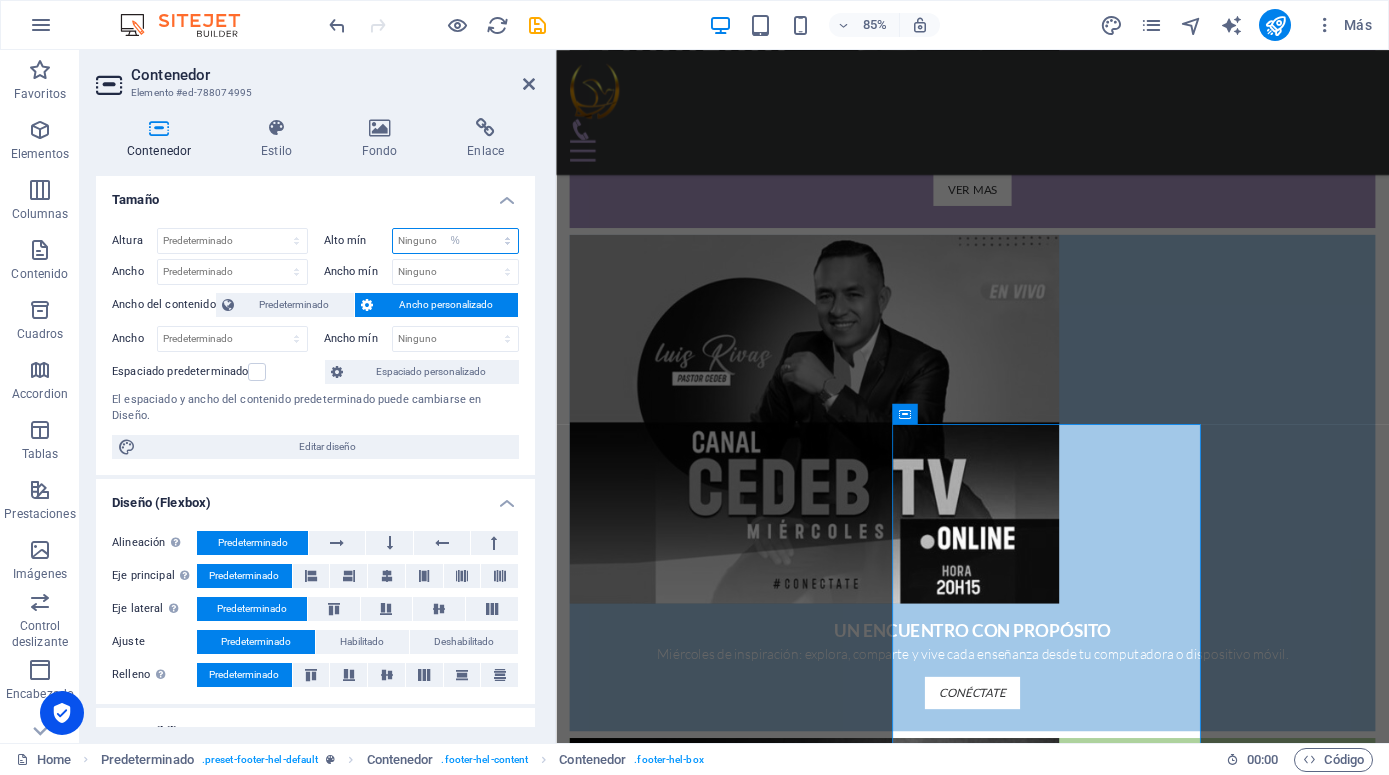 click on "%" at bounding box center (0, 0) 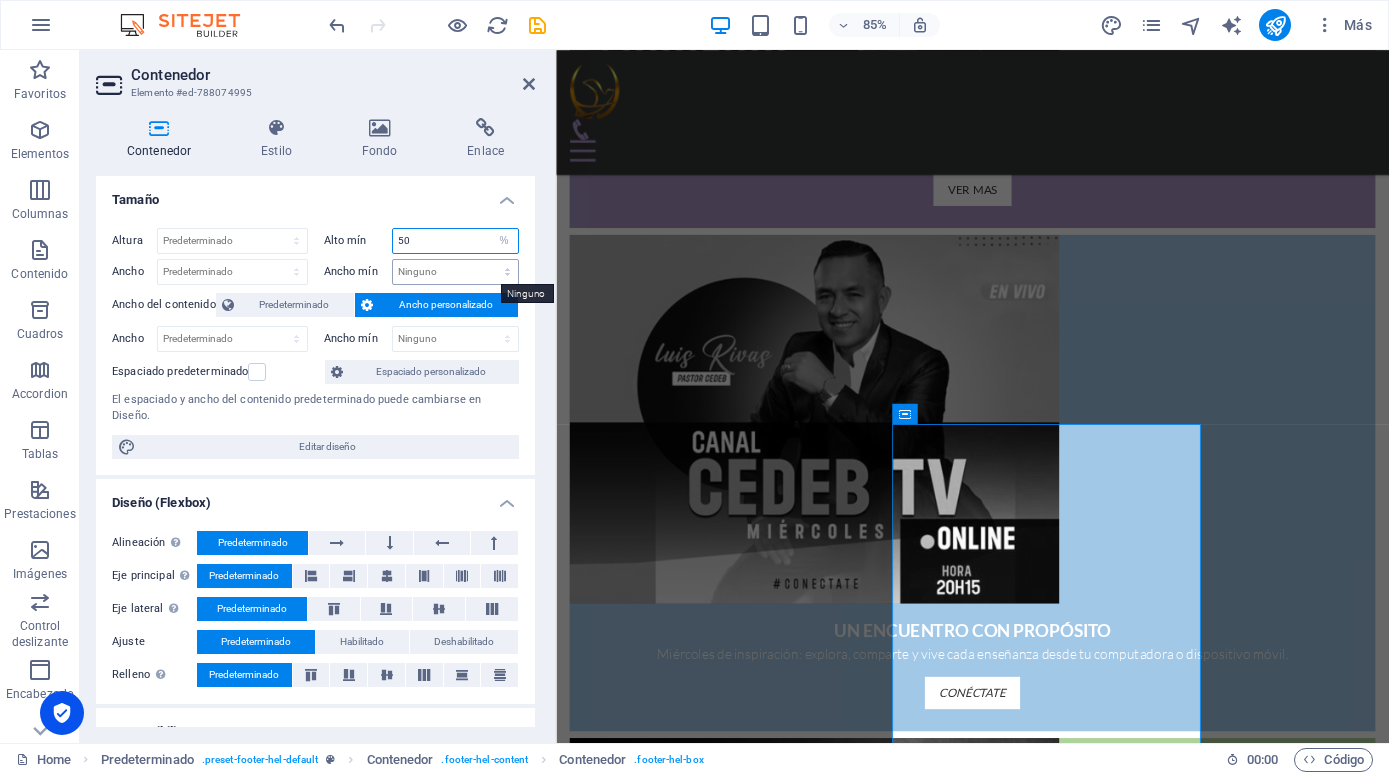 type on "50" 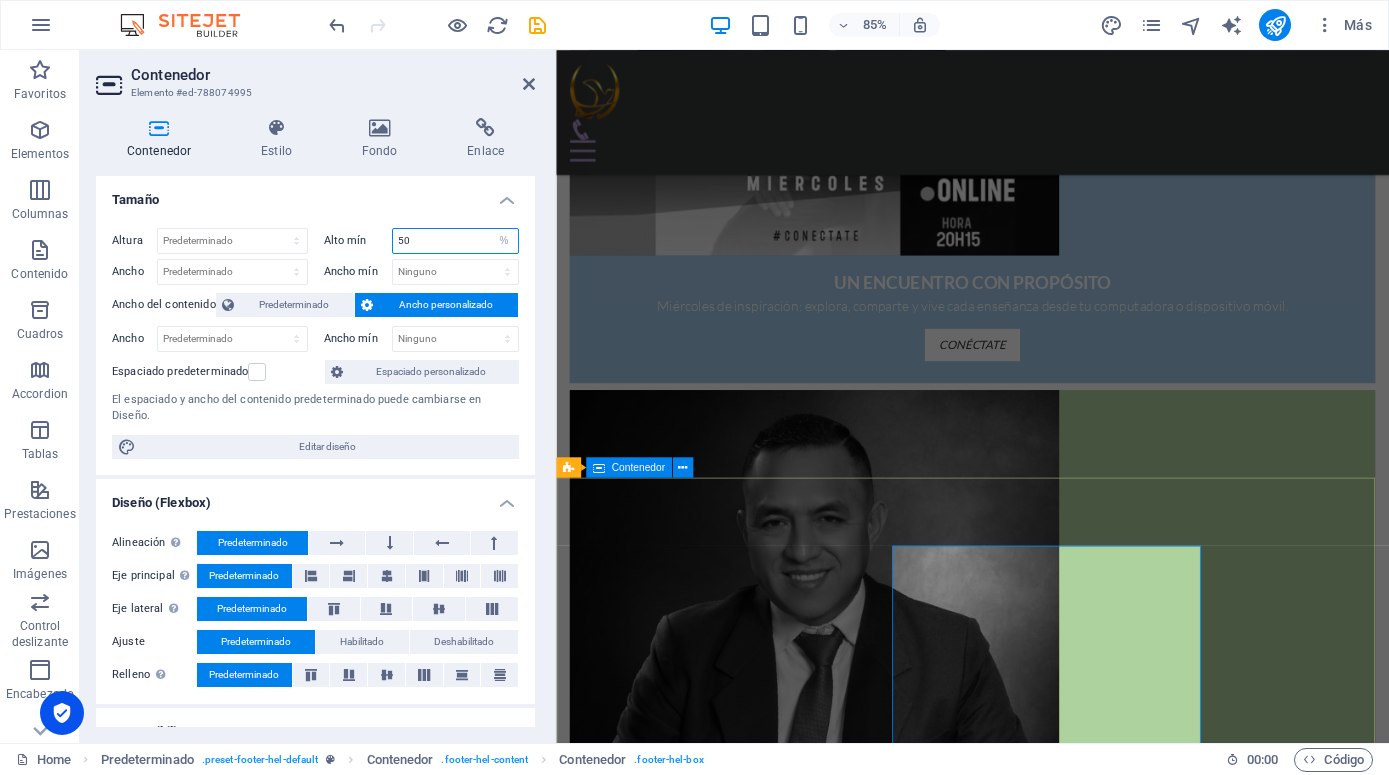 scroll, scrollTop: 1319, scrollLeft: 0, axis: vertical 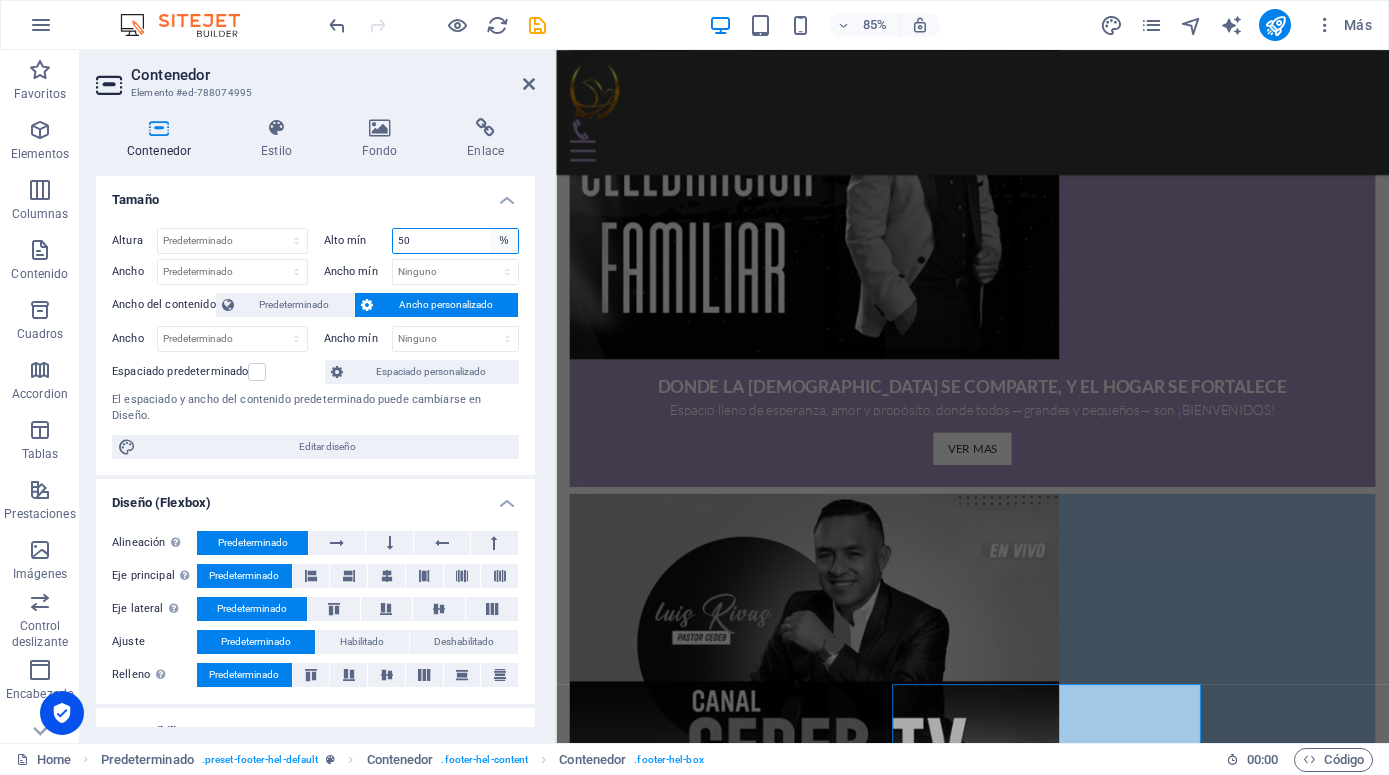 click on "Ninguno px rem % vh vw" at bounding box center [504, 241] 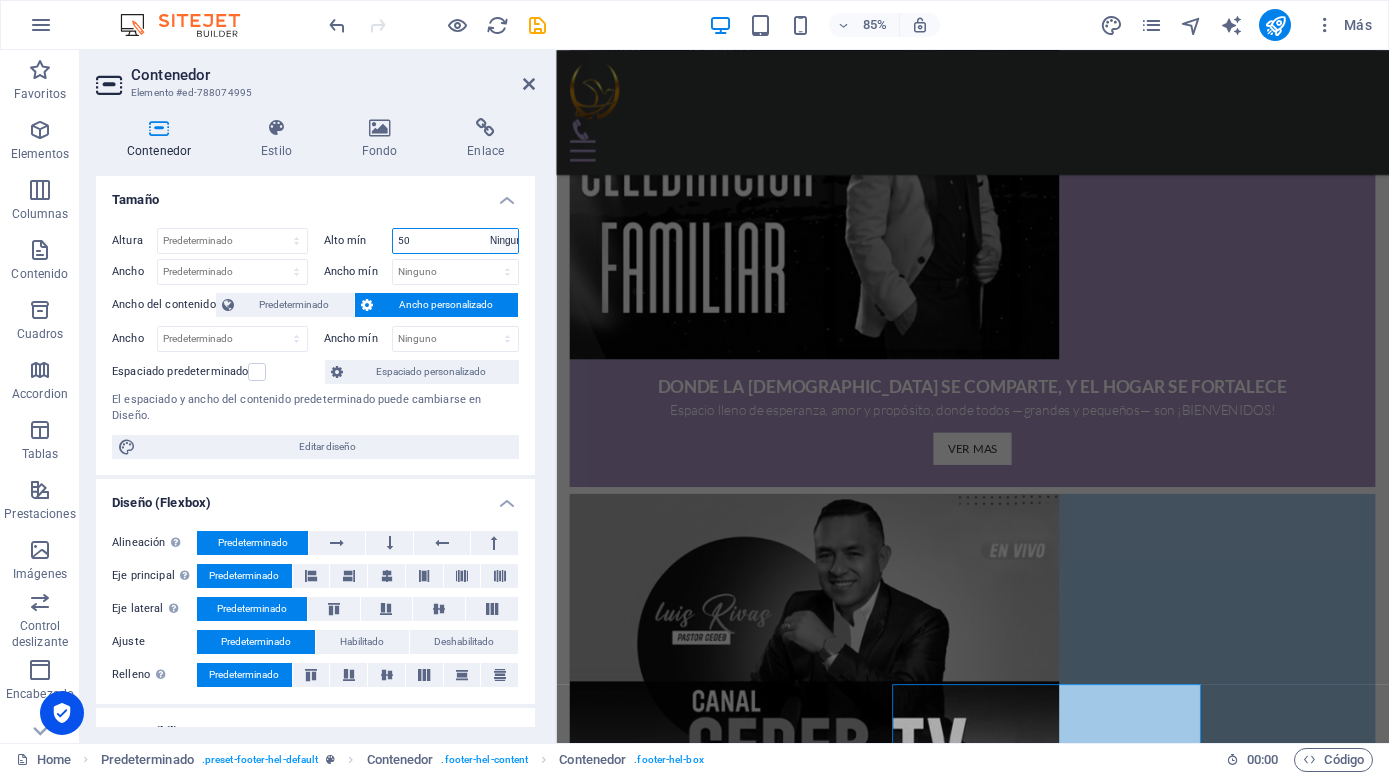 click on "Ninguno" at bounding box center (0, 0) 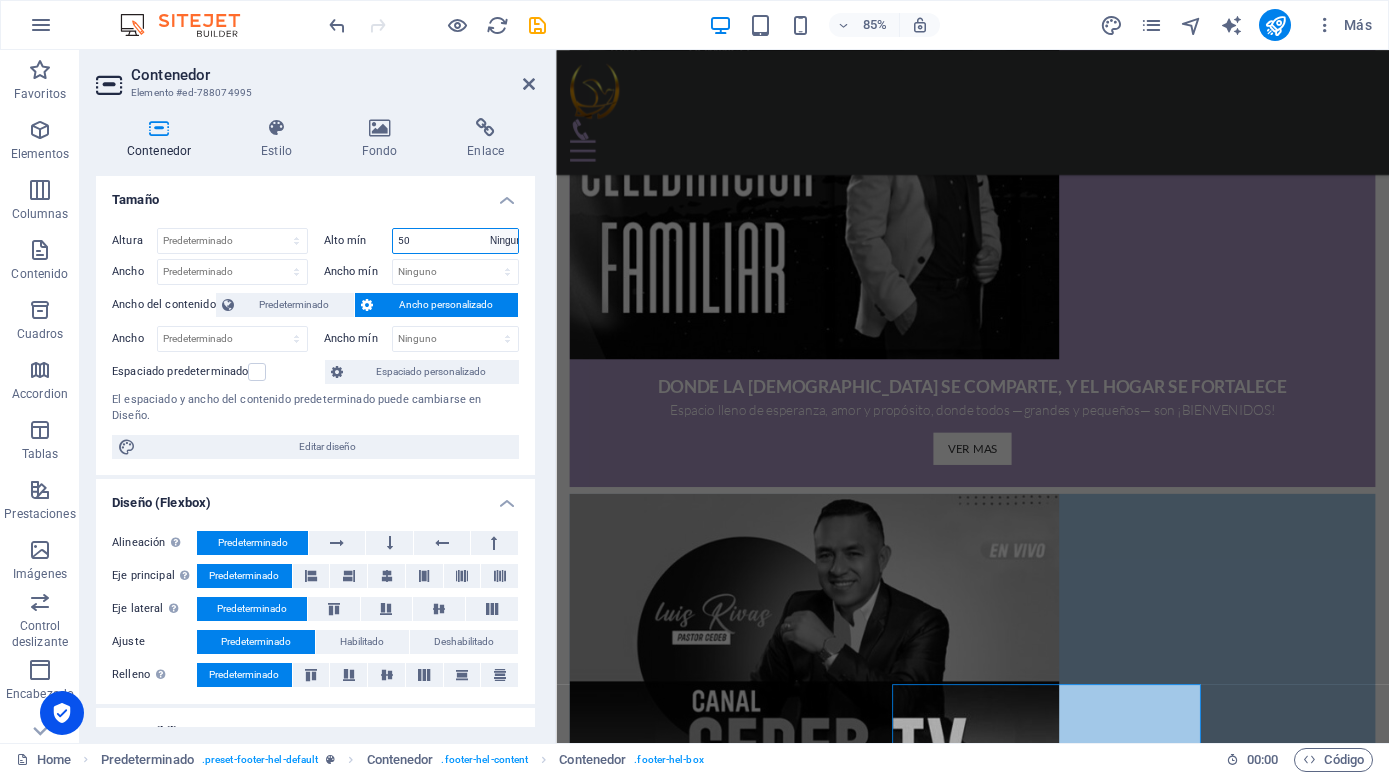 type 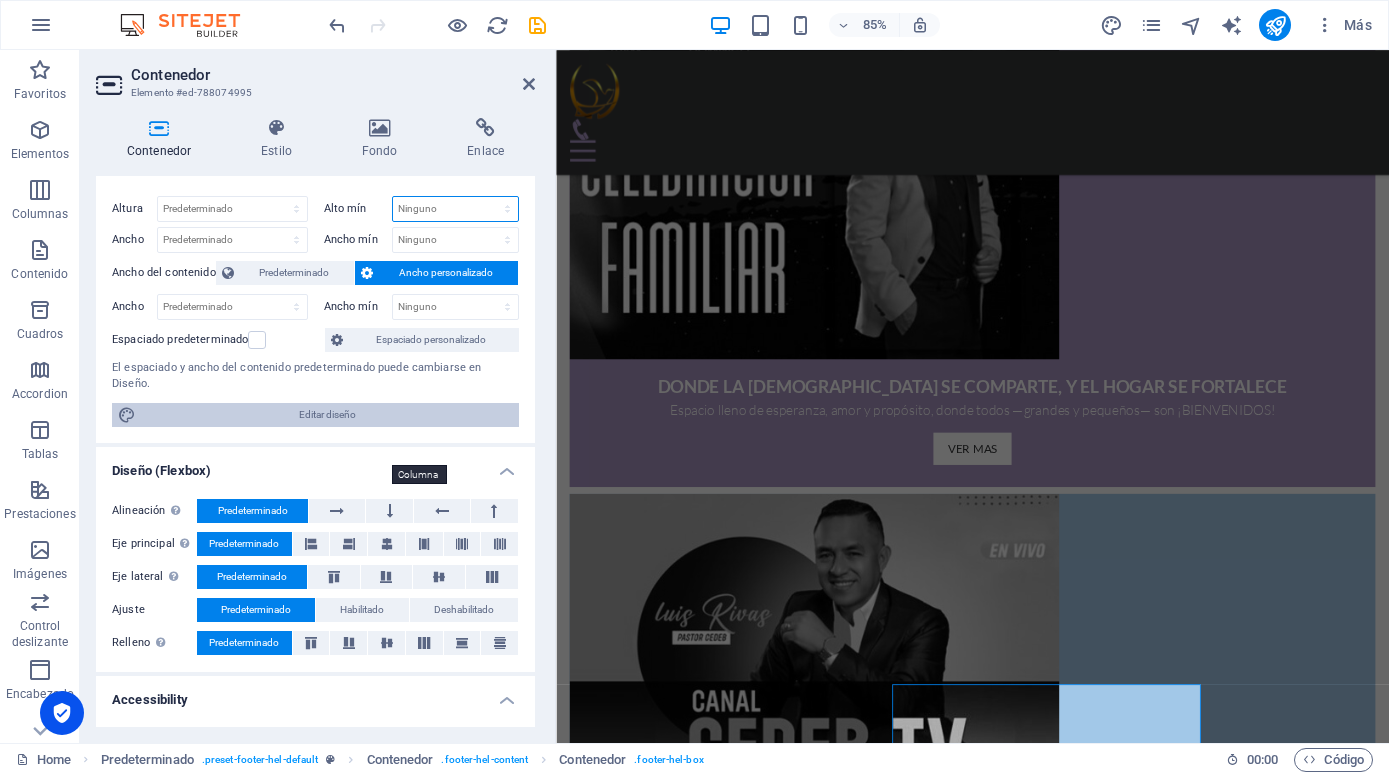 scroll, scrollTop: 0, scrollLeft: 0, axis: both 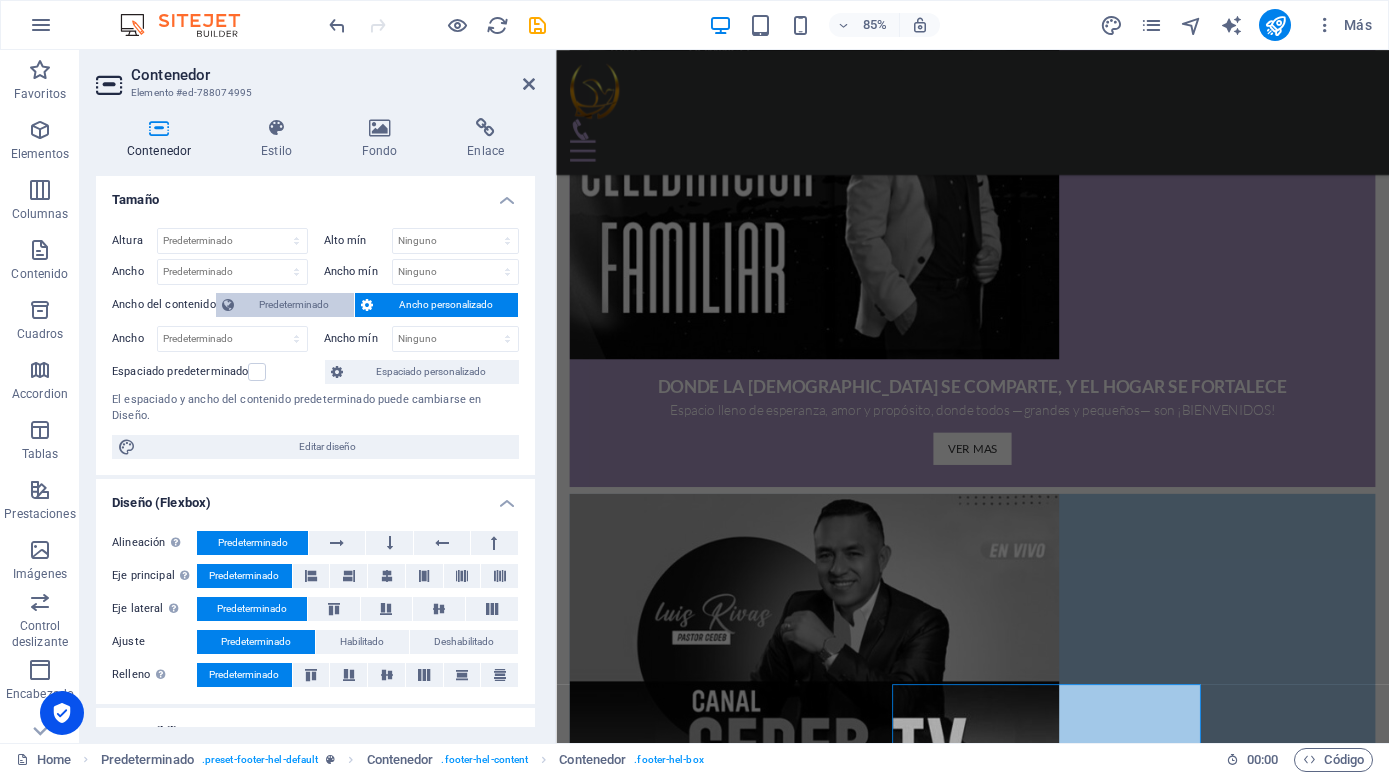 click on "Predeterminado" at bounding box center (294, 305) 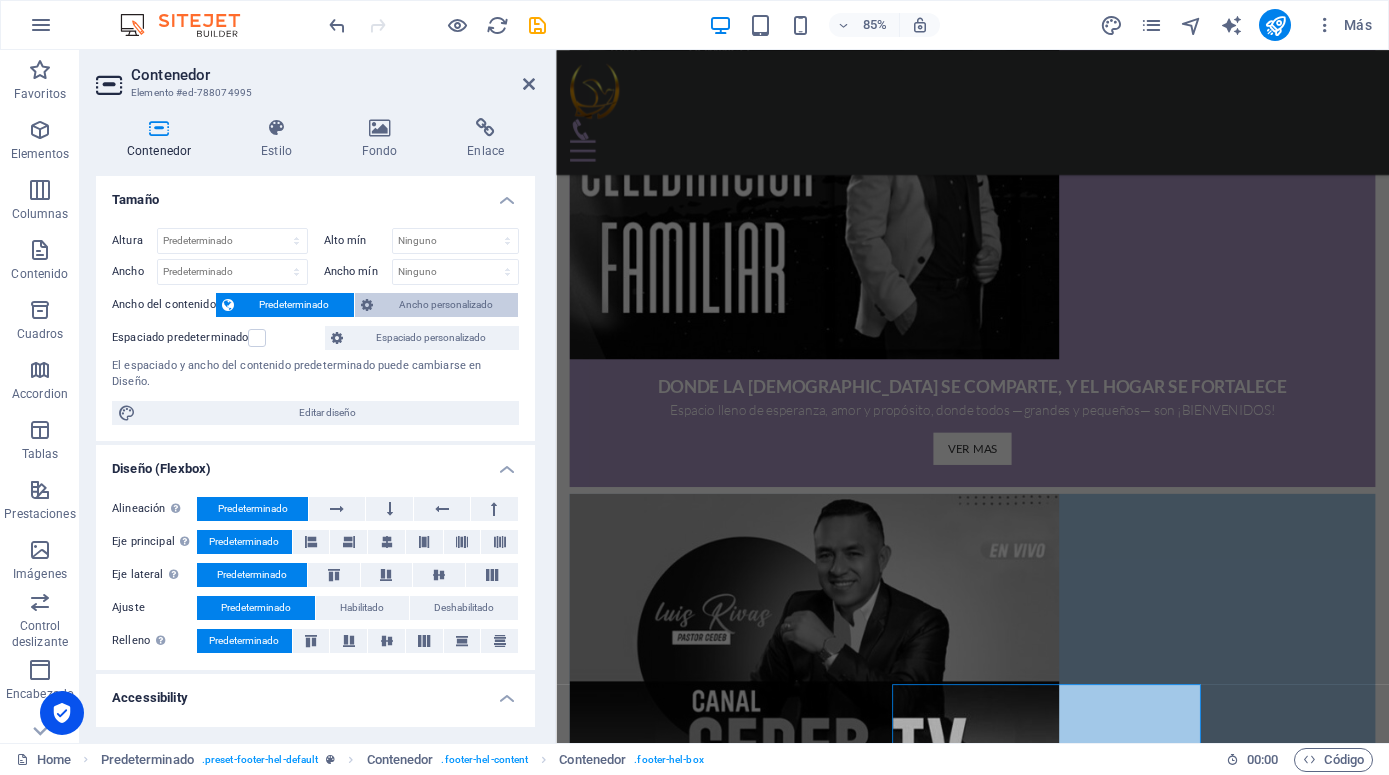click on "Ancho personalizado" at bounding box center (445, 305) 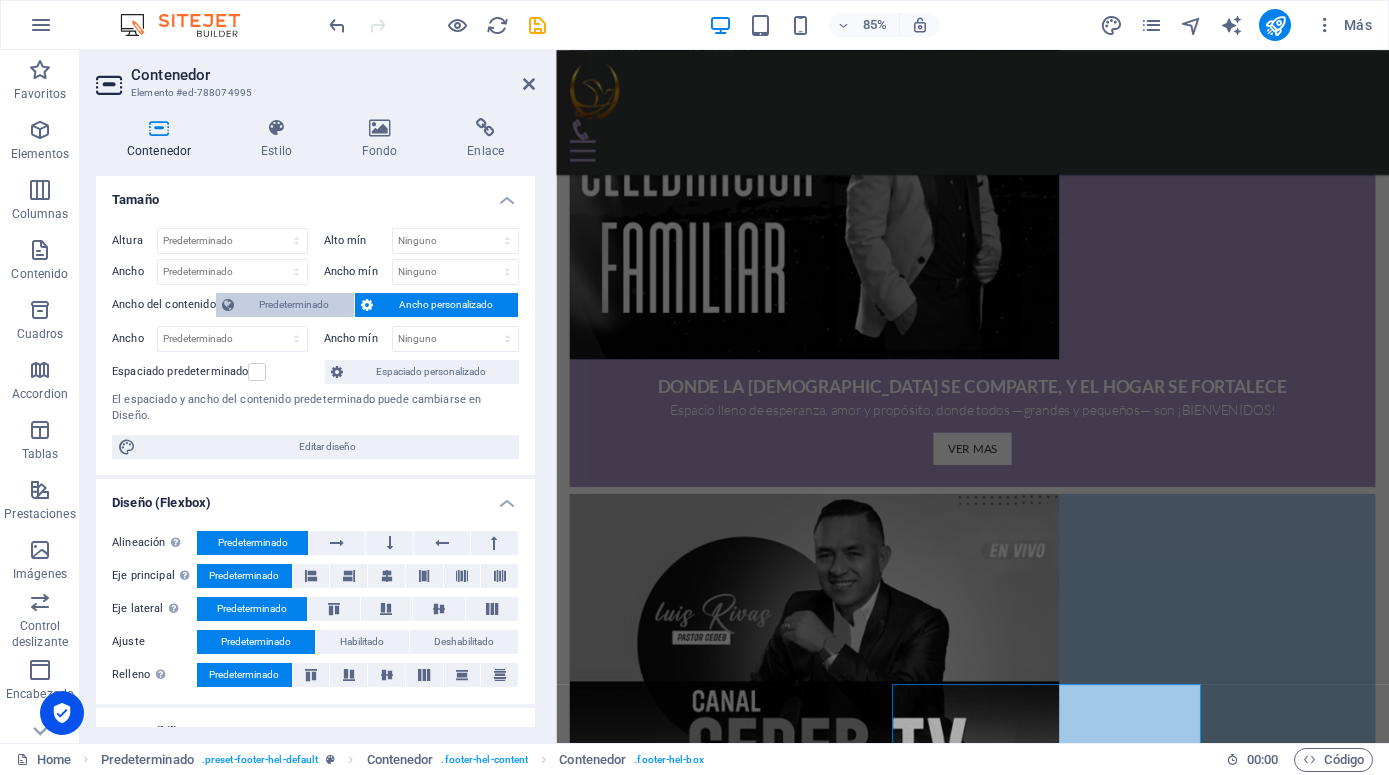 click on "Predeterminado" at bounding box center (294, 305) 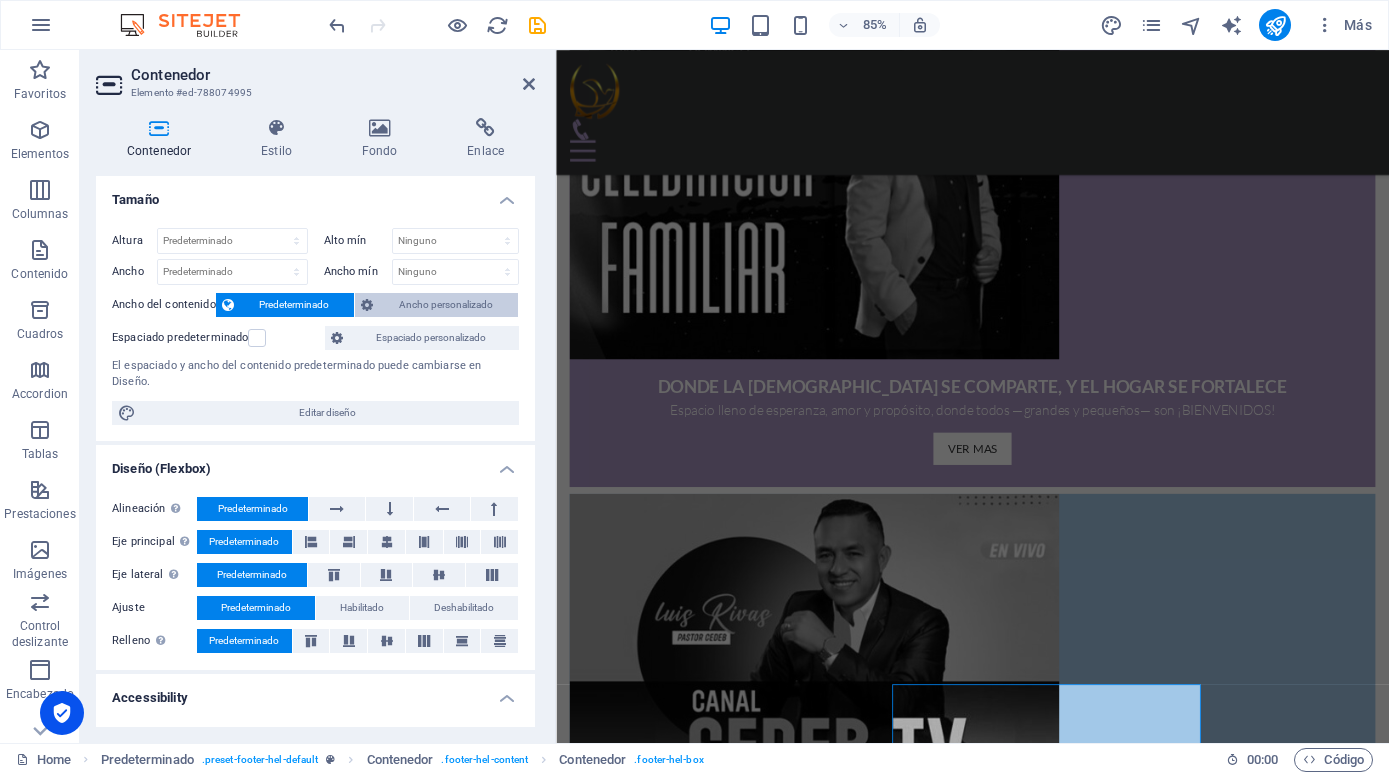 click on "Ancho personalizado" at bounding box center [445, 305] 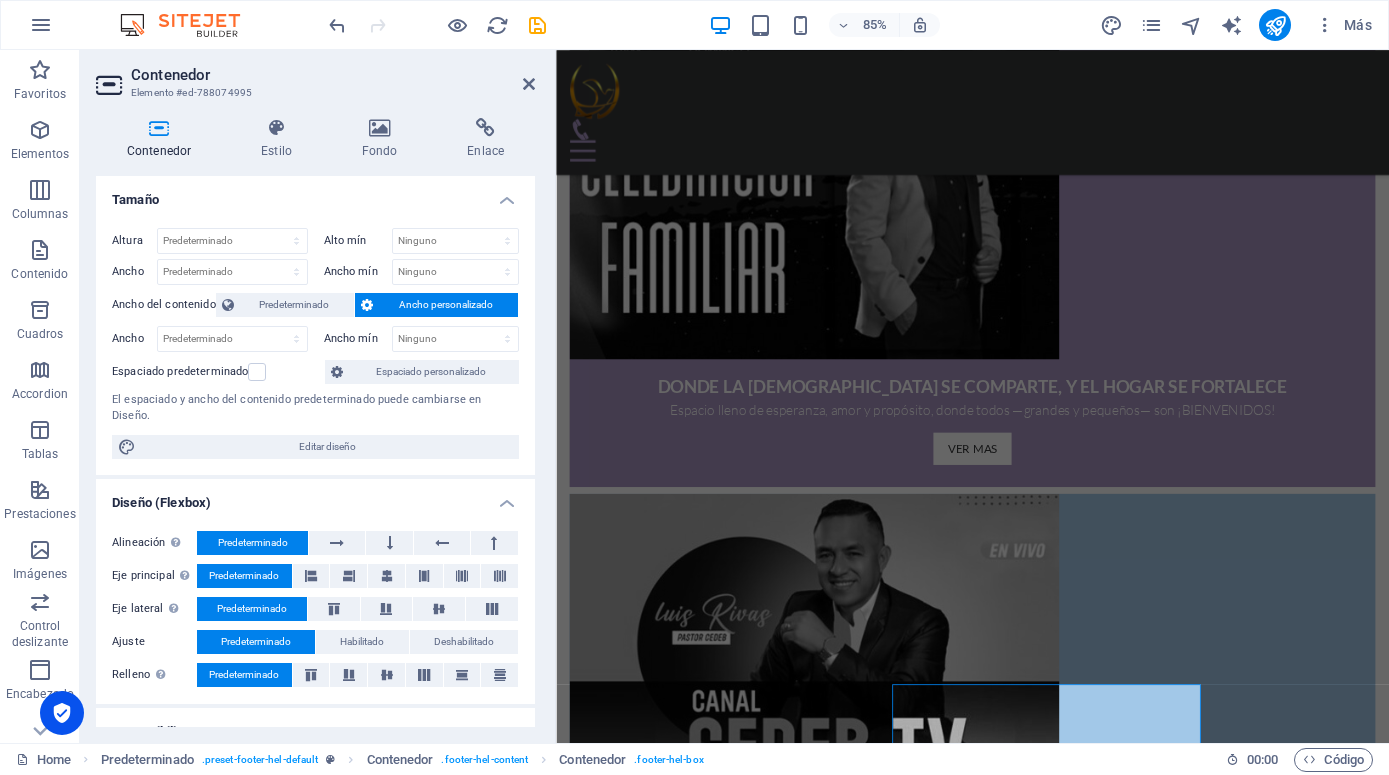 scroll, scrollTop: 90, scrollLeft: 0, axis: vertical 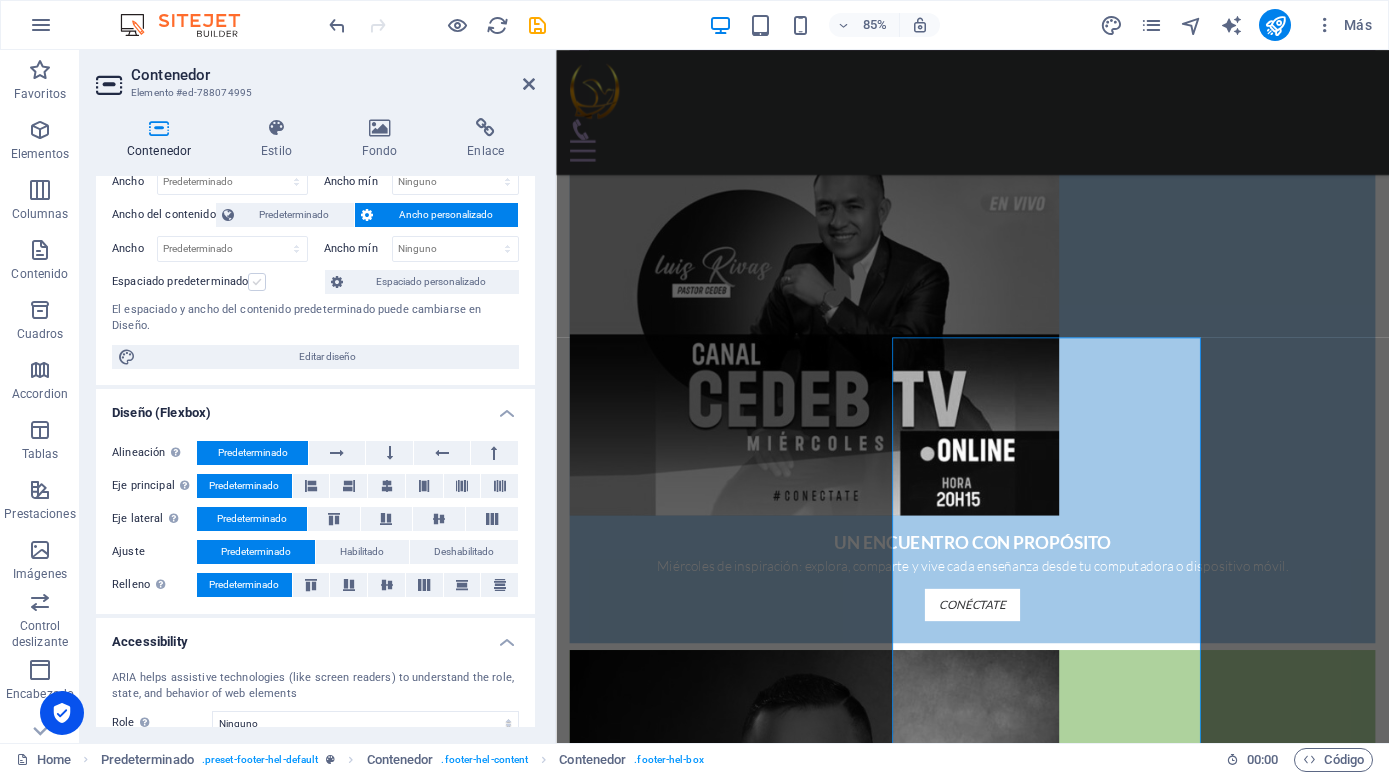 click at bounding box center (257, 282) 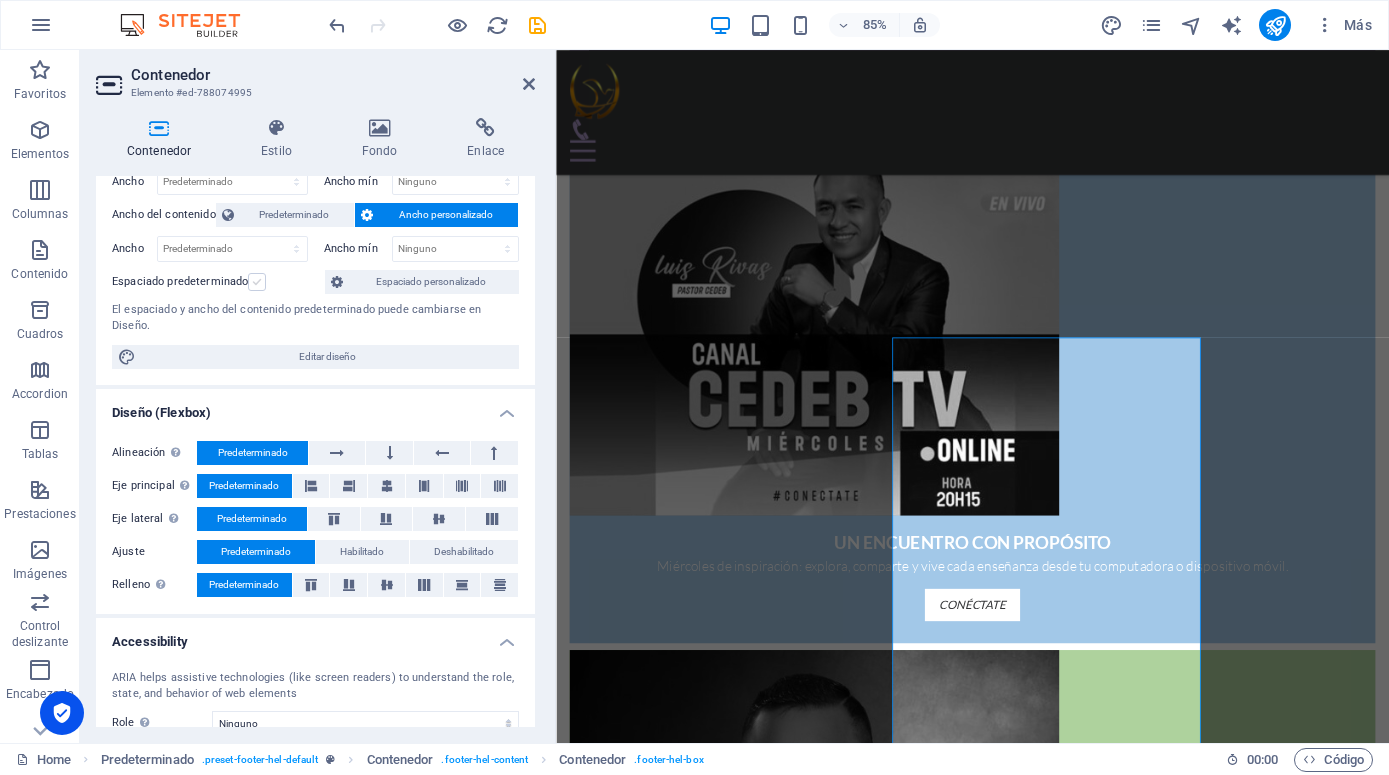 click on "Espaciado predeterminado" at bounding box center (0, 0) 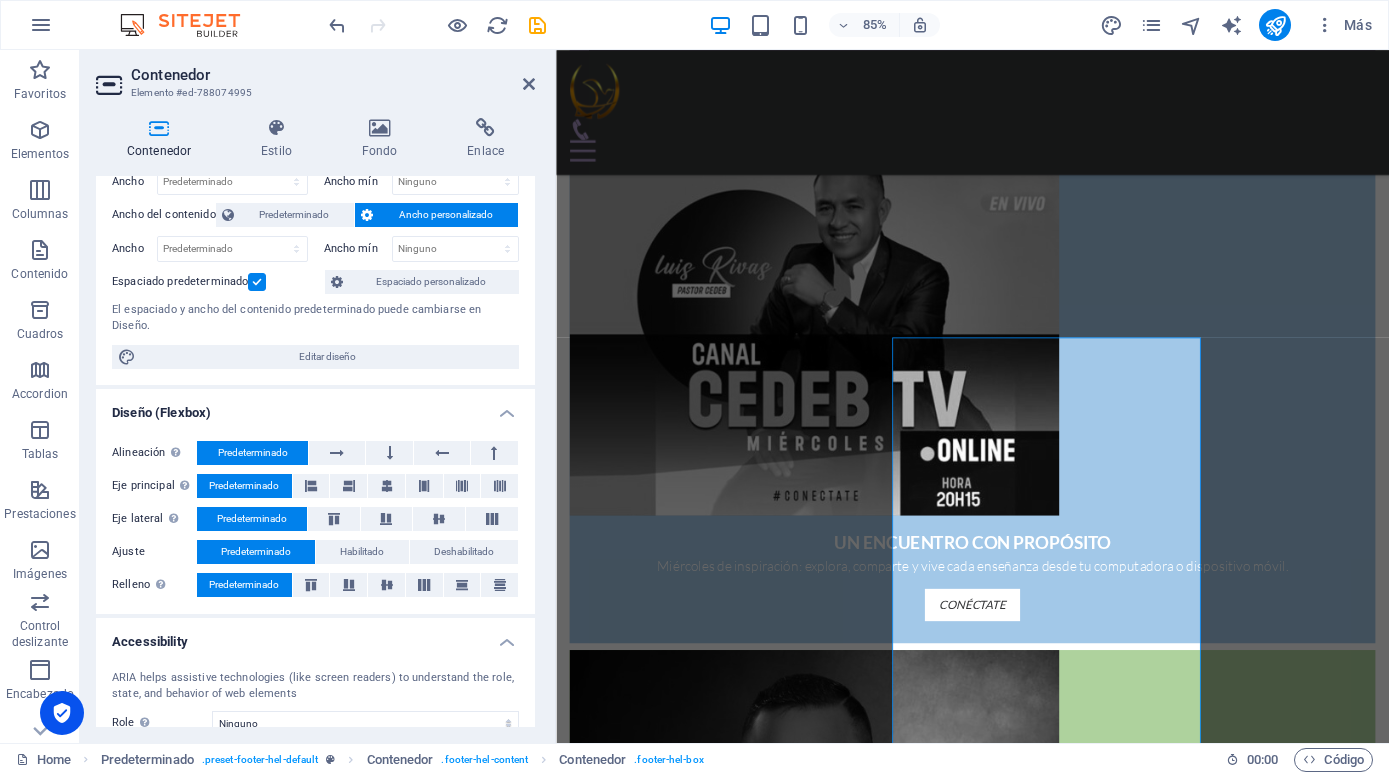 click at bounding box center [257, 282] 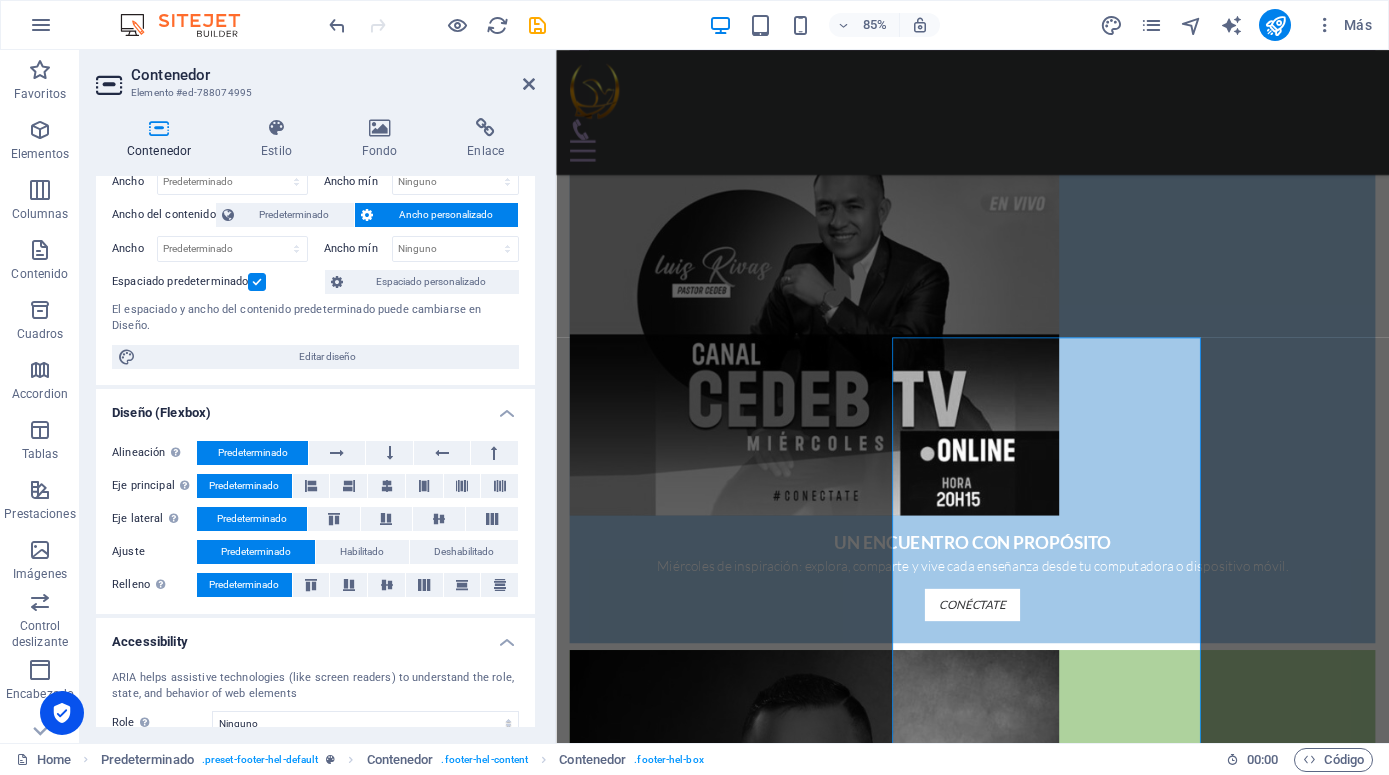 click on "Espaciado predeterminado" at bounding box center [0, 0] 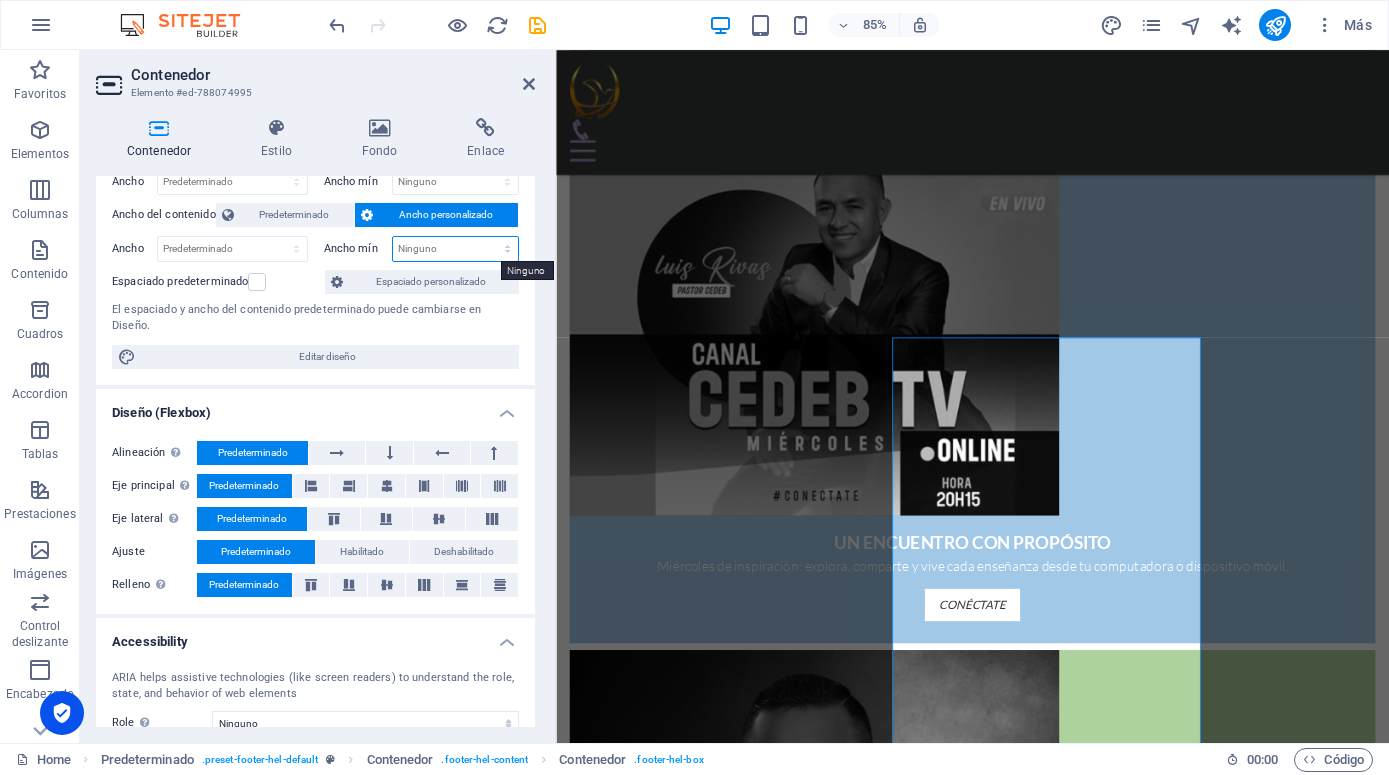 click on "Ninguno px rem % vh vw" at bounding box center [456, 249] 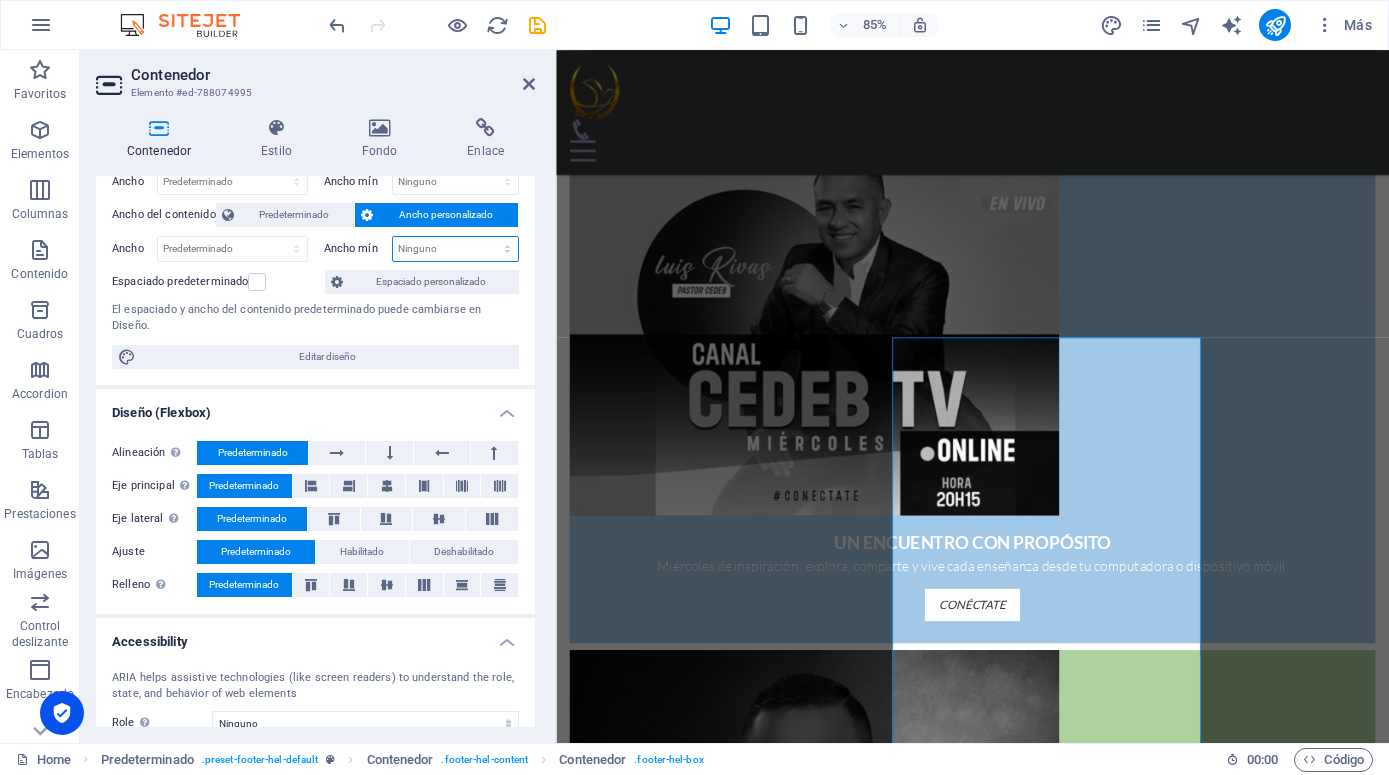 select on "%" 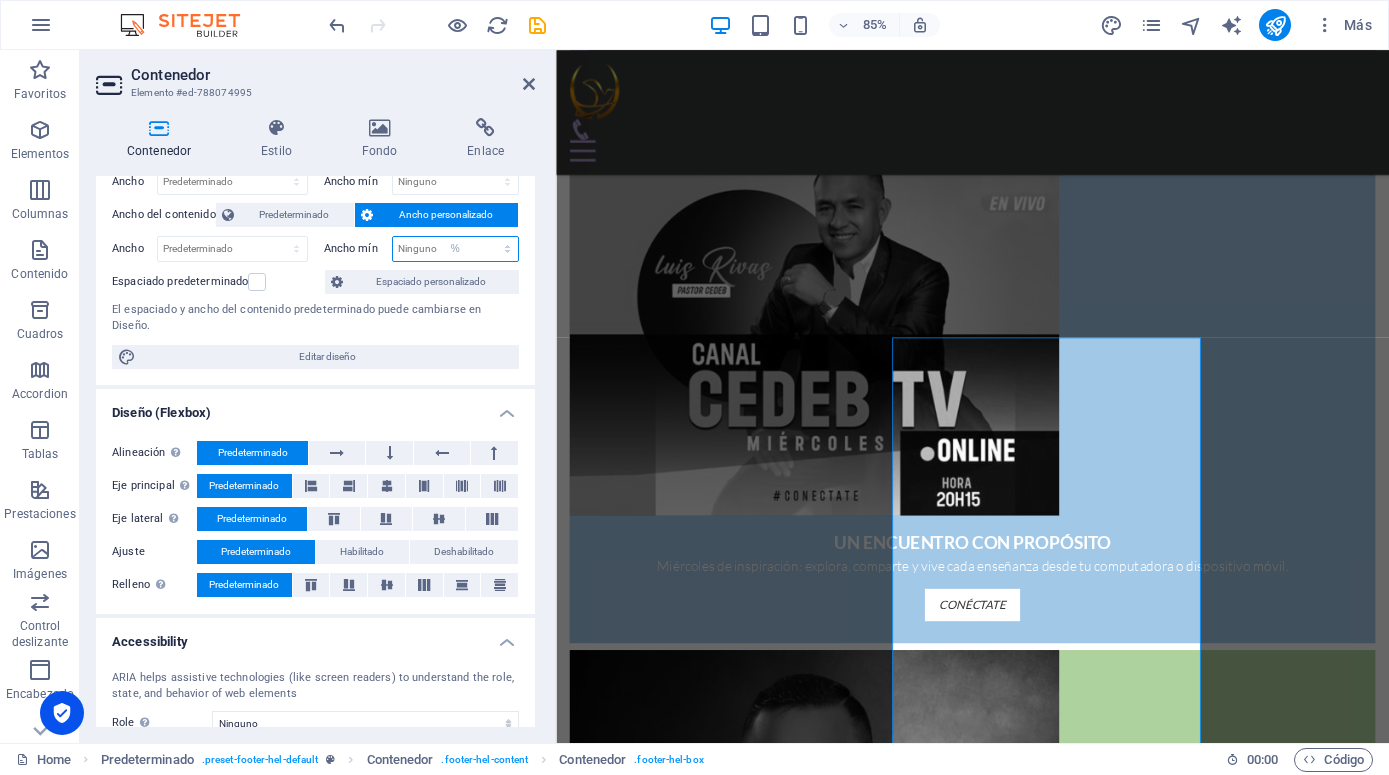 click on "%" at bounding box center (0, 0) 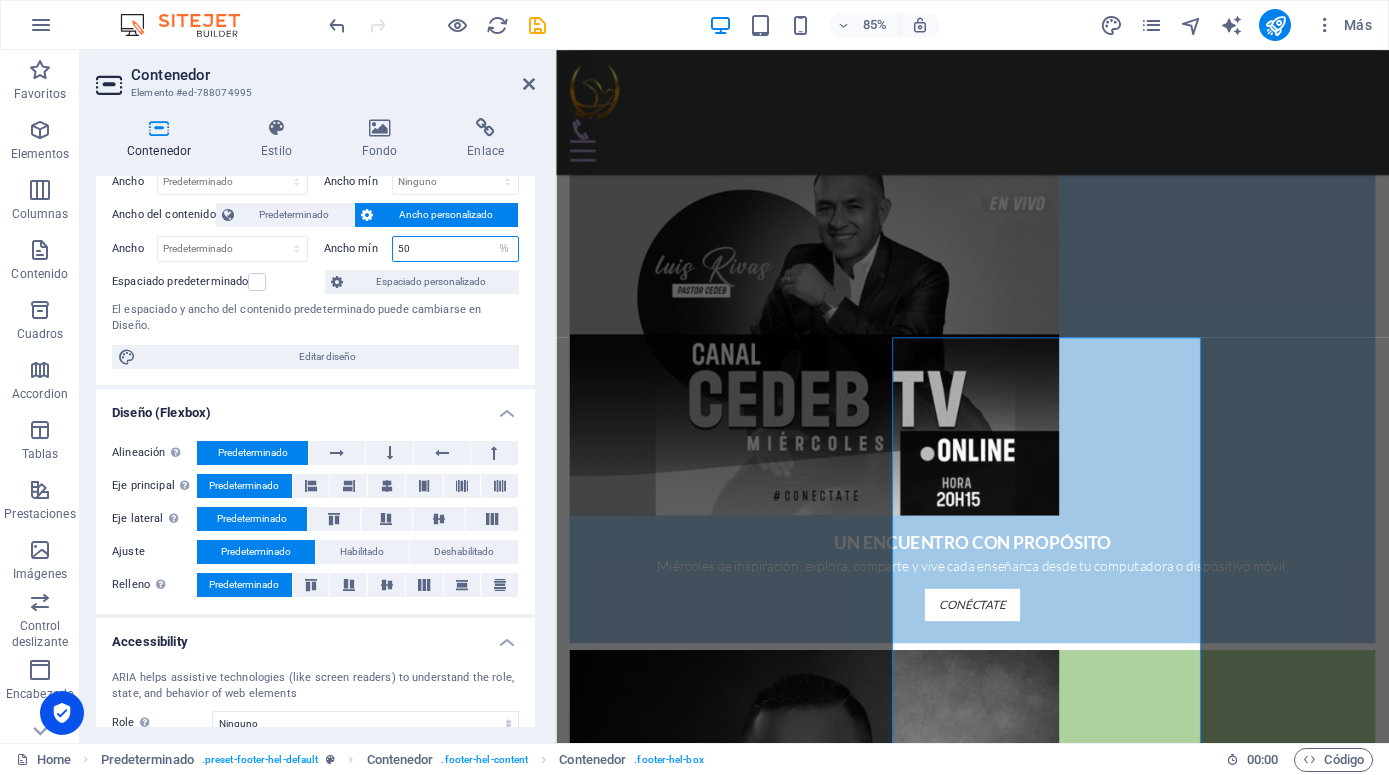 type on "50" 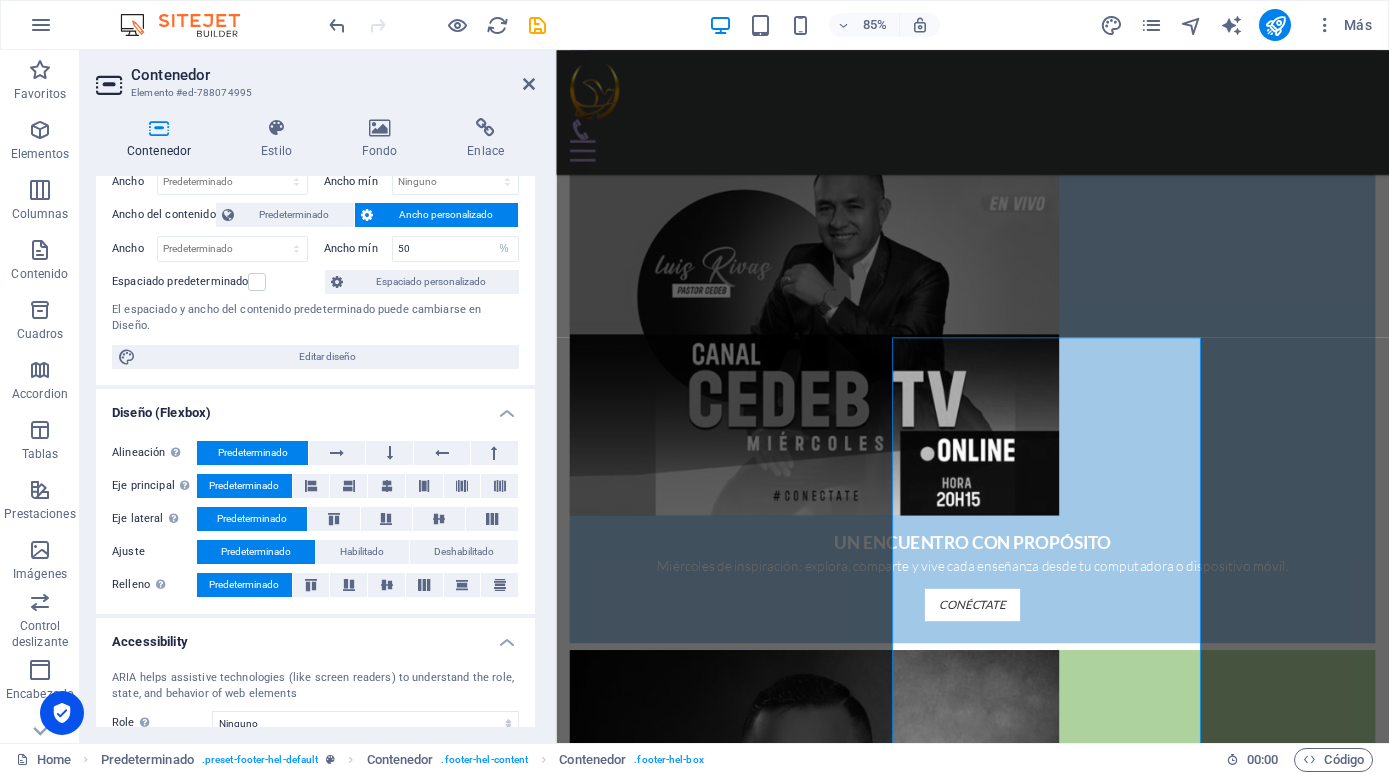 click on "El espaciado y ancho del contenido predeterminado puede cambiarse en Diseño." at bounding box center [315, 318] 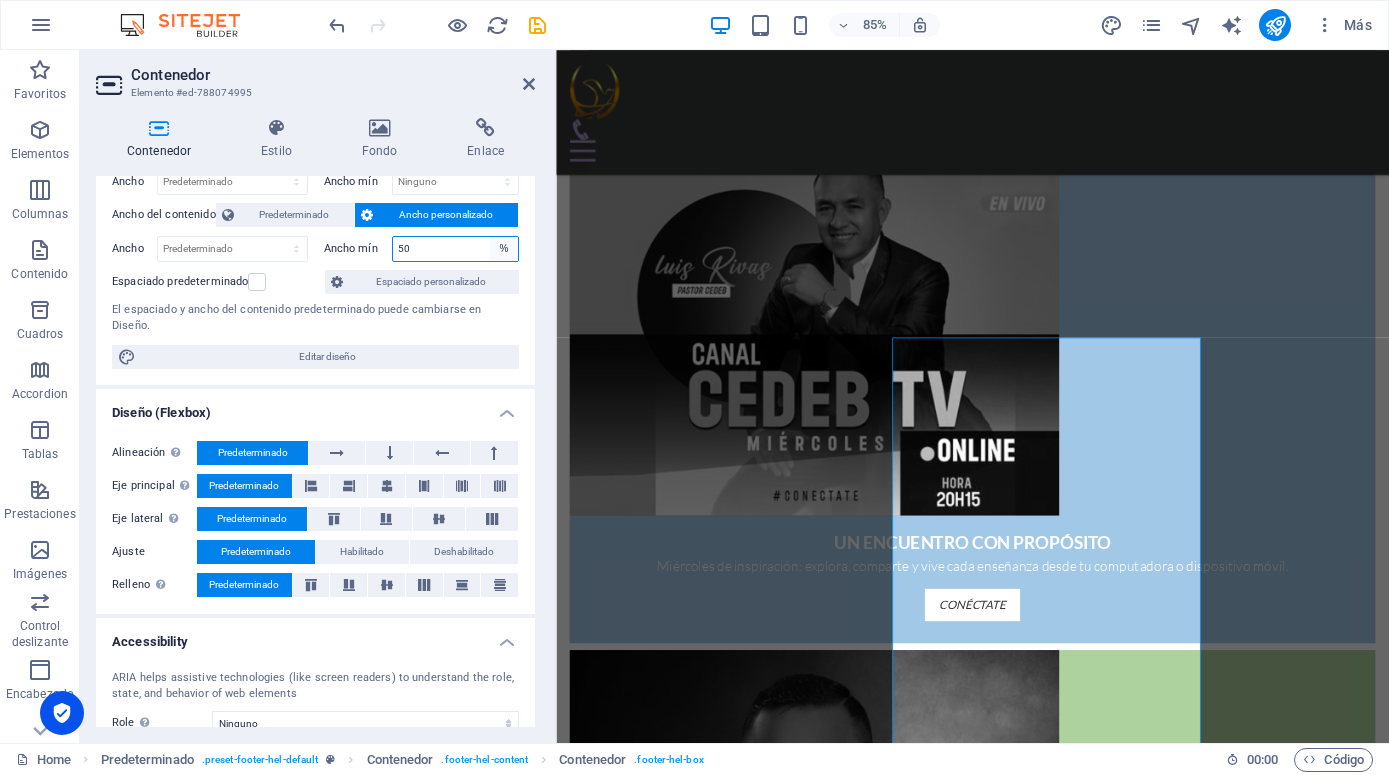 click on "Ninguno px rem % vh vw" at bounding box center [504, 249] 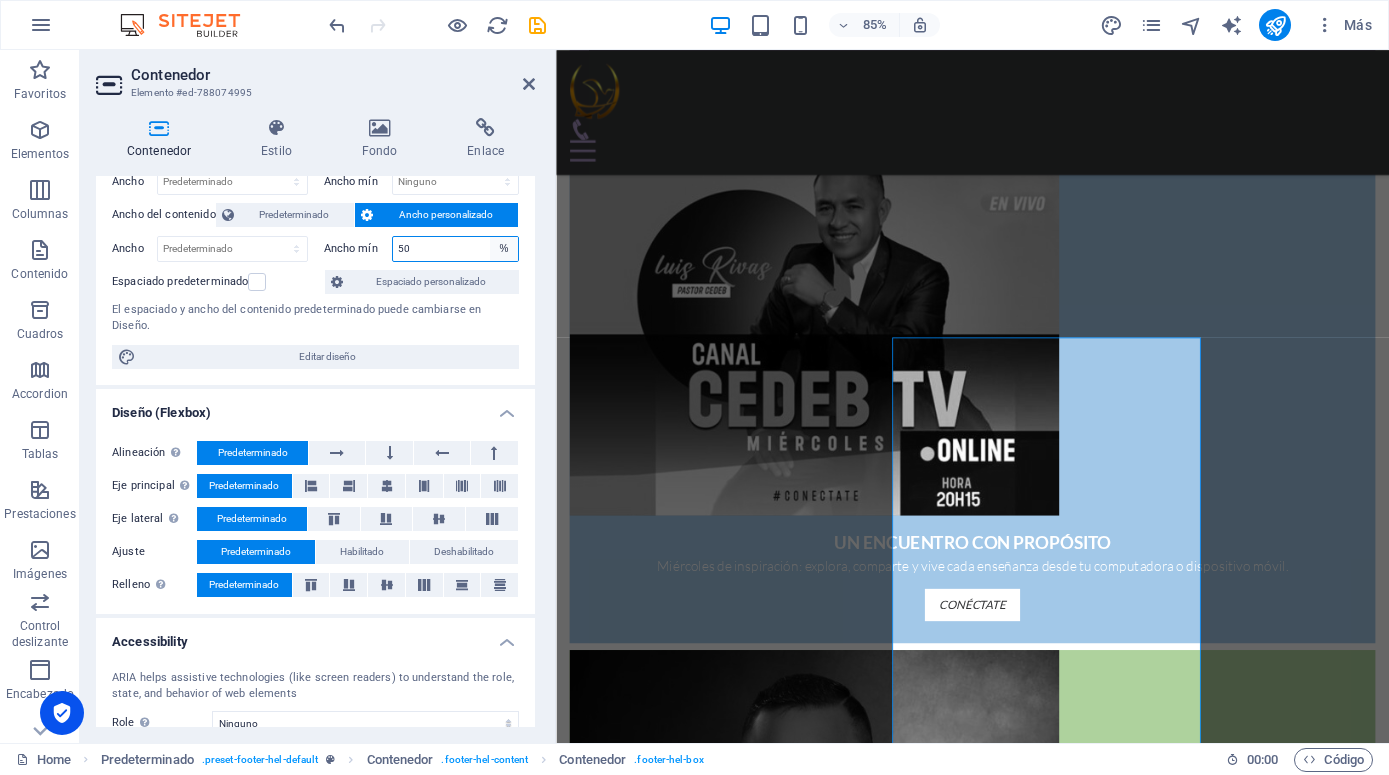 select on "c6u8nv6hkao" 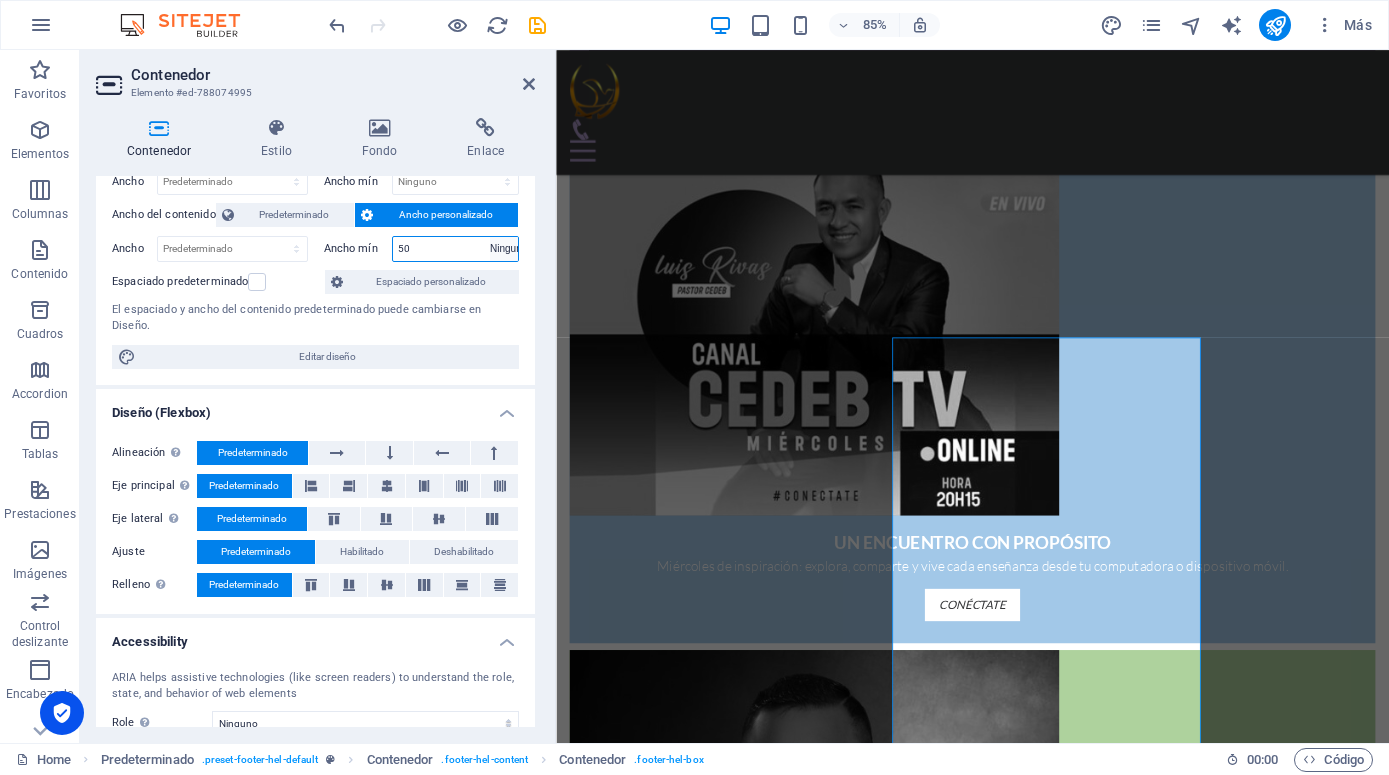 click on "Ninguno" at bounding box center [0, 0] 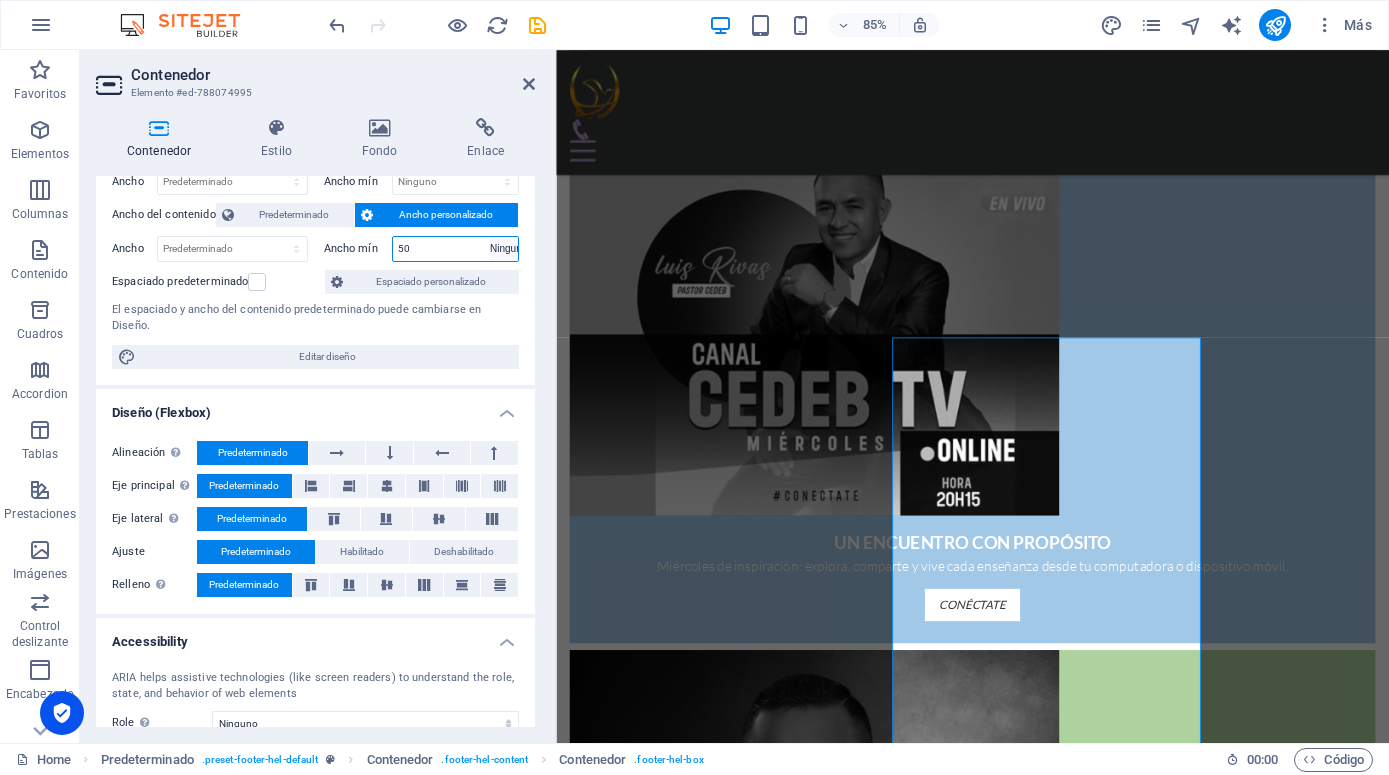 type 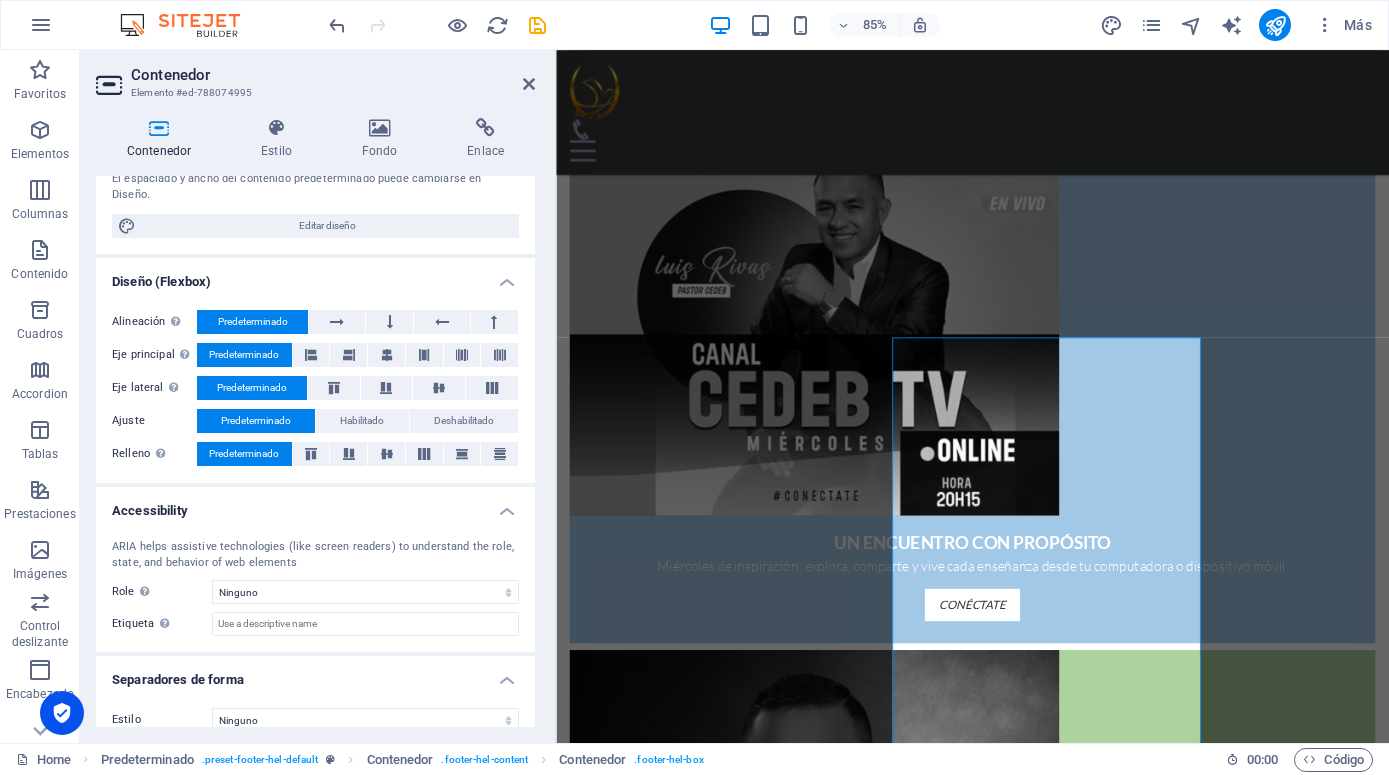scroll, scrollTop: 242, scrollLeft: 0, axis: vertical 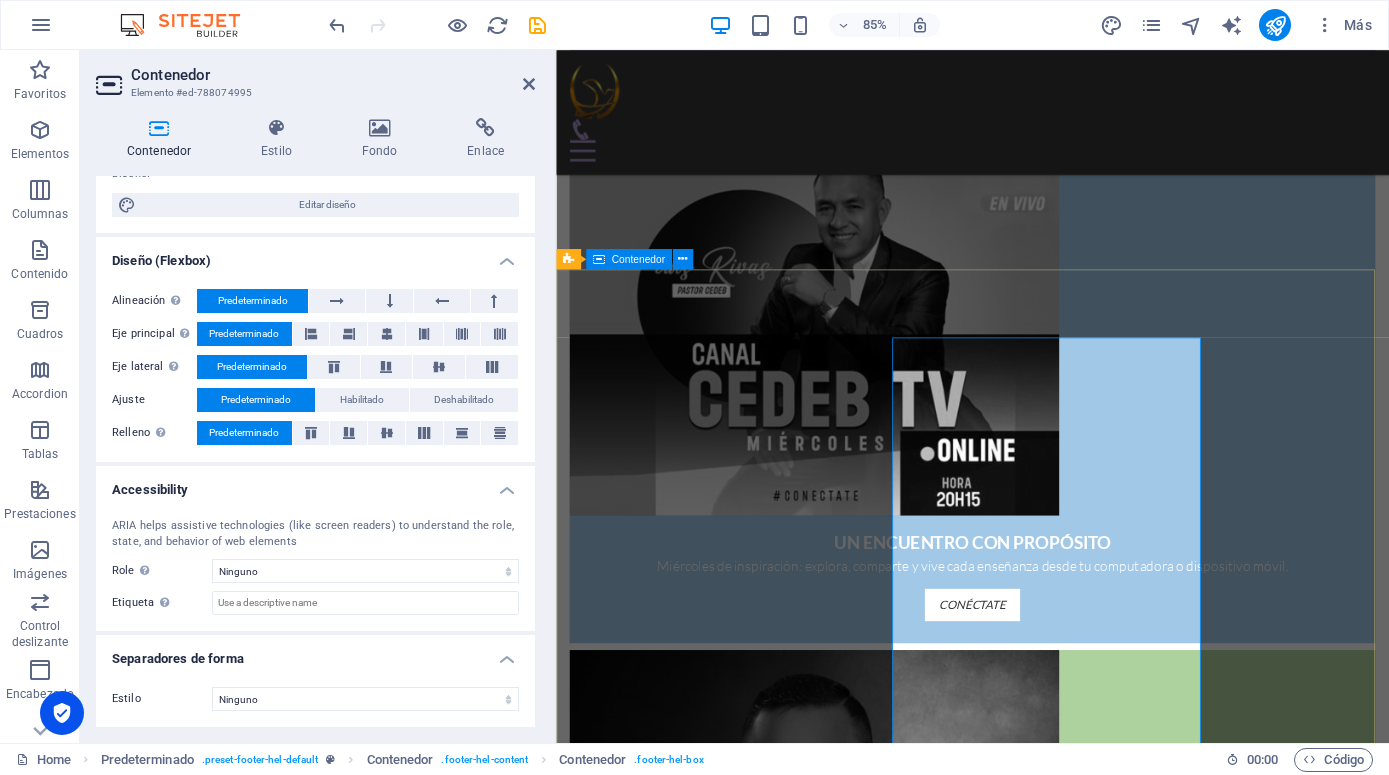 click on "DÉJANOS SABER DE TI Tu voz importa. Conéctate con nosotros si deseas saber más sobre nuestra labor. [DOMAIN_NAME]
NUESTRA UBICACION
[PHONE_NUMBER]
[EMAIL_ADDRESS][DOMAIN_NAME]
Aviso Legal |  Pr ivacidad Cargando…" at bounding box center [1046, 3469] 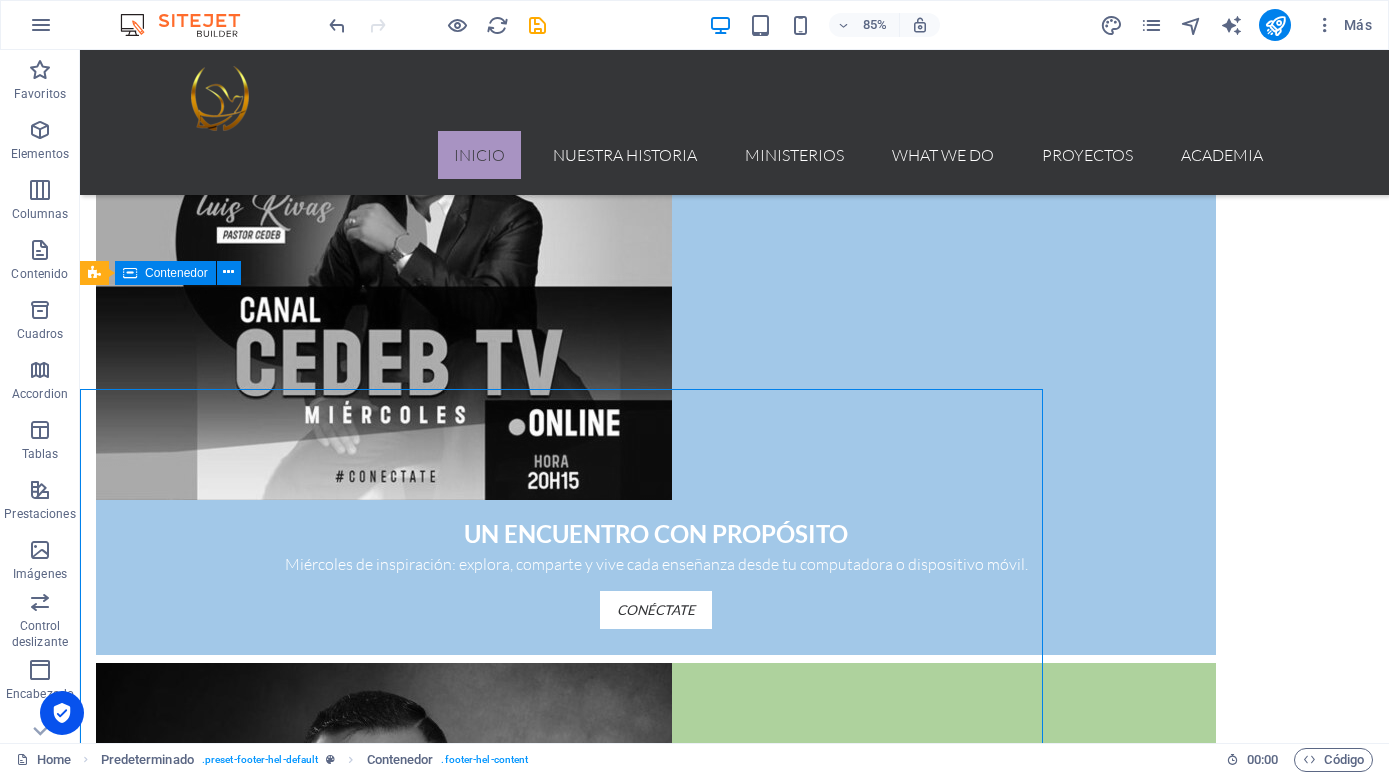 scroll, scrollTop: 1646, scrollLeft: 0, axis: vertical 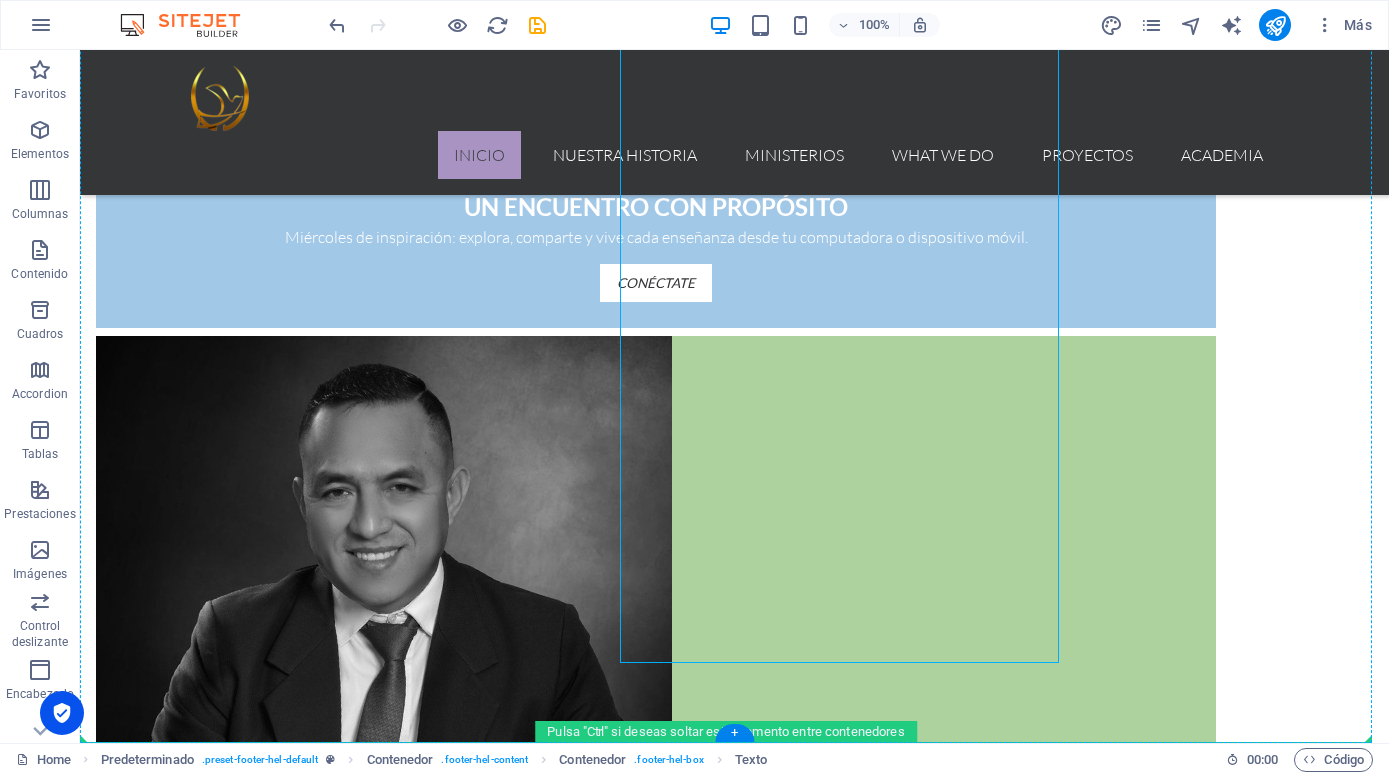 drag, startPoint x: 1070, startPoint y: 423, endPoint x: 1042, endPoint y: 391, distance: 42.520584 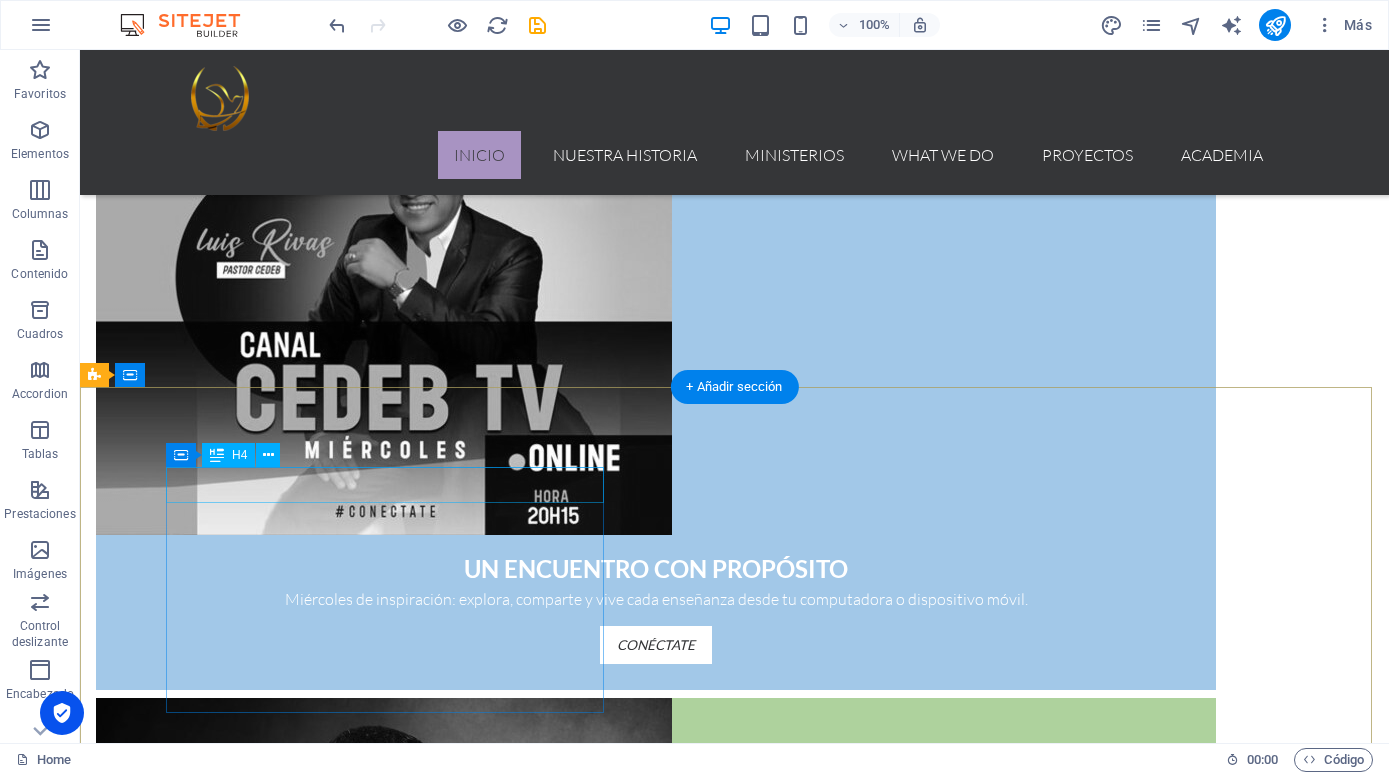 scroll, scrollTop: 1748, scrollLeft: 0, axis: vertical 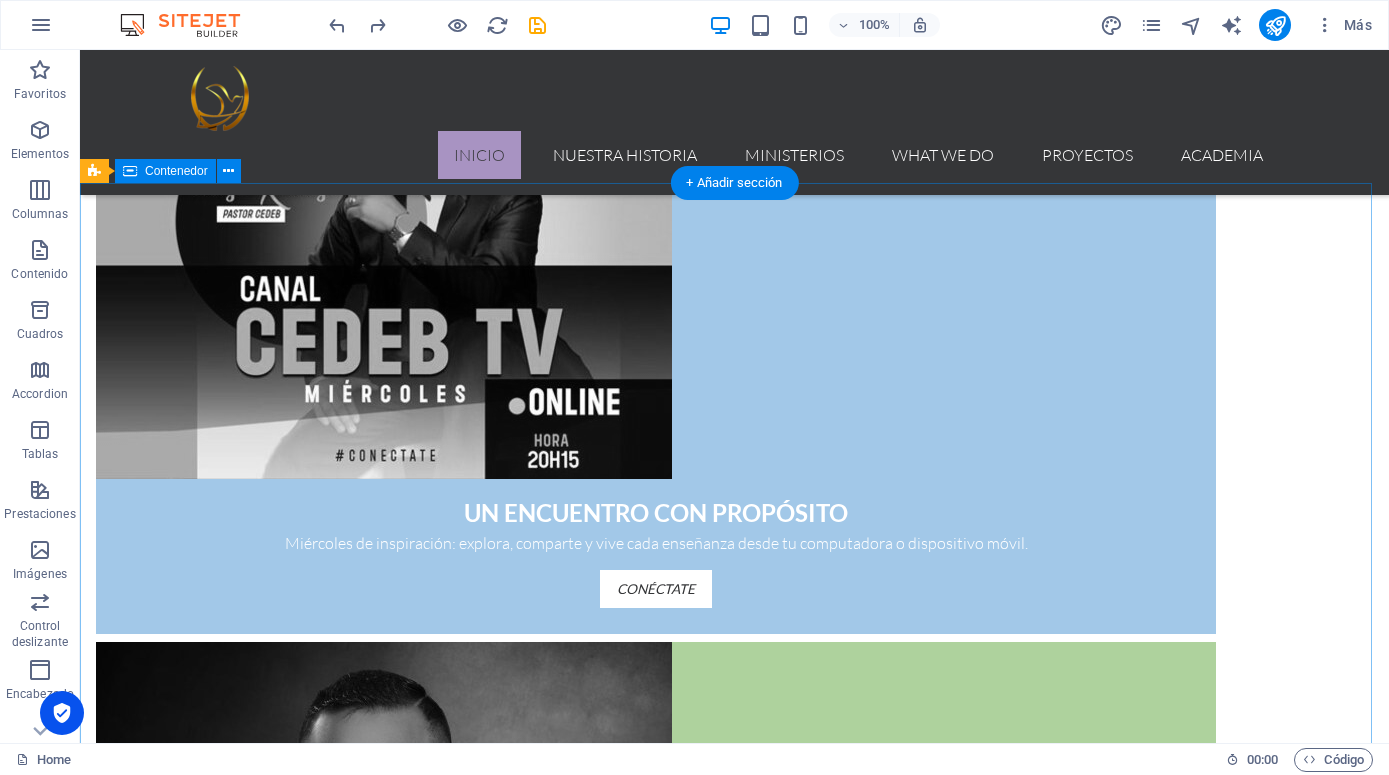 click on "DÉJANOS SABER DE TI Tu voz importa. Conéctate con nosotros si deseas saber más sobre nuestra labor. [DOMAIN_NAME]
NUESTRA UBICACION
[PHONE_NUMBER]
[EMAIL_ADDRESS][DOMAIN_NAME]
Aviso Legal |  Pr ivacidad Cargando…" at bounding box center [734, 3295] 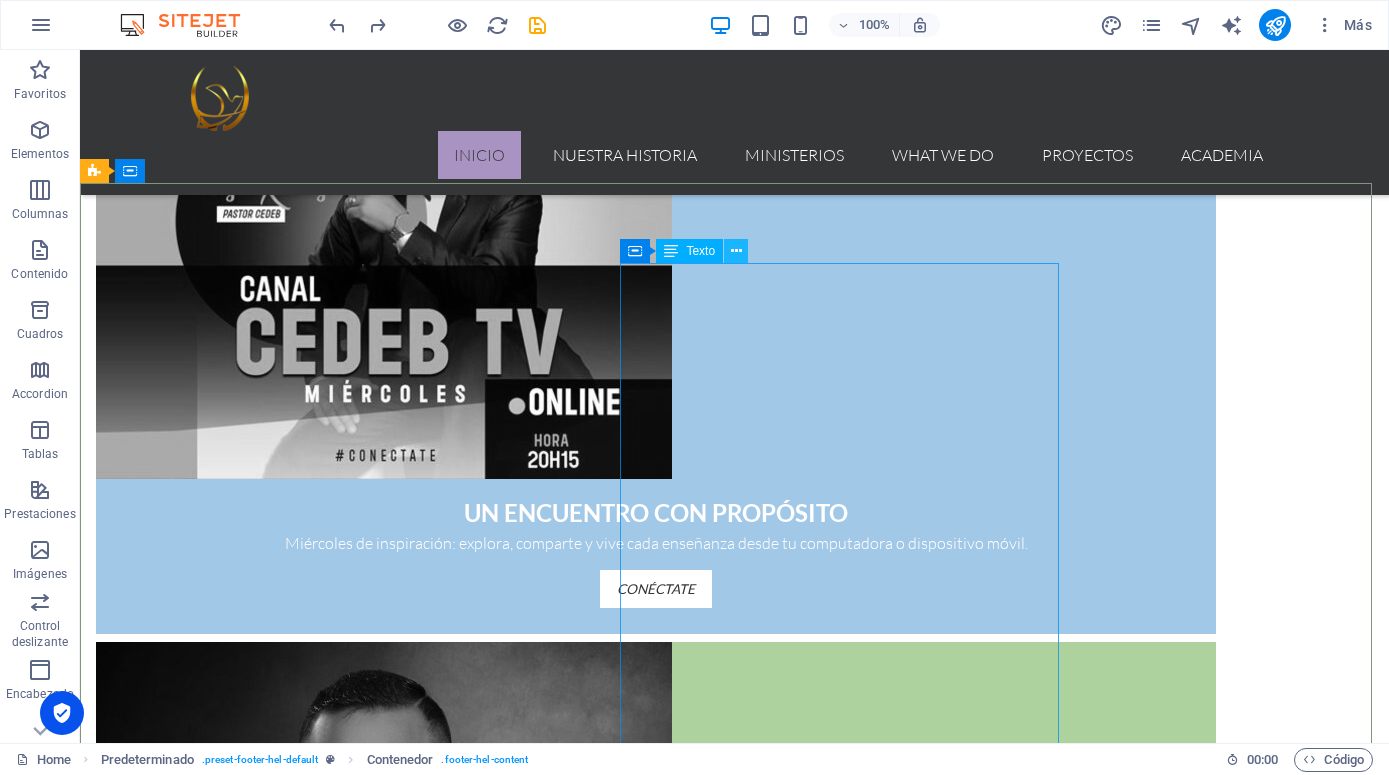 click at bounding box center (736, 251) 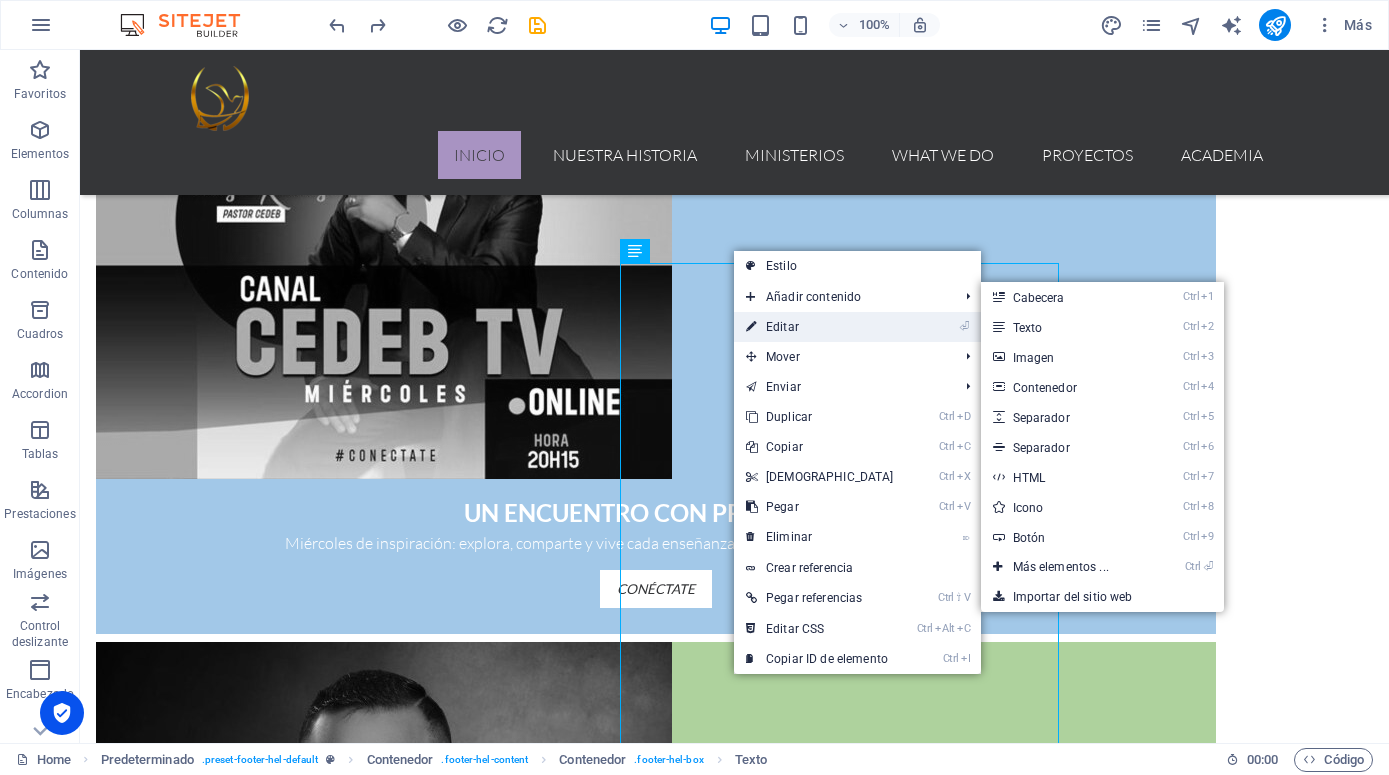 click on "⏎  Editar" at bounding box center [820, 327] 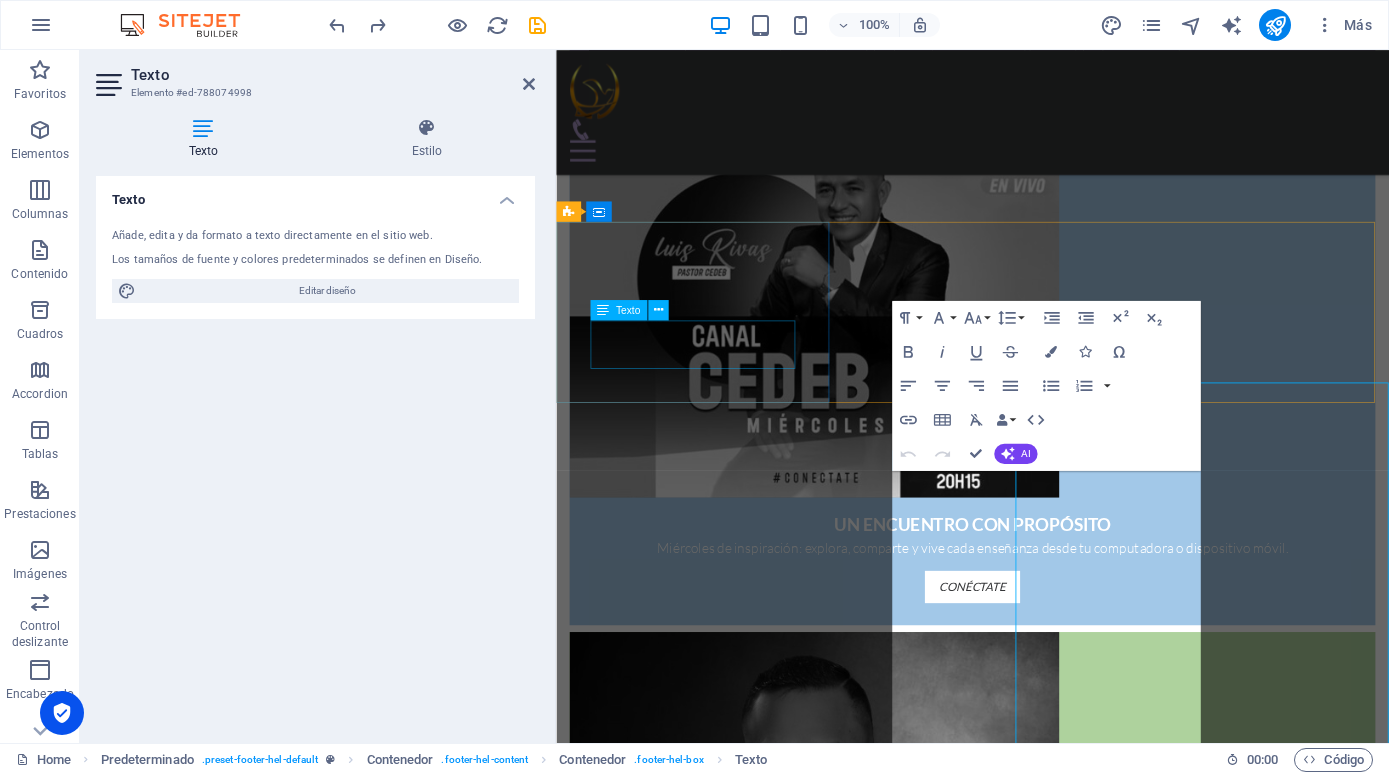 scroll, scrollTop: 1570, scrollLeft: 0, axis: vertical 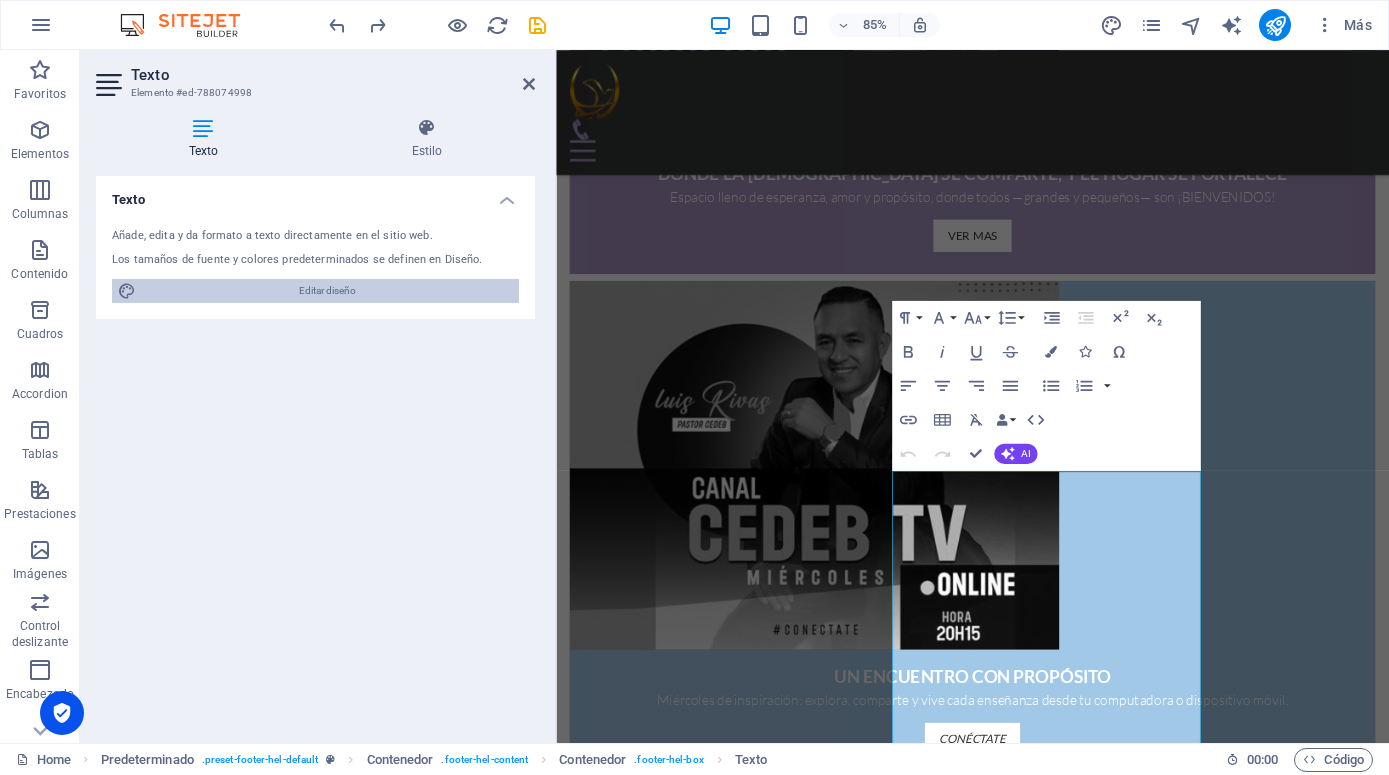 click on "Editar diseño" at bounding box center (327, 291) 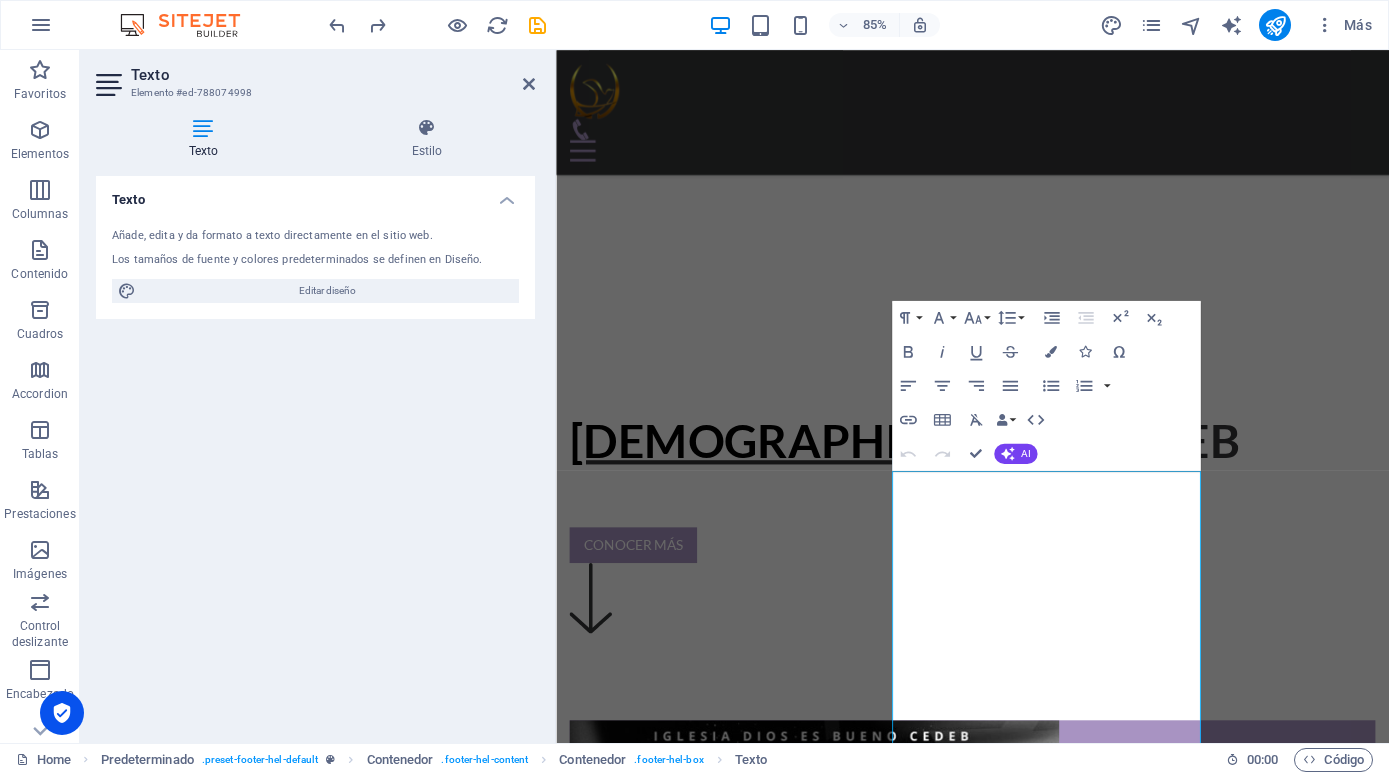 select on "rem" 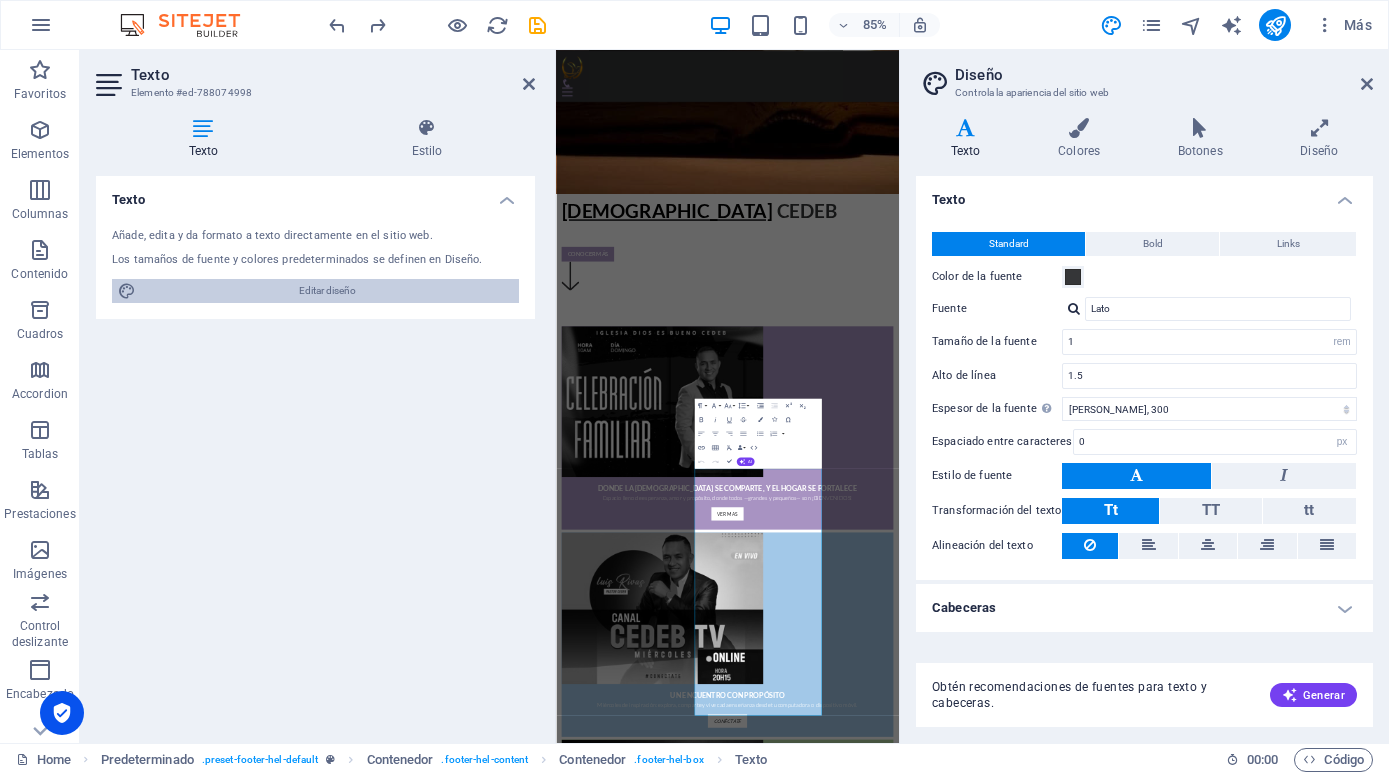 click on "Editar diseño" at bounding box center [327, 291] 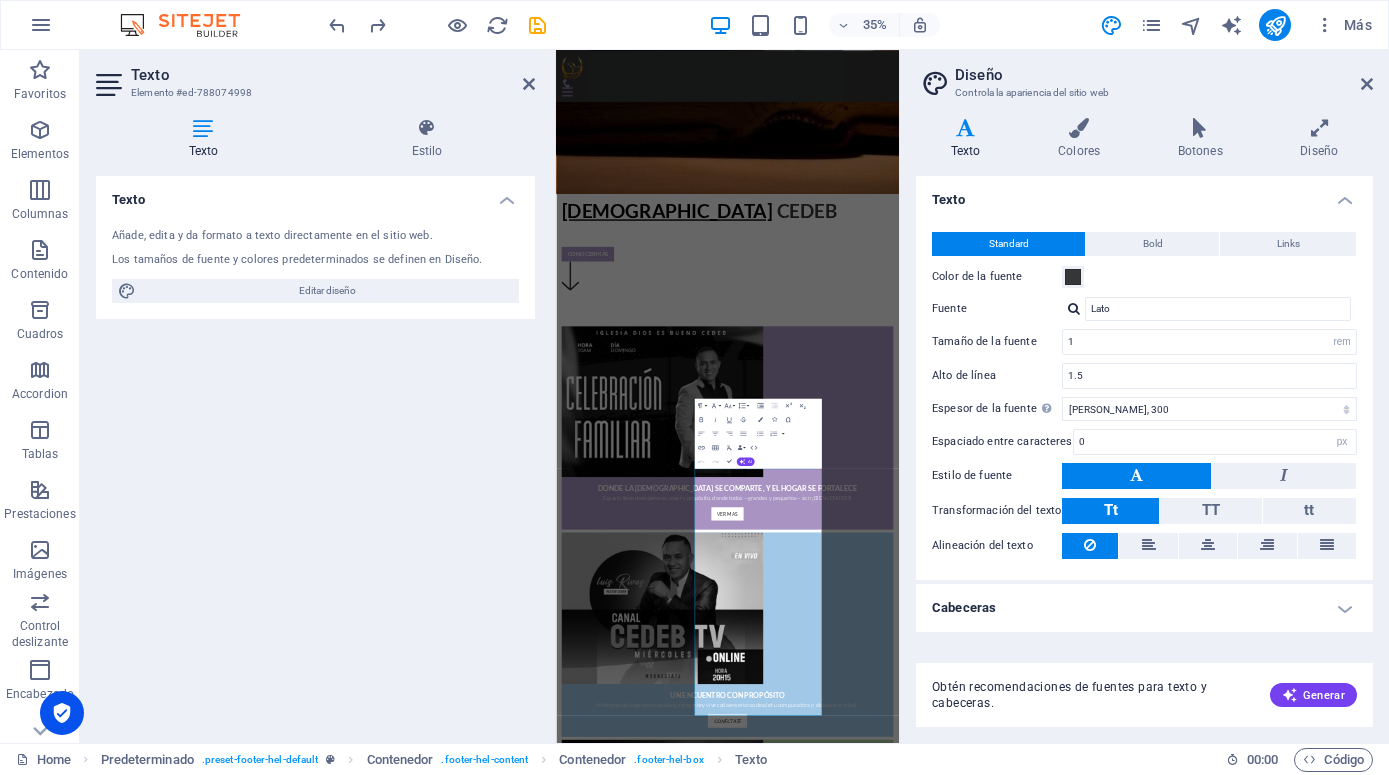 scroll, scrollTop: 1919, scrollLeft: 0, axis: vertical 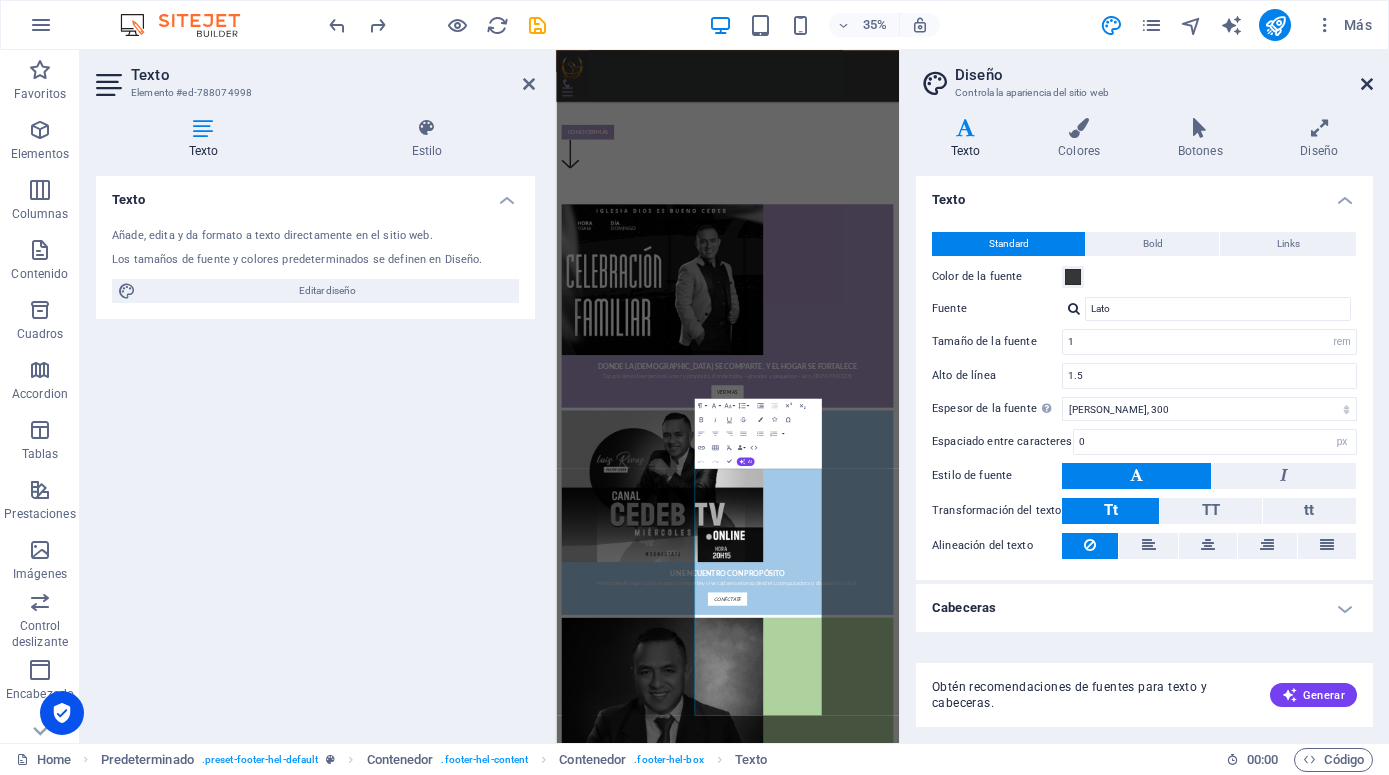 click at bounding box center (1367, 84) 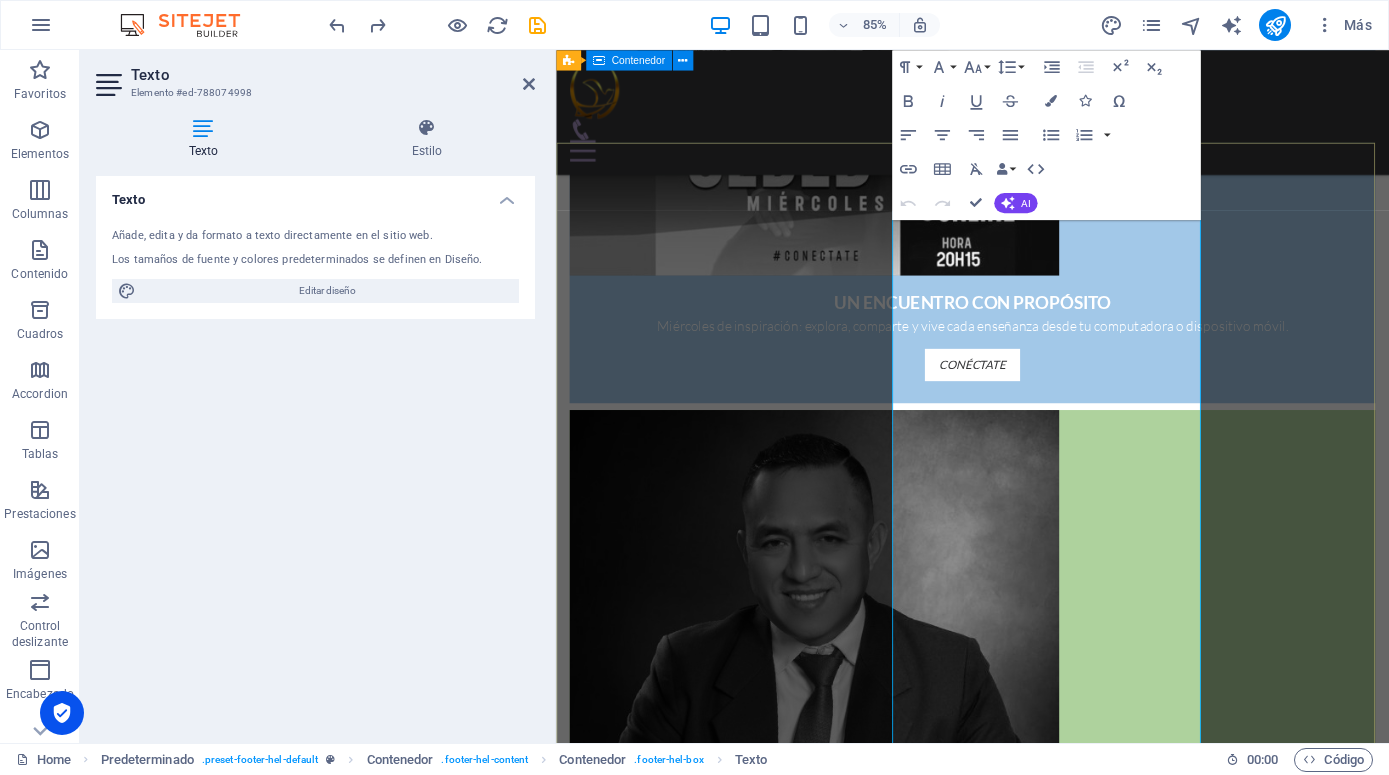scroll, scrollTop: 1704, scrollLeft: 0, axis: vertical 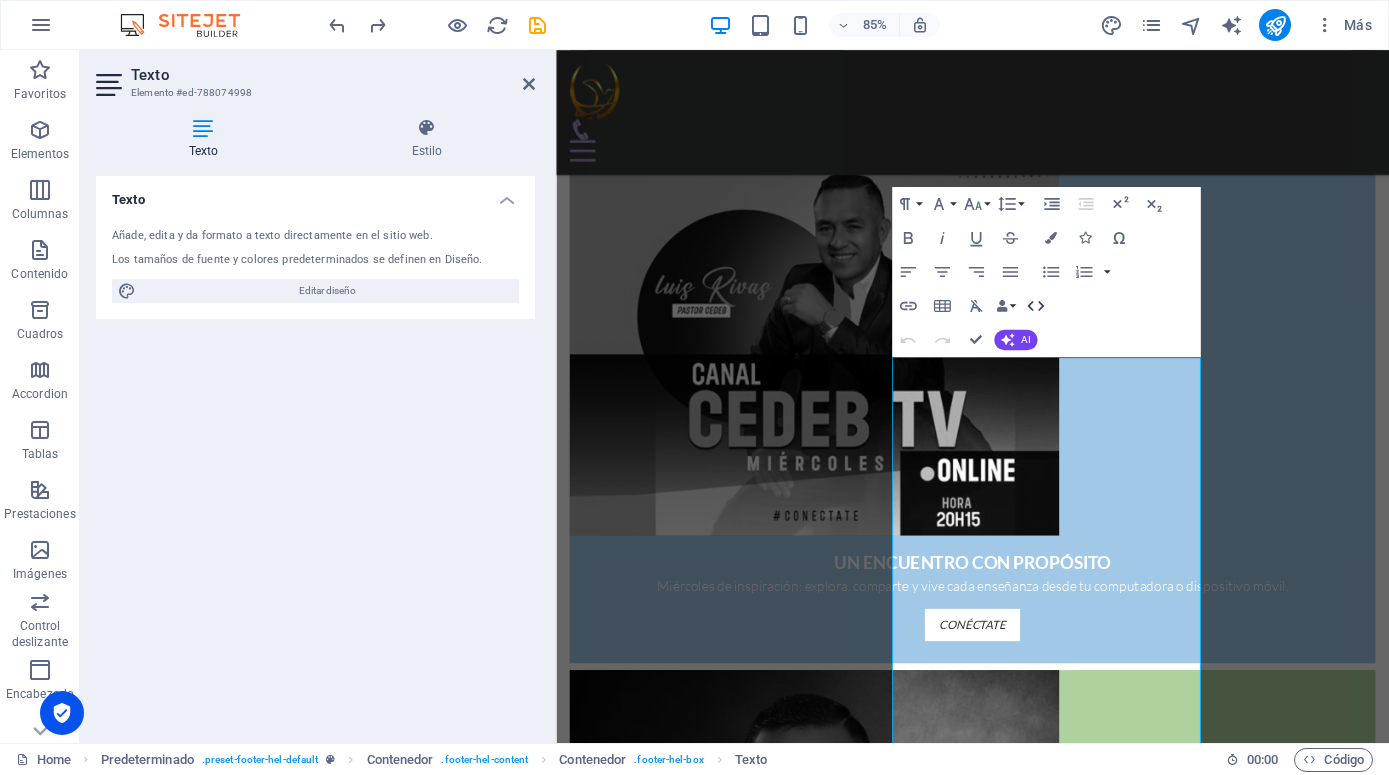 click 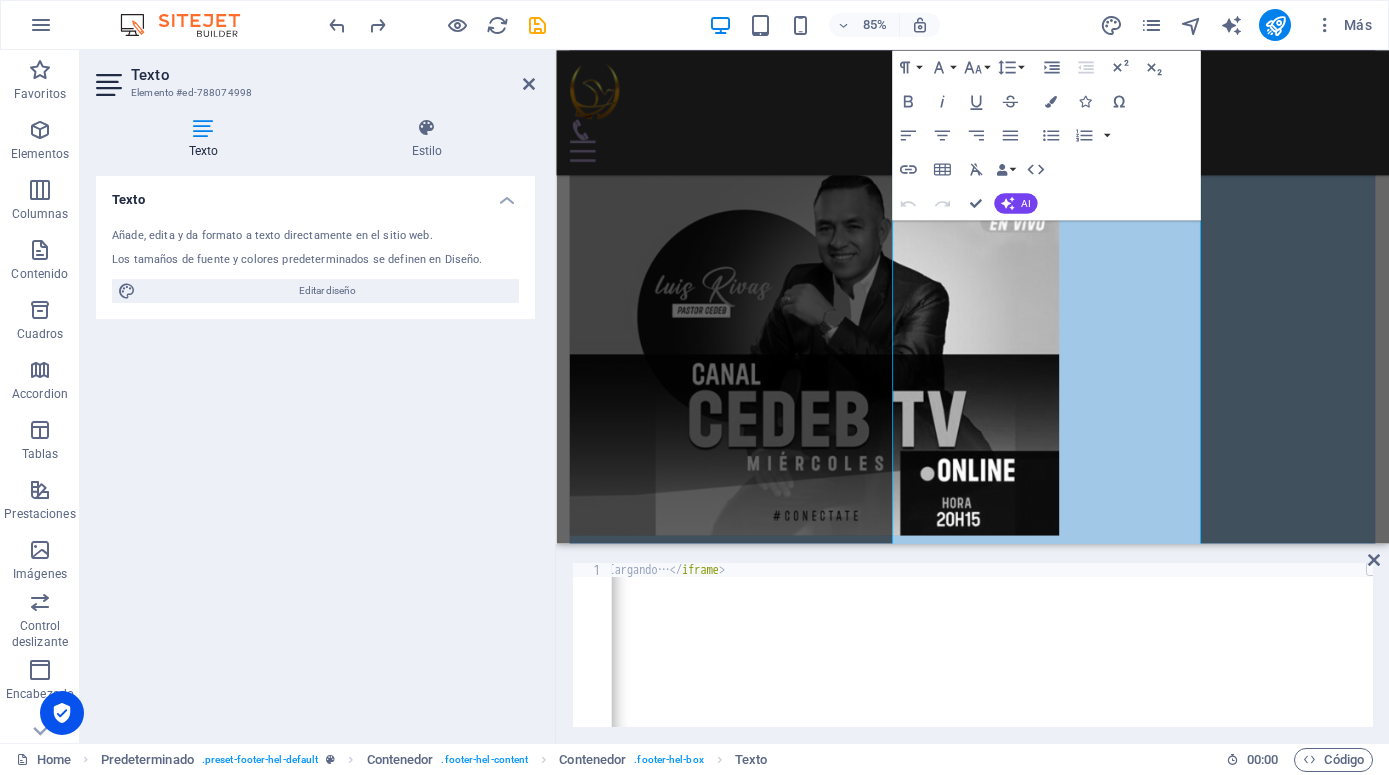 scroll, scrollTop: 0, scrollLeft: 472, axis: horizontal 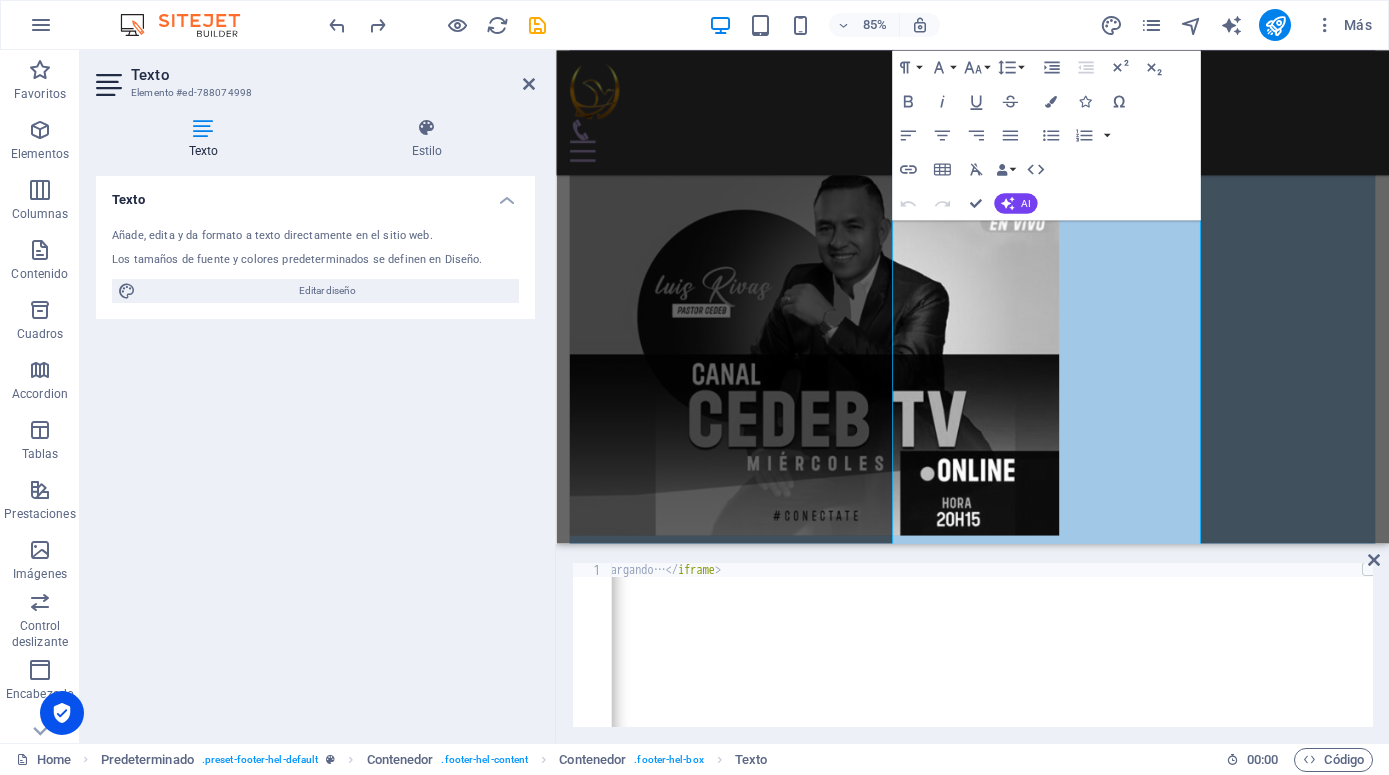 click on "< iframe   src = "https://docs.google.com/forms/d/e/1FAIpQLSezHGJnwZ5Cy-lS_hsoSTkb7uay6yKlLlREc4Mxj7FImb8o7w/viewform?embedded=true"   width = "100%"   height = "700"   frameborder = "0" > Cargando… </ iframe >" at bounding box center (777, 650) 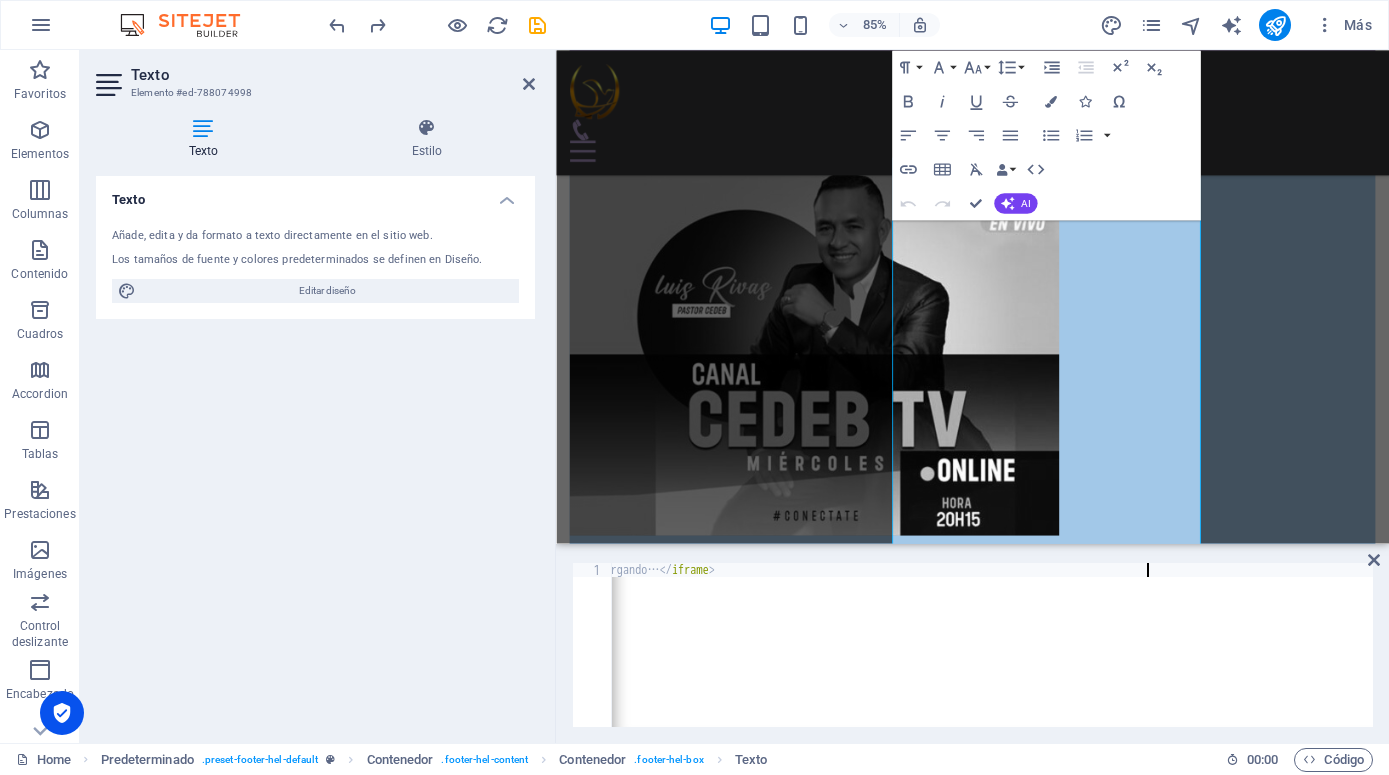 scroll, scrollTop: 1594, scrollLeft: 0, axis: vertical 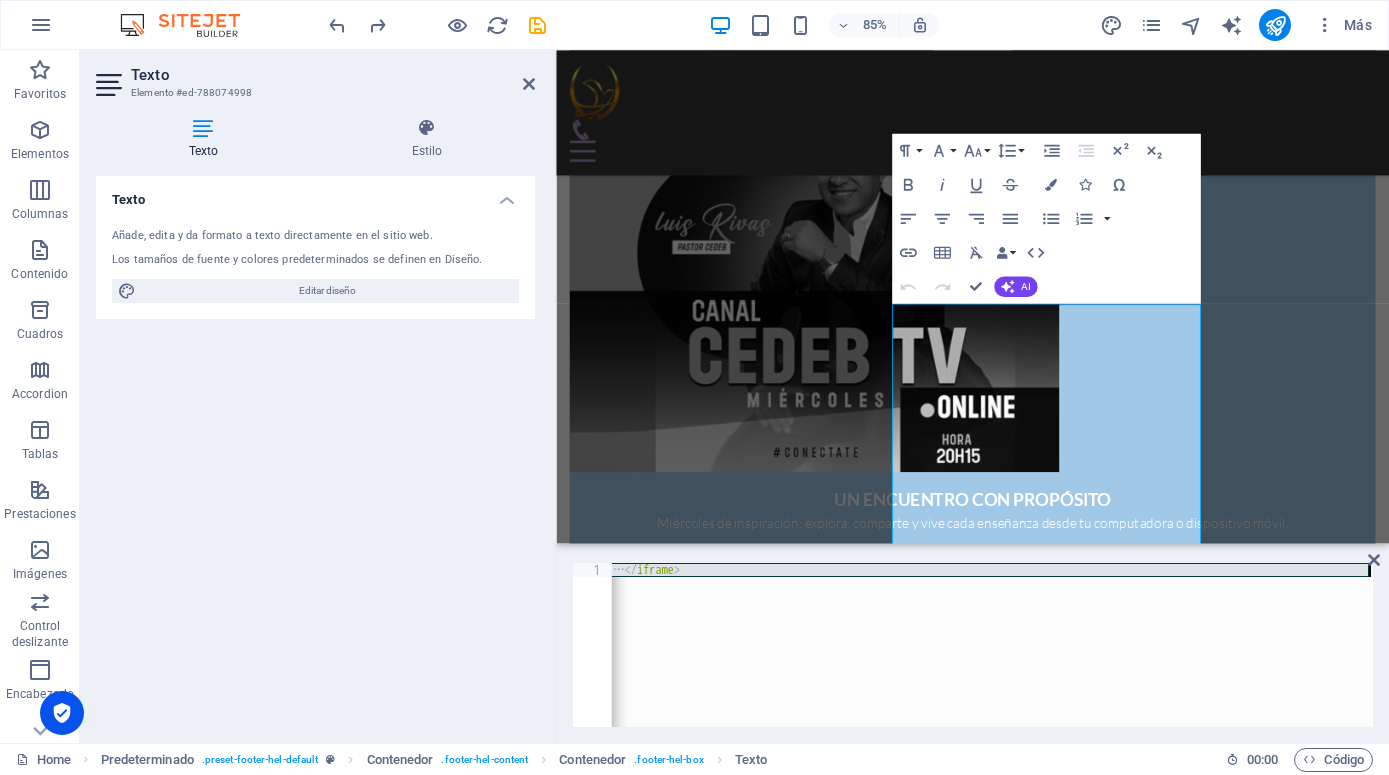 click on "< iframe   src = "https://docs.google.com/forms/d/e/1FAIpQLSezHGJnwZ5Cy-lS_hsoSTkb7uay6yKlLlREc4Mxj7FImb8o7w/viewform?embedded=true"   width = "100%"   height = "400"   frameborder = "0" > Cargando… </ iframe >" at bounding box center [992, 645] 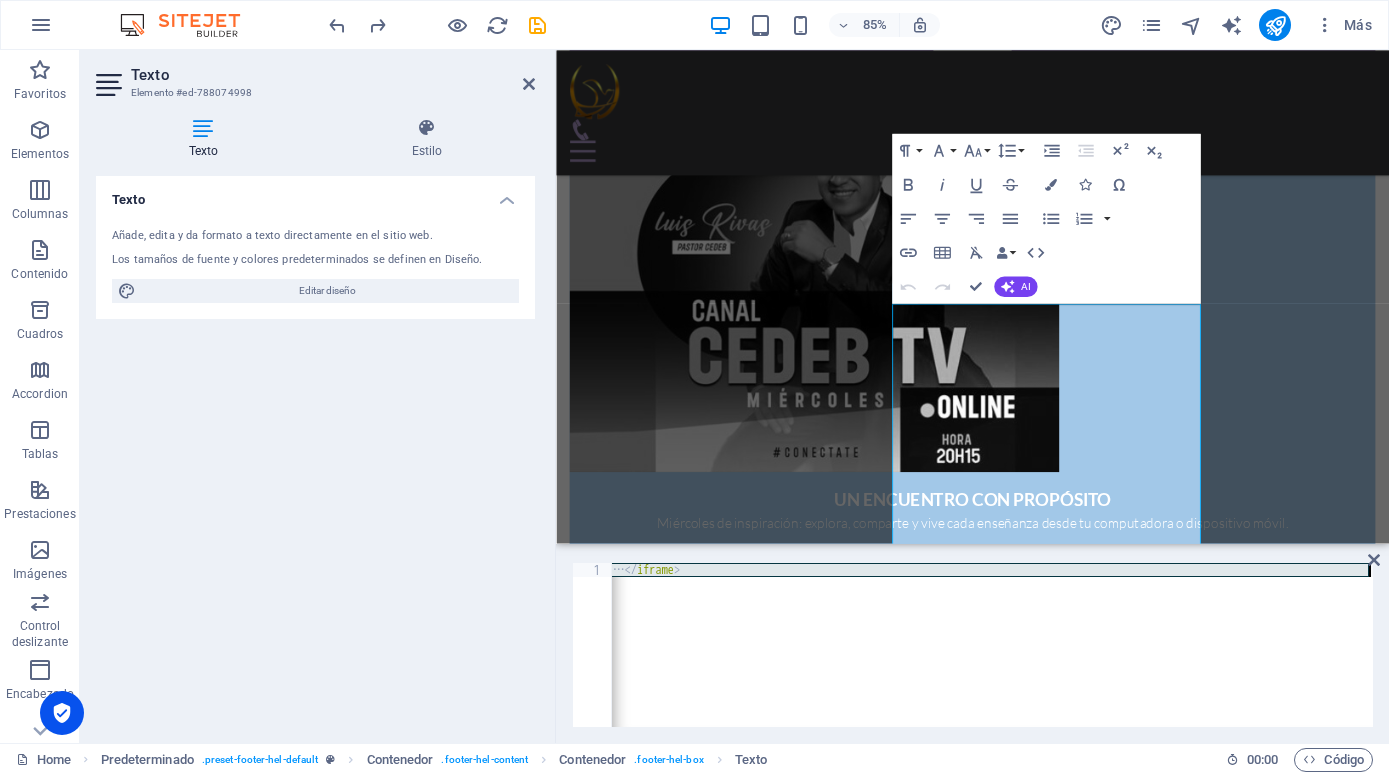 scroll, scrollTop: 0, scrollLeft: 512, axis: horizontal 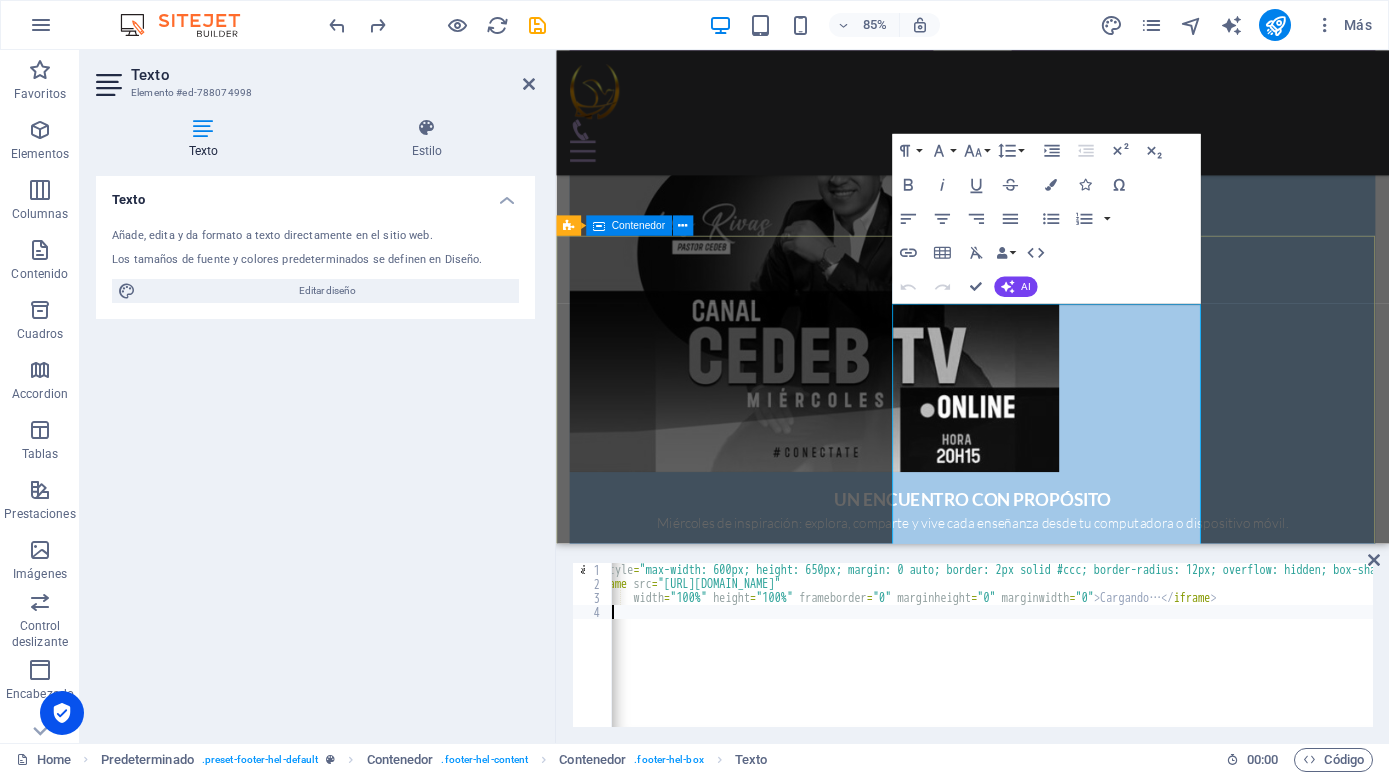 click on "DÉJANOS SABER DE TI Tu voz importa. Conéctate con nosotros si deseas saber más sobre nuestra labor. iglesiacedeb.org
NUESTRA UBICACION
+593 984358712
iglesiac@iglesiacedeb.org
Aviso Legal |  Pr ivacidad
Cargando…" at bounding box center (1046, 3319) 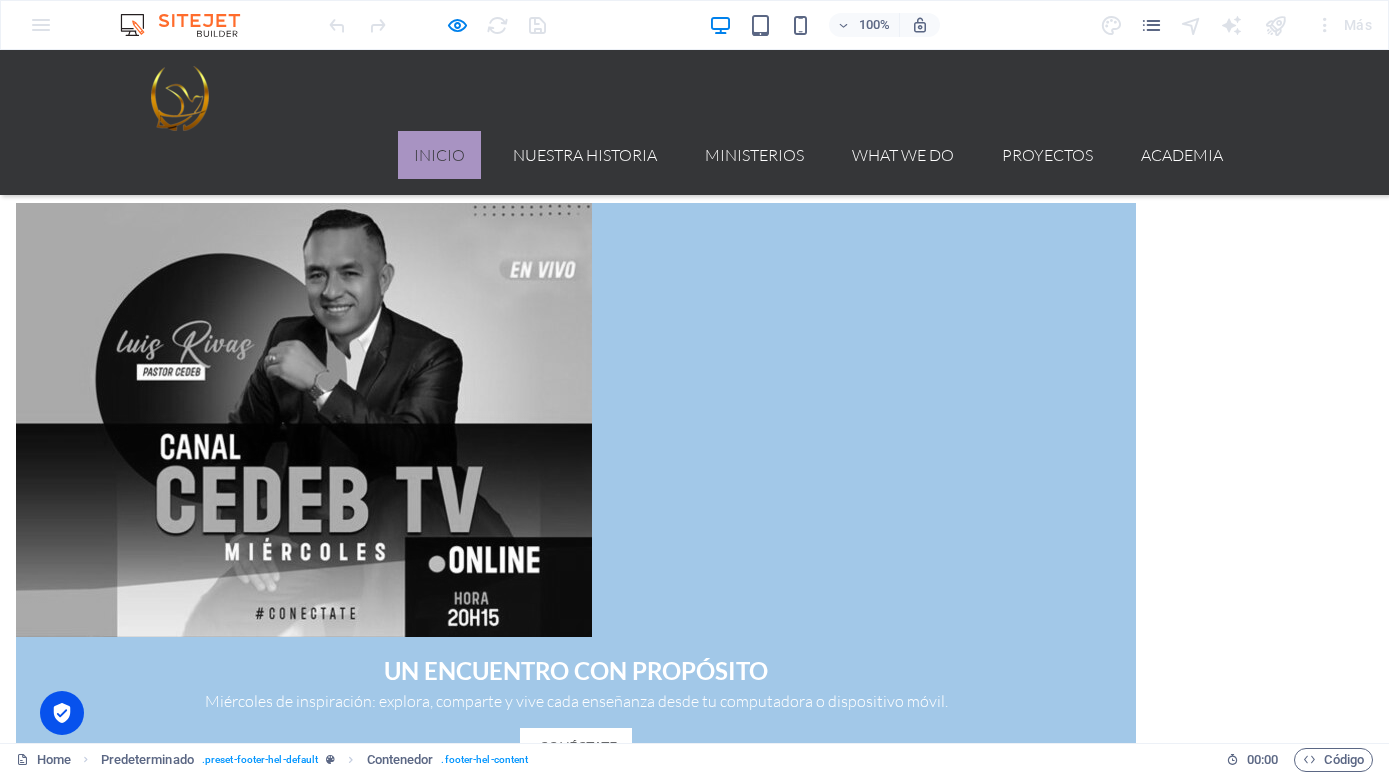 scroll, scrollTop: 1692, scrollLeft: 0, axis: vertical 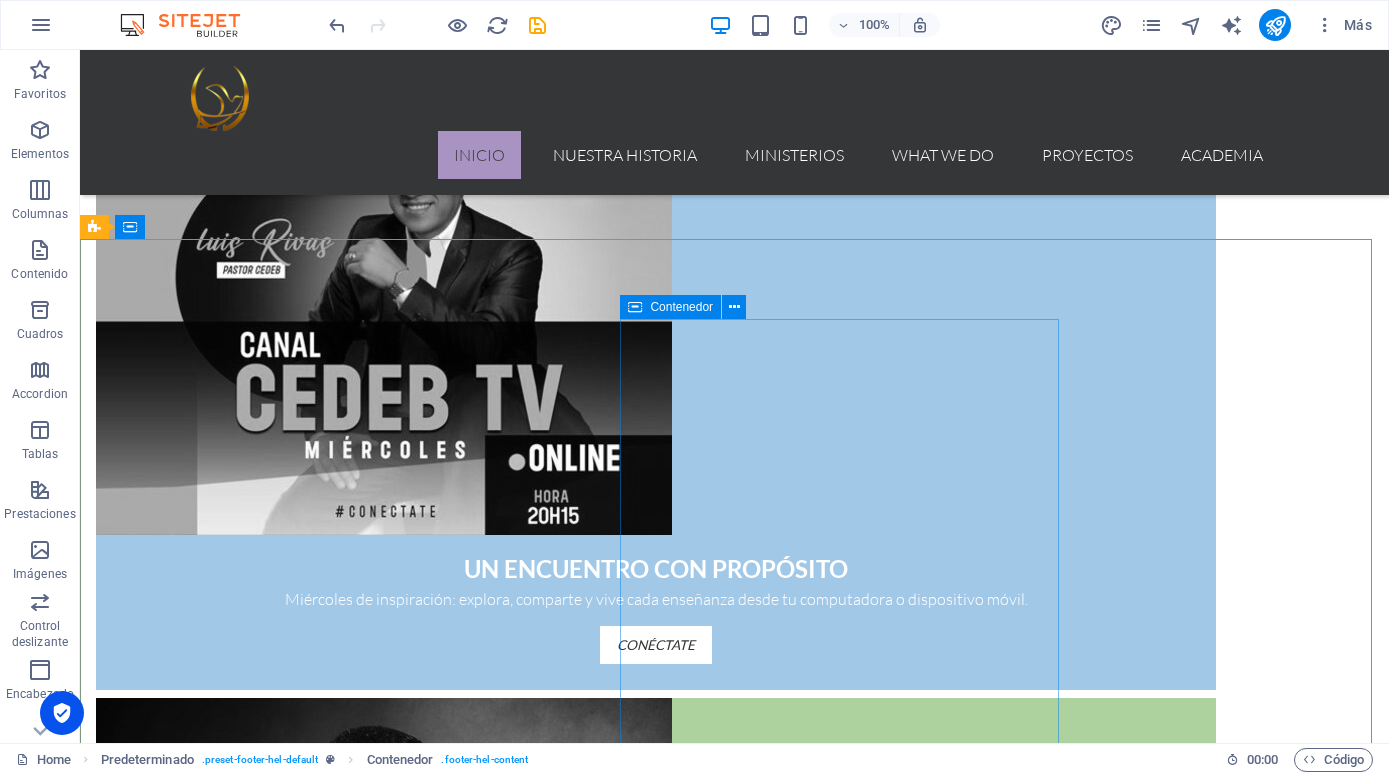 click at bounding box center (635, 307) 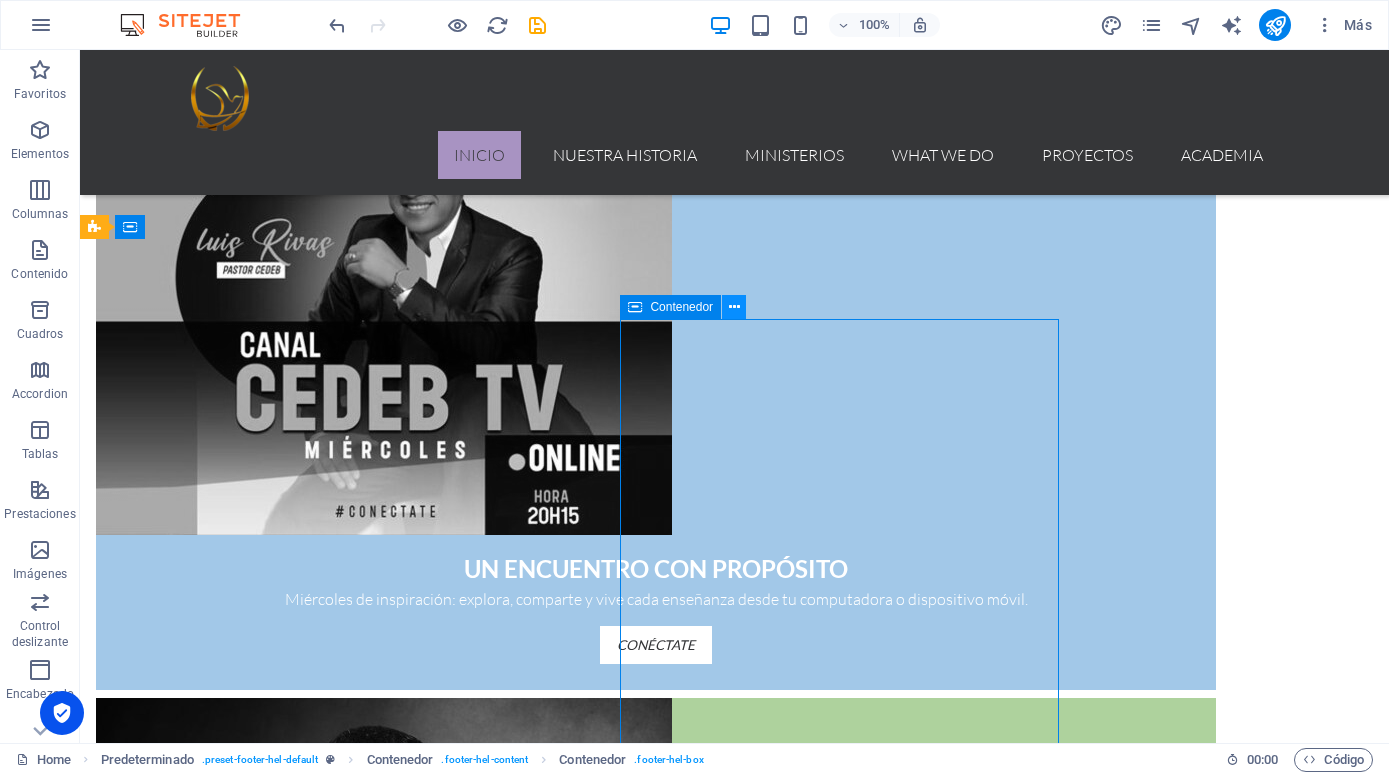 click at bounding box center (734, 307) 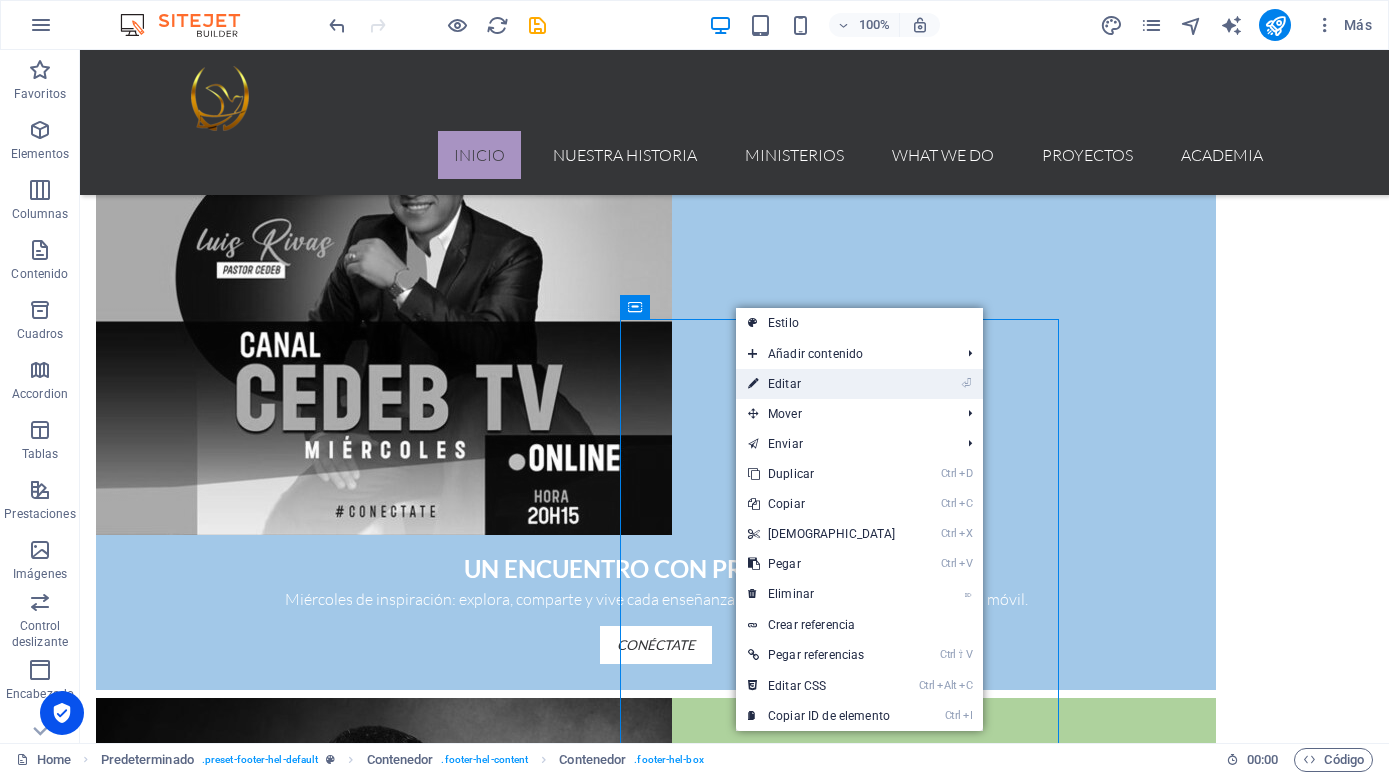 click on "⏎  Editar" at bounding box center [822, 384] 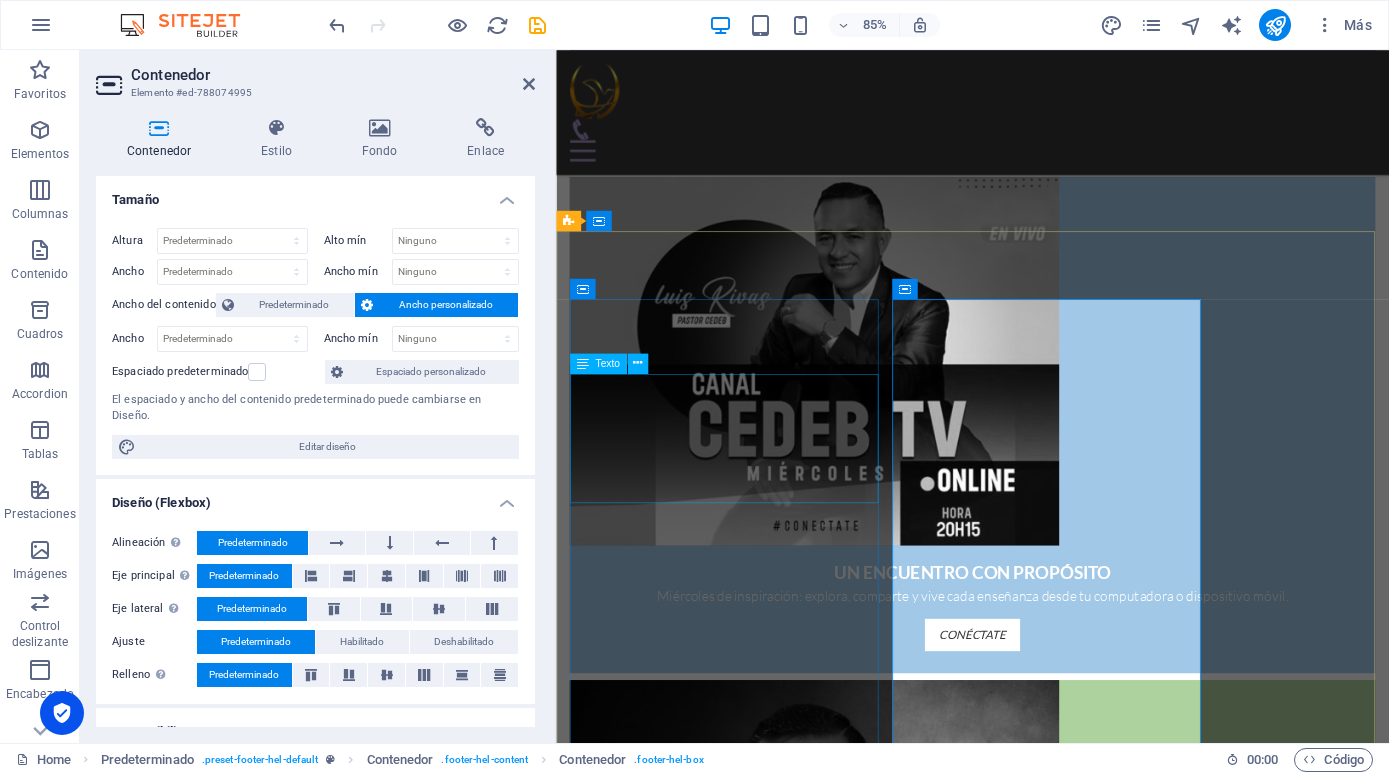 scroll, scrollTop: 1772, scrollLeft: 0, axis: vertical 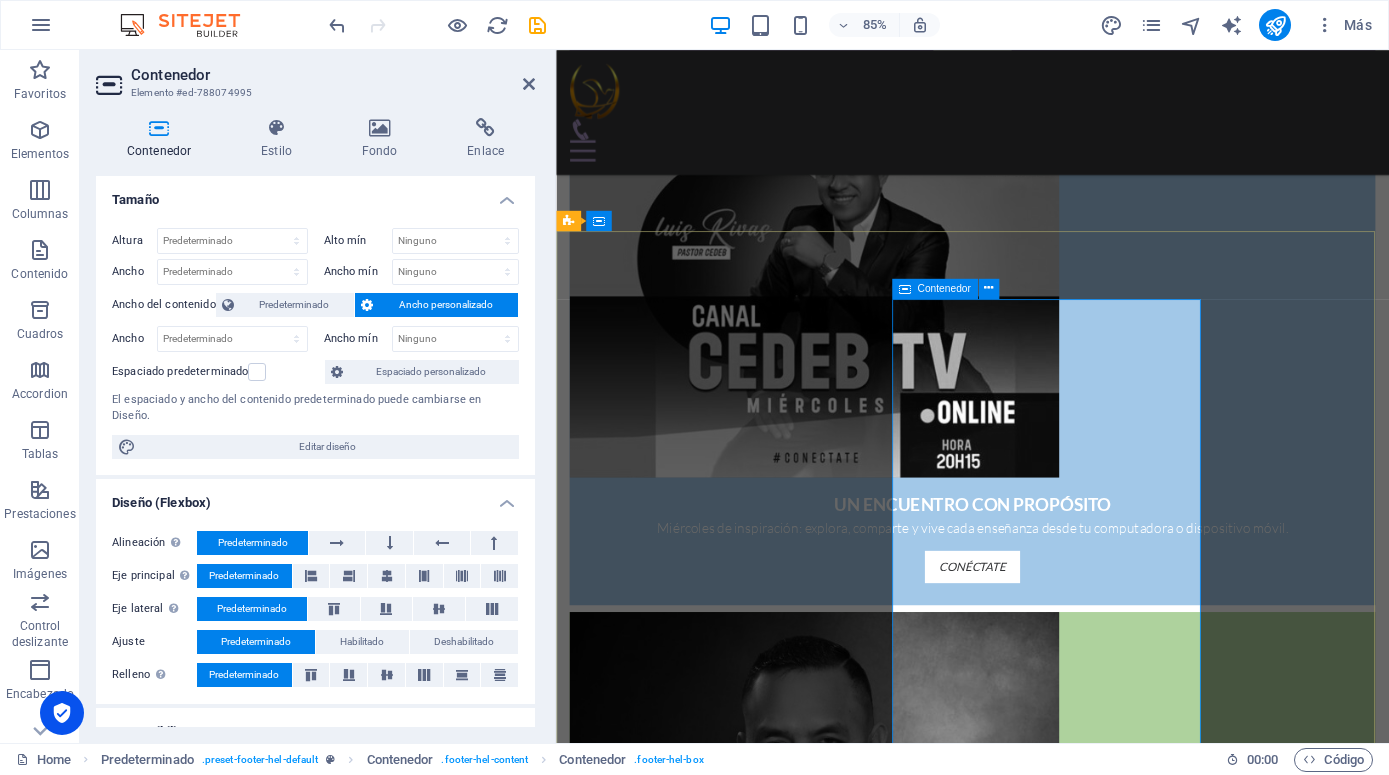 click on "Contenedor" at bounding box center [935, 288] 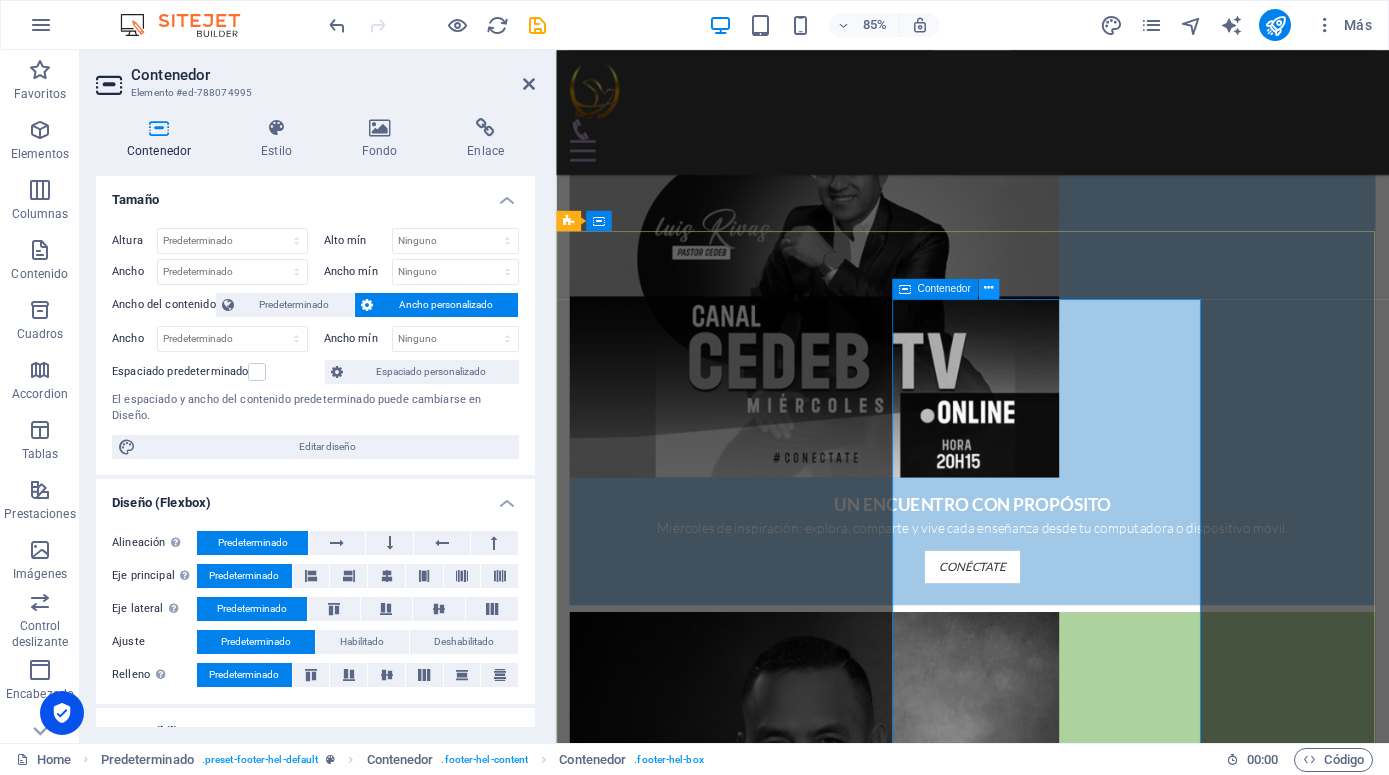 click at bounding box center [988, 289] 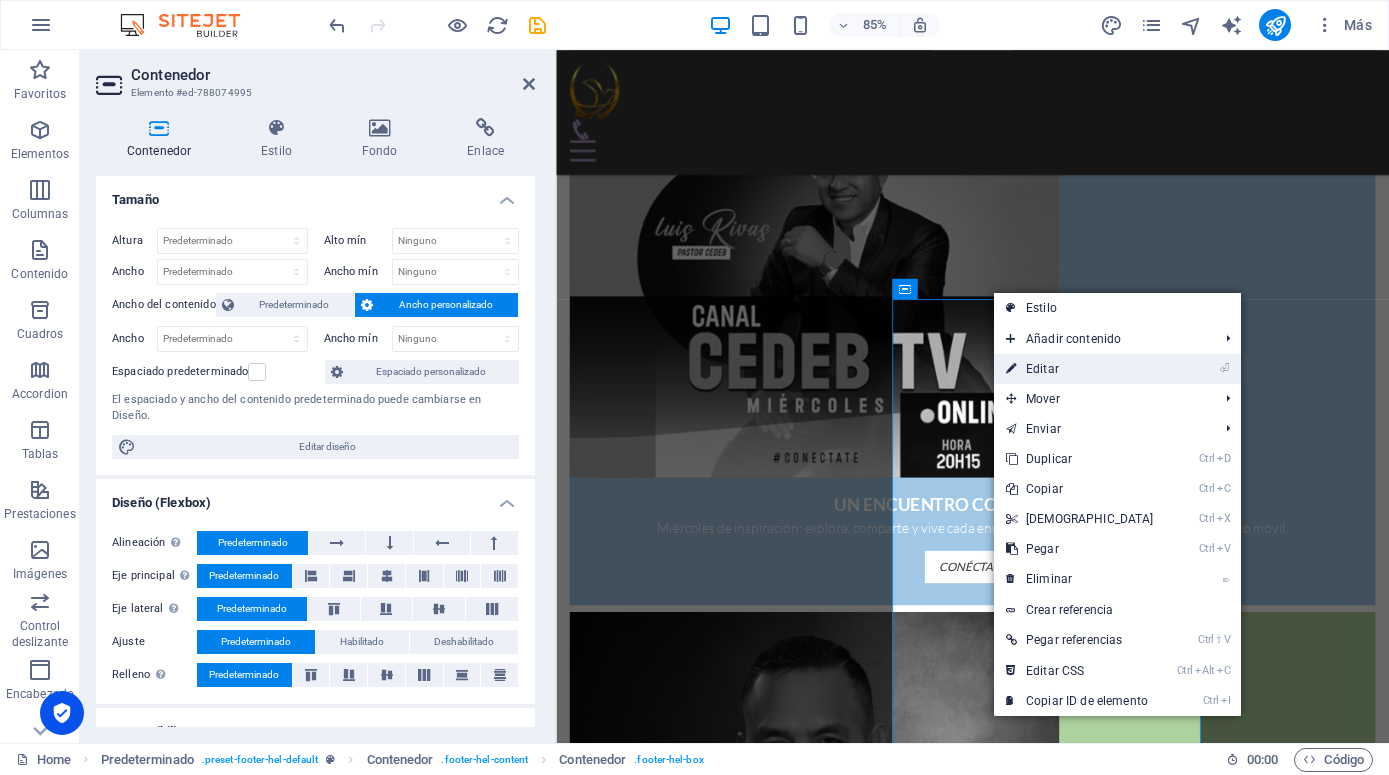 click on "⏎  Editar" at bounding box center (1080, 369) 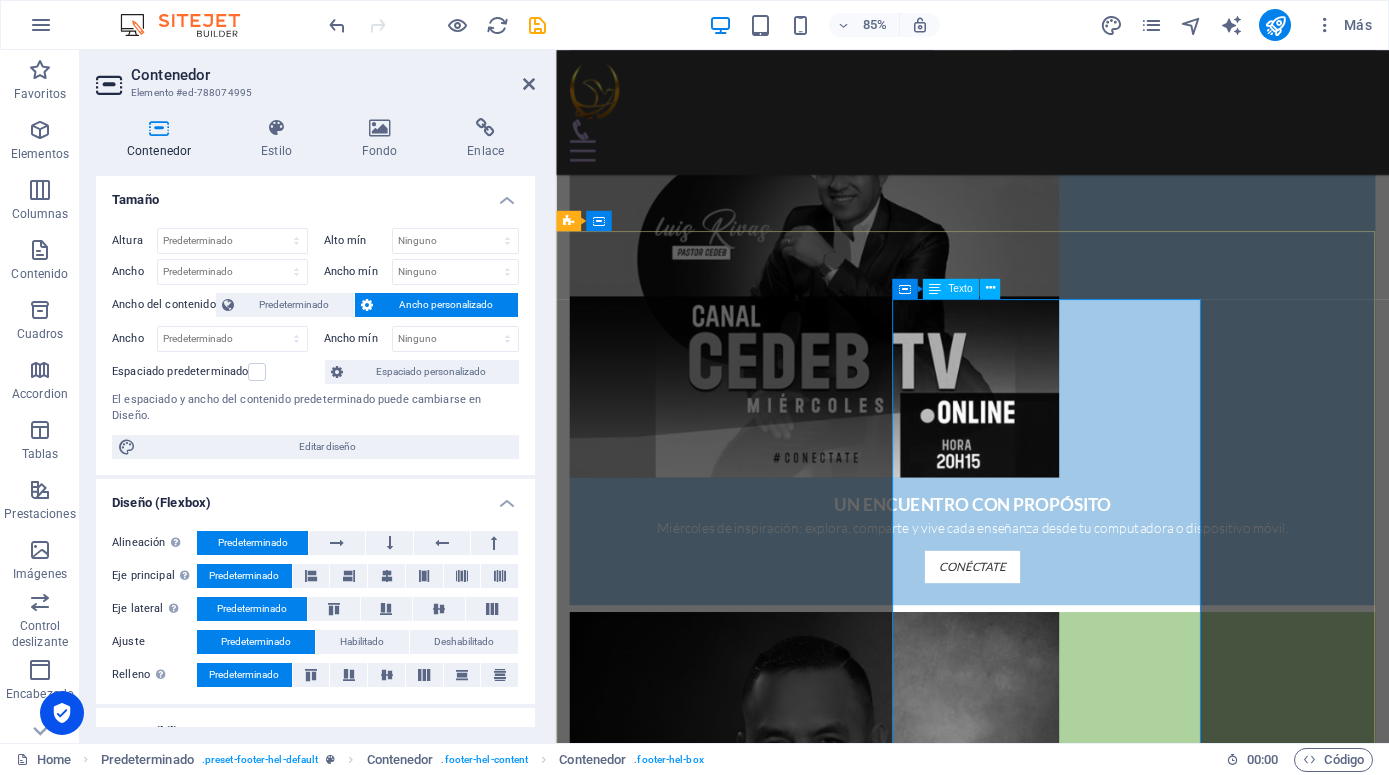 click on "Texto" at bounding box center (960, 288) 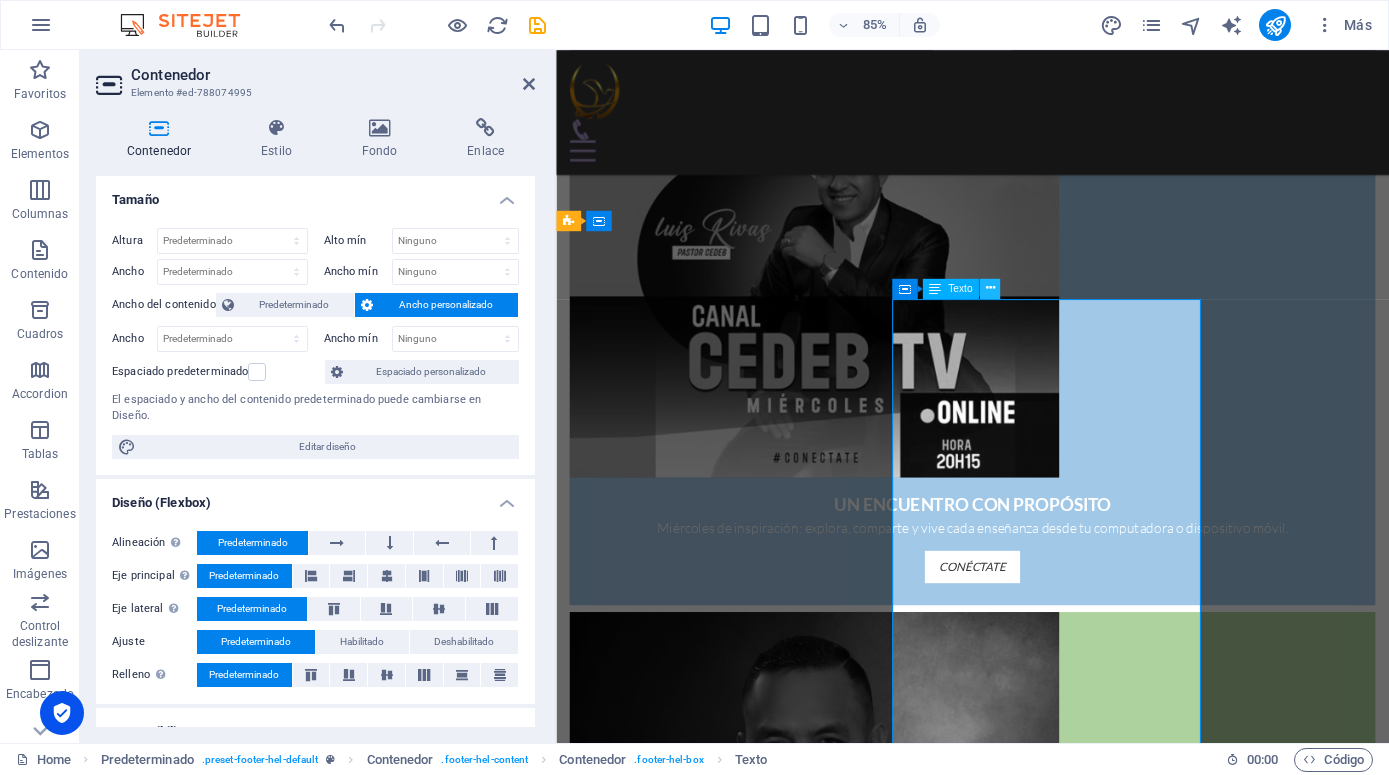 click at bounding box center (990, 288) 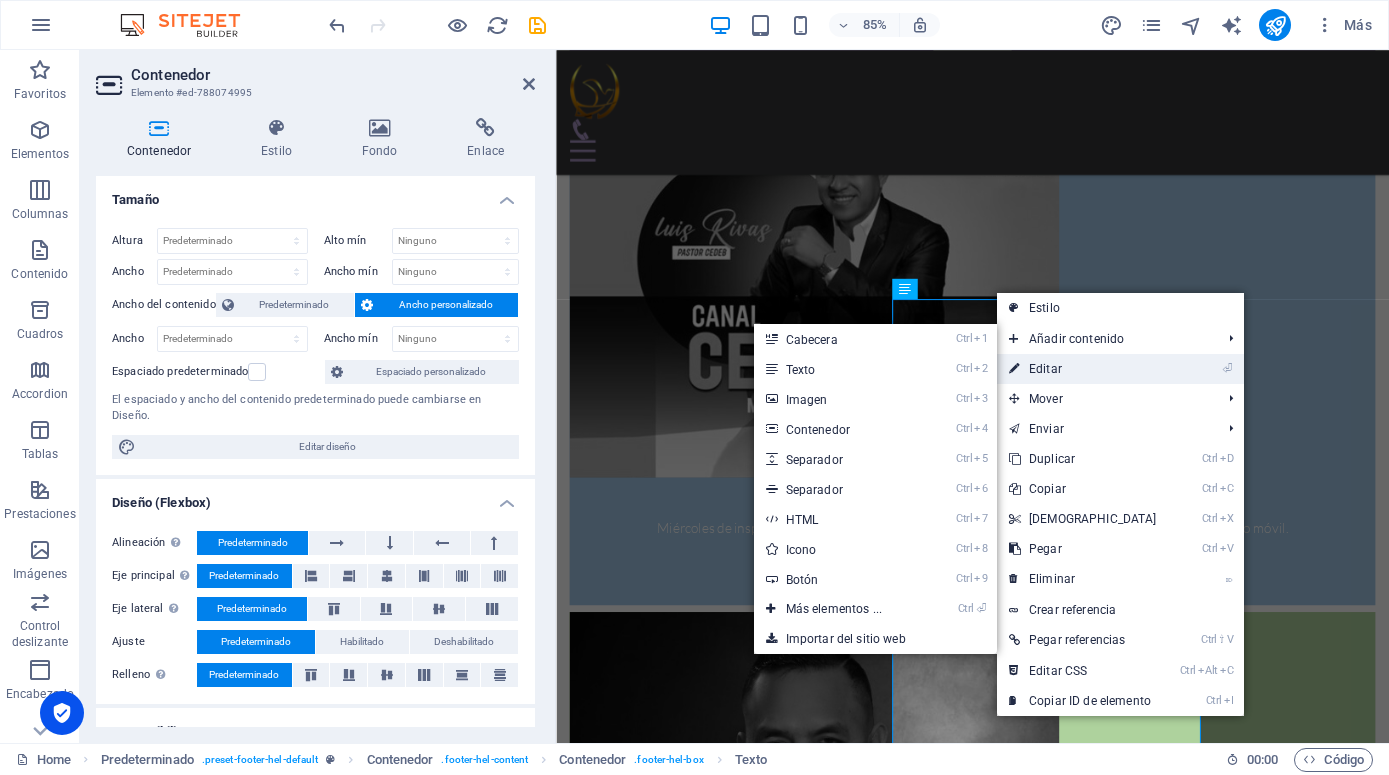 click on "⏎  Editar" at bounding box center [1083, 369] 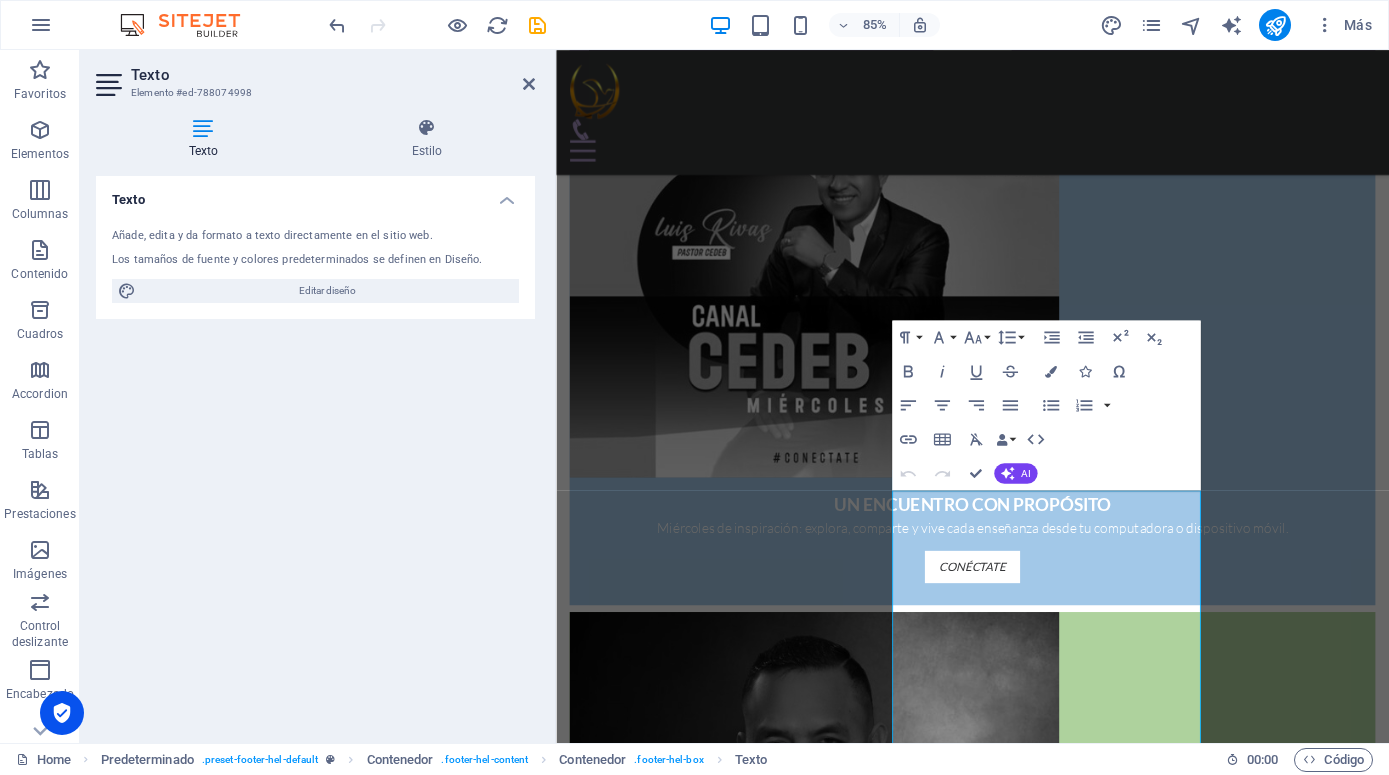 scroll, scrollTop: 1547, scrollLeft: 0, axis: vertical 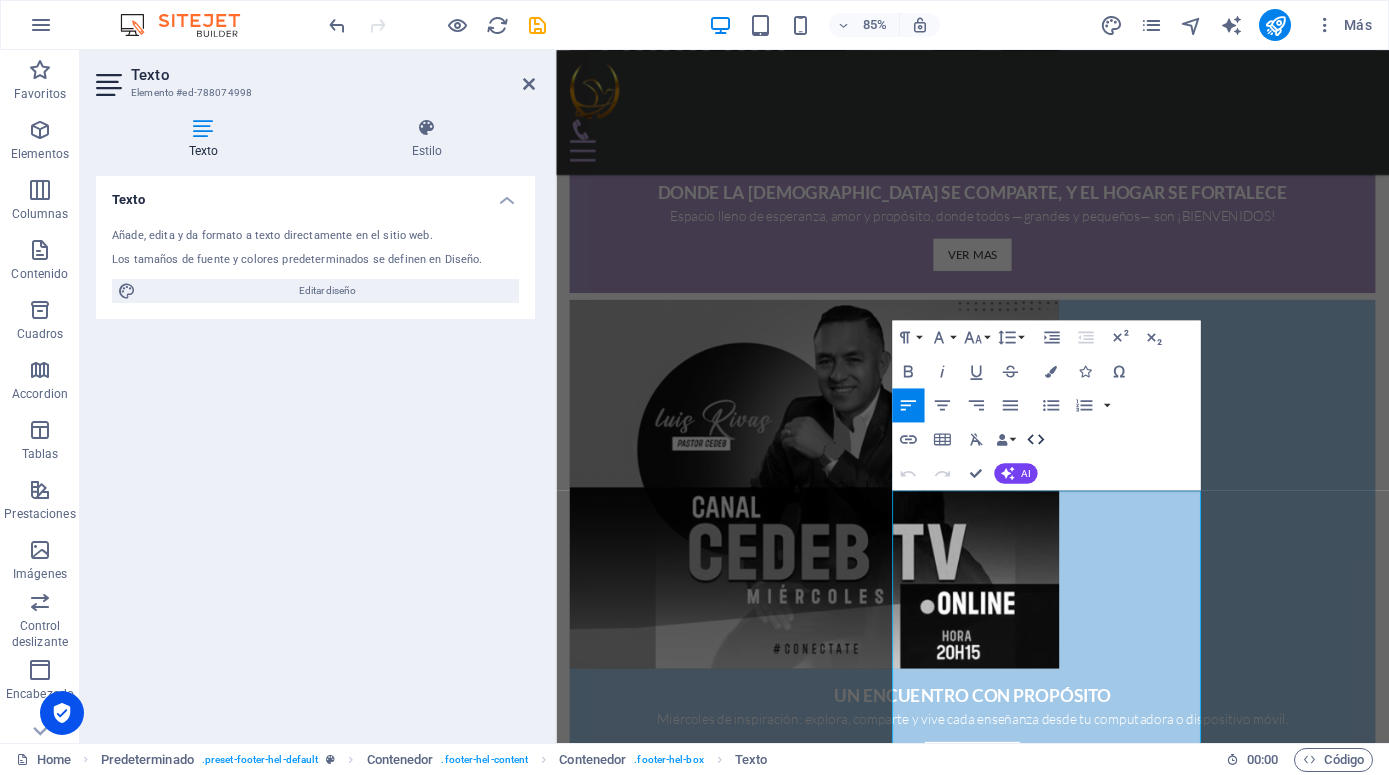 click 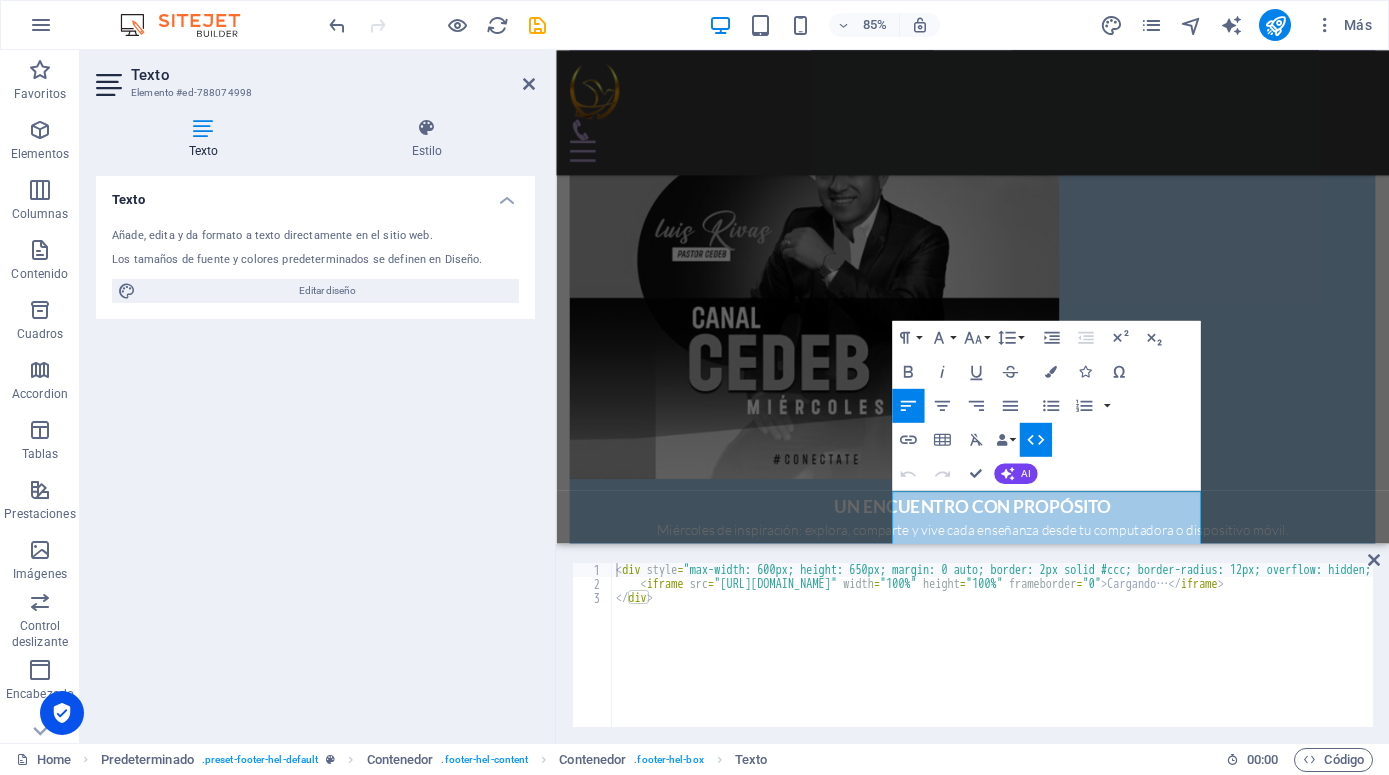 scroll, scrollTop: 1335, scrollLeft: 0, axis: vertical 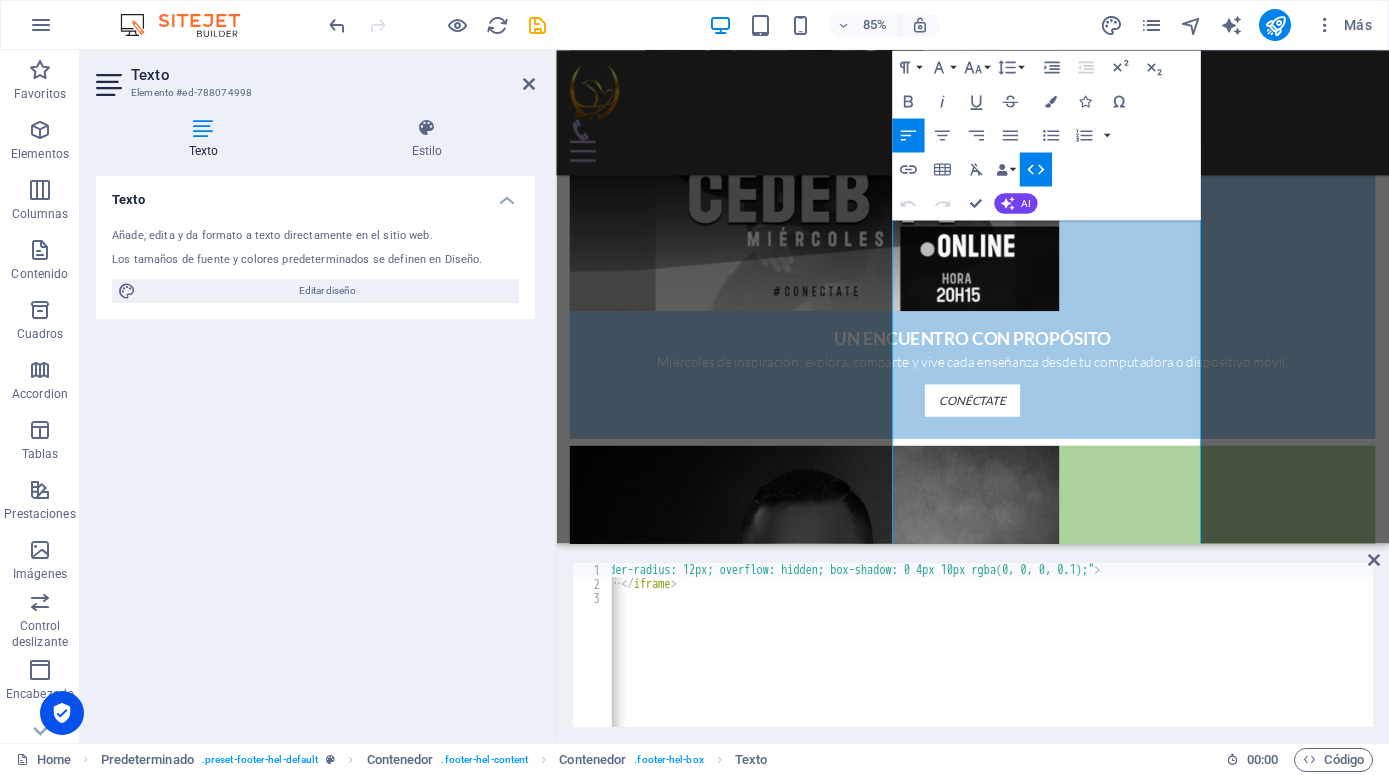 click on "< div   style = "max-width: 600px; height: 650px; margin: 0 auto; border: 2px solid #ccc; border-radius: 12px; overflow: hidden; box-shadow: 0 4px 10px rgba(0, 0, 0, 0.1);" >      < iframe   src = "https://docs.google.com/forms/d/e/1FAIpQLSezHGJnwZ5Cy-lS_hsoSTkb7uay6yKlLlREc4Mxj7FImb8o7w/viewform?embedded=true"   width = "100%"   height = "100%"   frameborder = "0" > Cargando… </ iframe > </ div >" at bounding box center (719, 650) 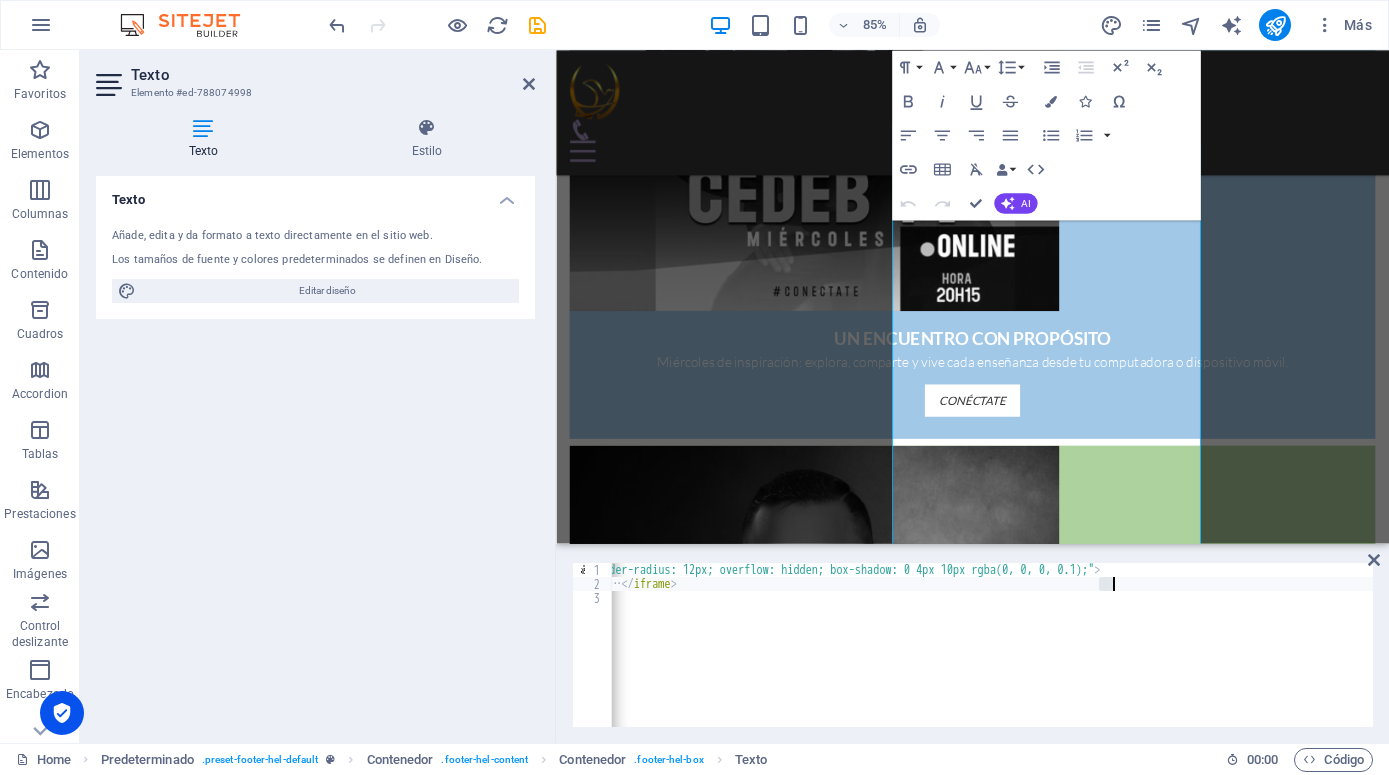 scroll, scrollTop: 0, scrollLeft: 86, axis: horizontal 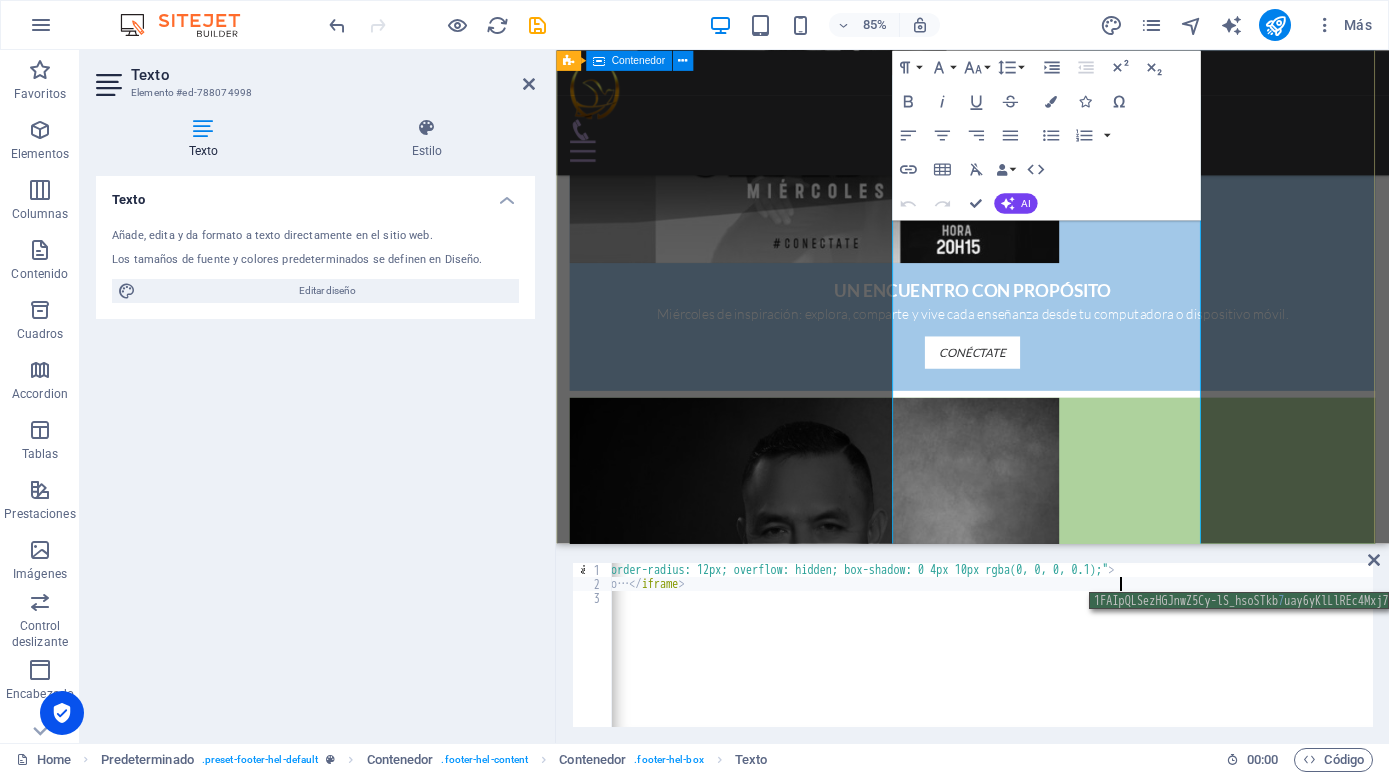 type on "<iframe src="https://docs.google.com/forms/d/e/1FAIpQLSezHGJnwZ5Cy-lS_hsoSTkb7uay6yKlLlREc4Mxj7FImb8o7w/viewform?embedded=true" width="100%" height="70%" frameborder="0">Cargando…</iframe>" 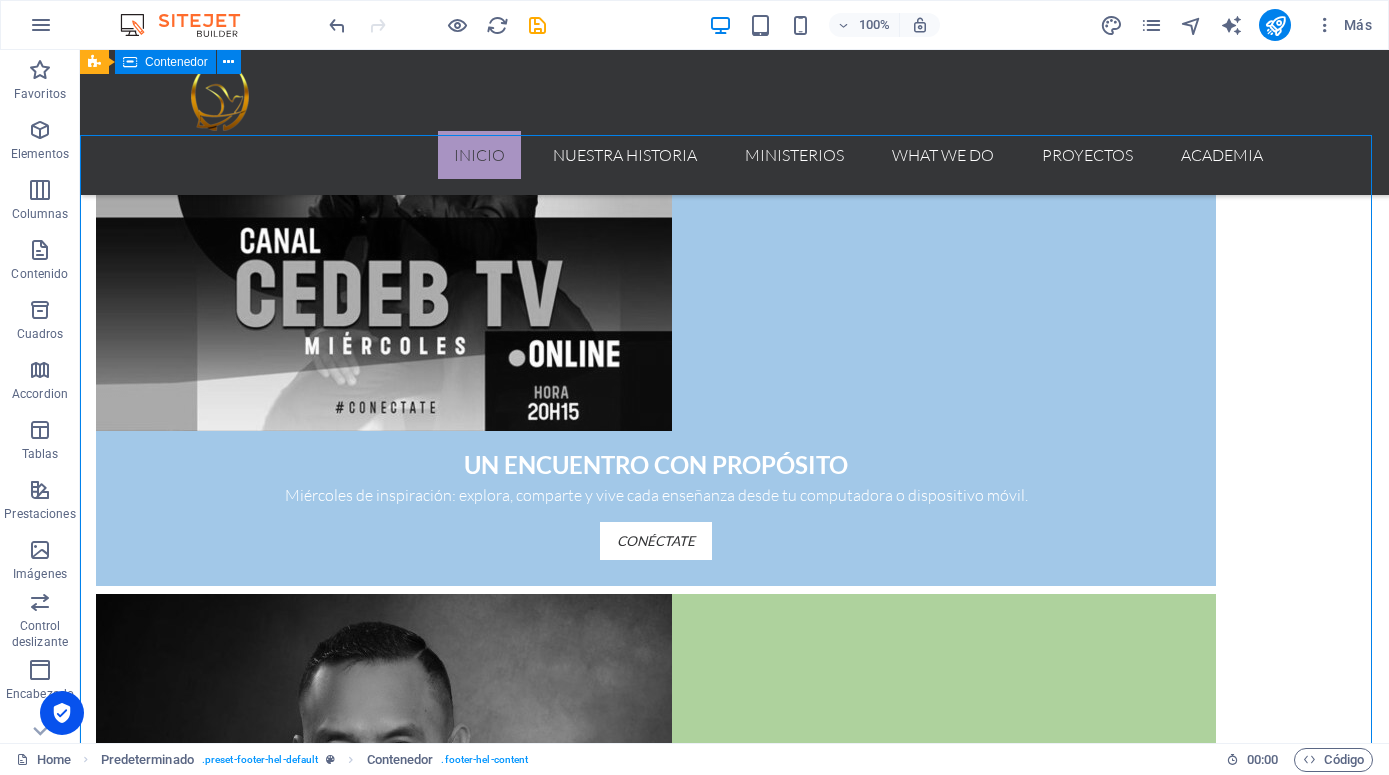 scroll, scrollTop: 1794, scrollLeft: 0, axis: vertical 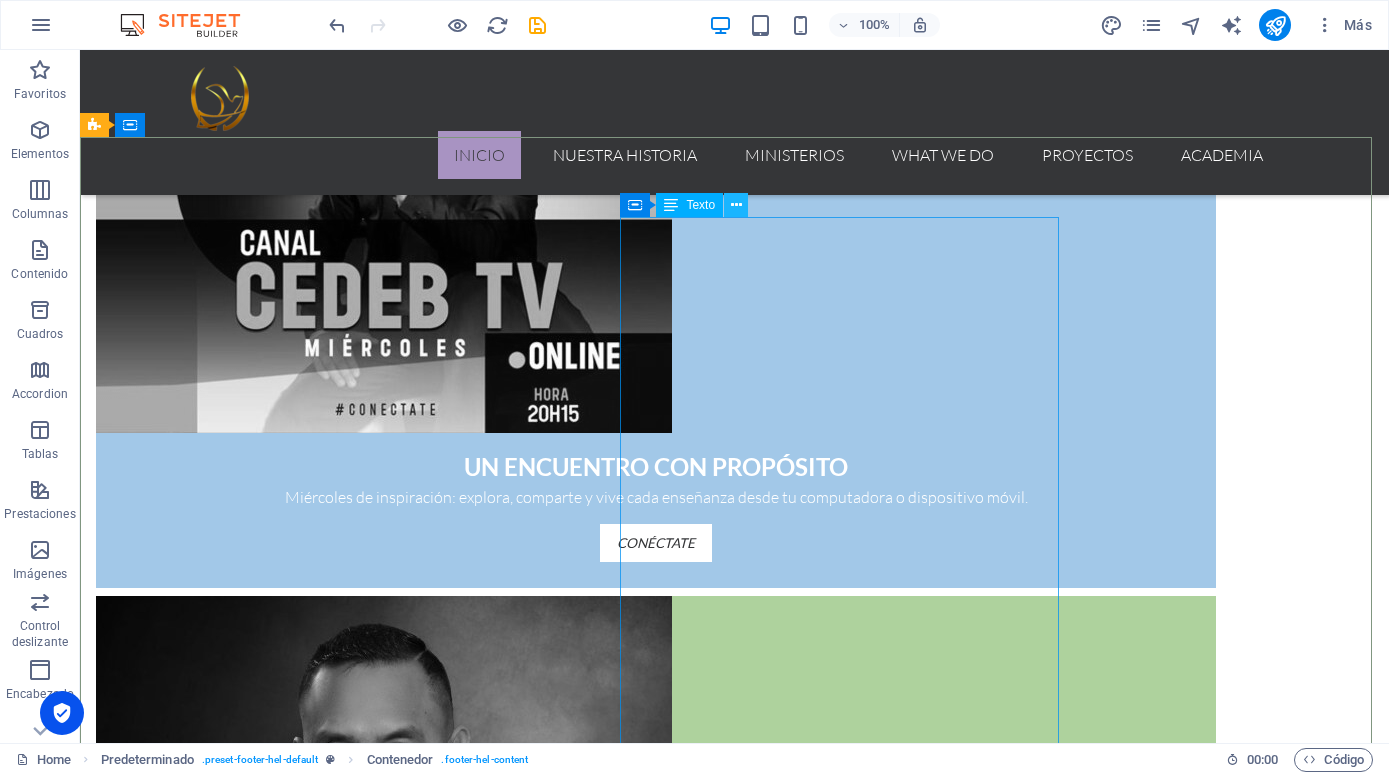 click at bounding box center (736, 205) 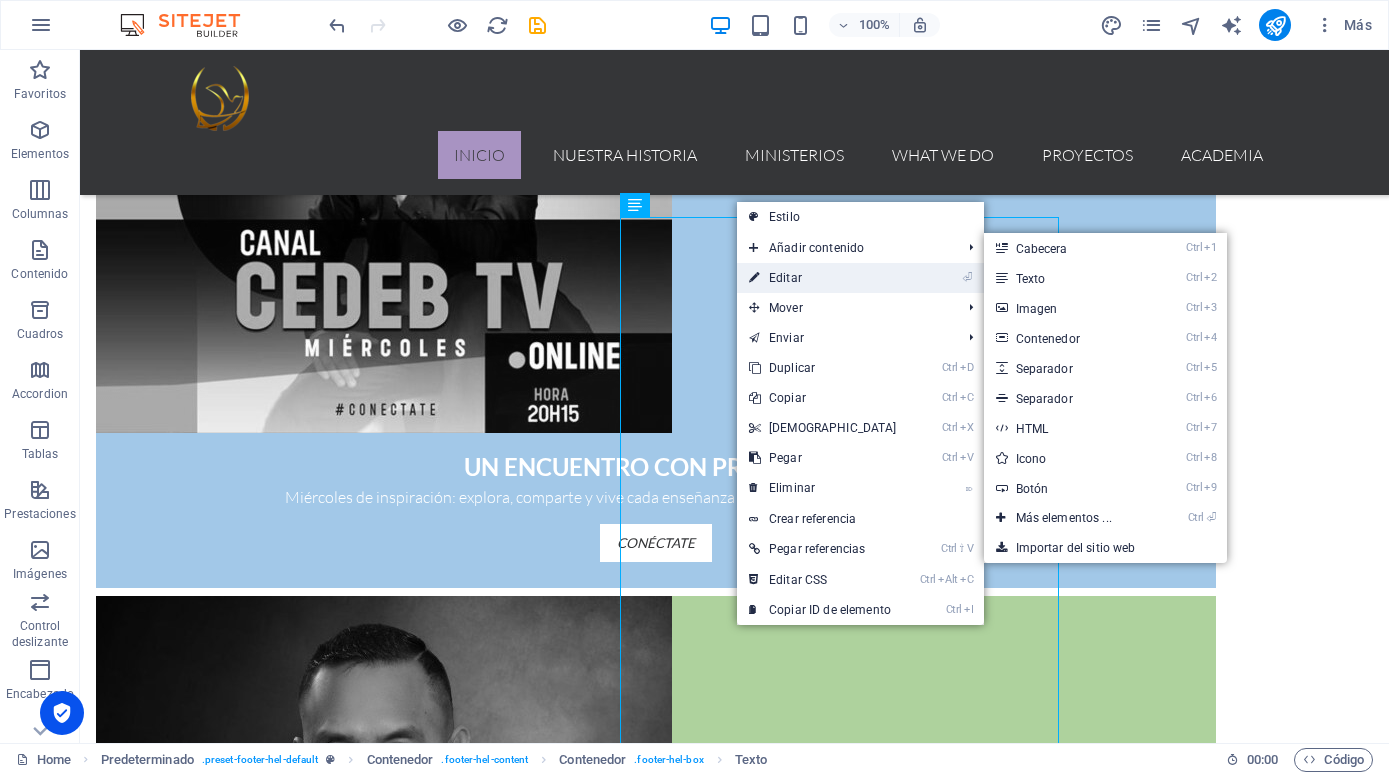 click on "⏎  Editar" at bounding box center [823, 278] 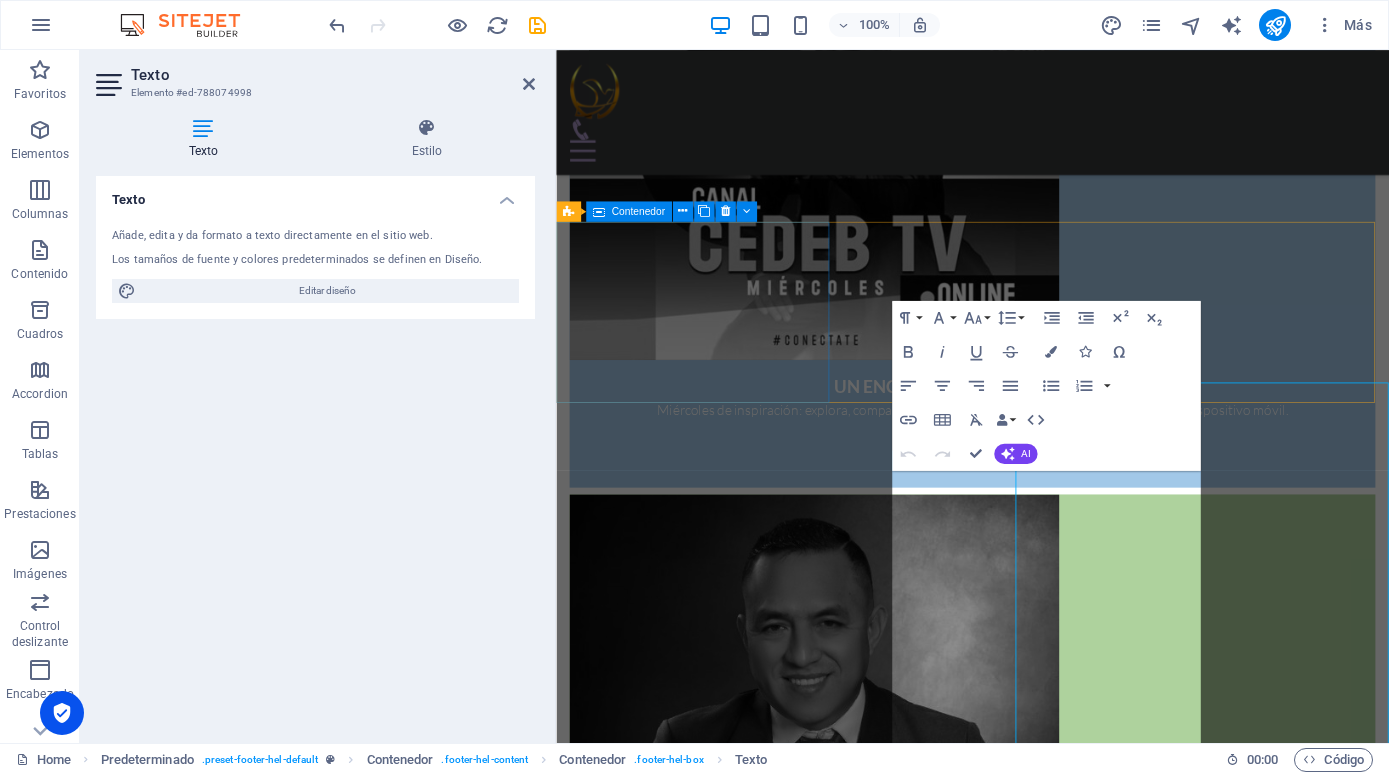 scroll, scrollTop: 1570, scrollLeft: 0, axis: vertical 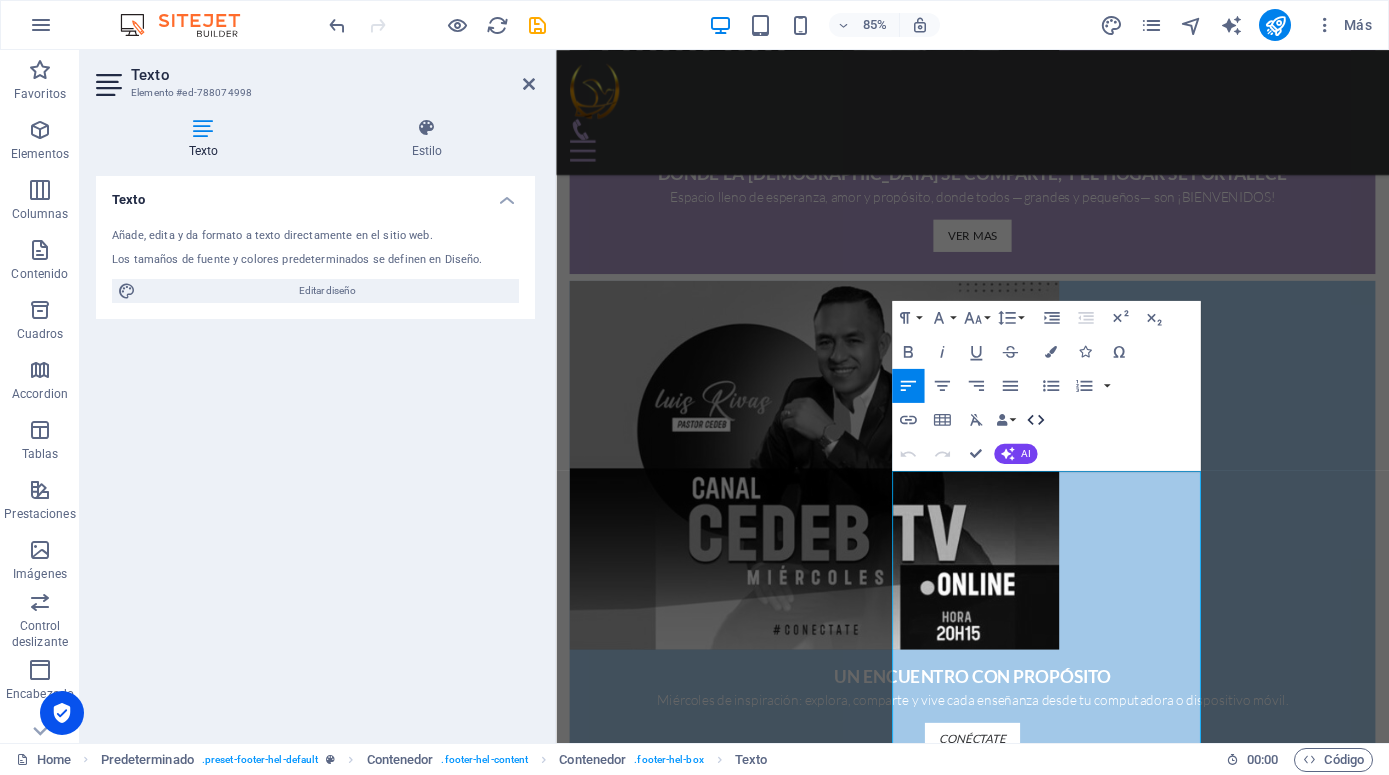 click 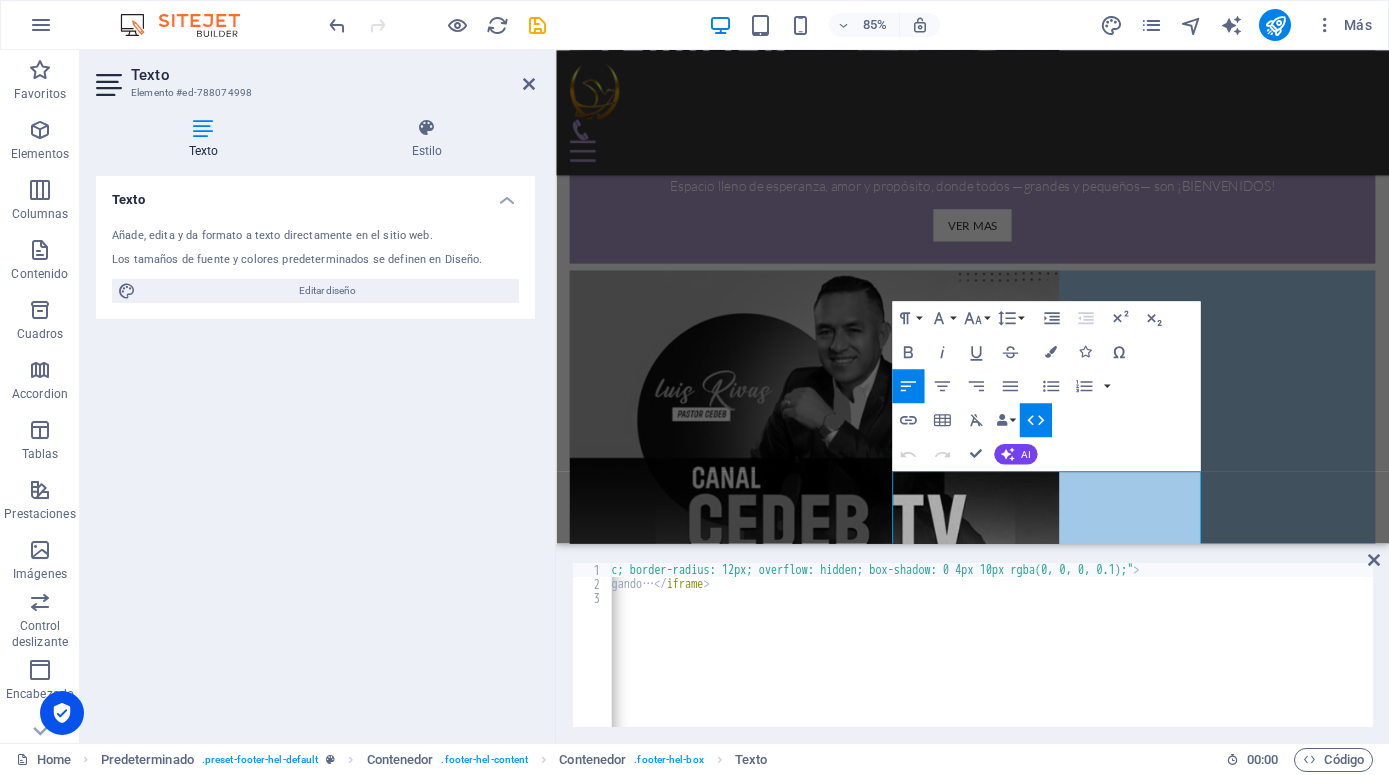 scroll, scrollTop: 0, scrollLeft: 511, axis: horizontal 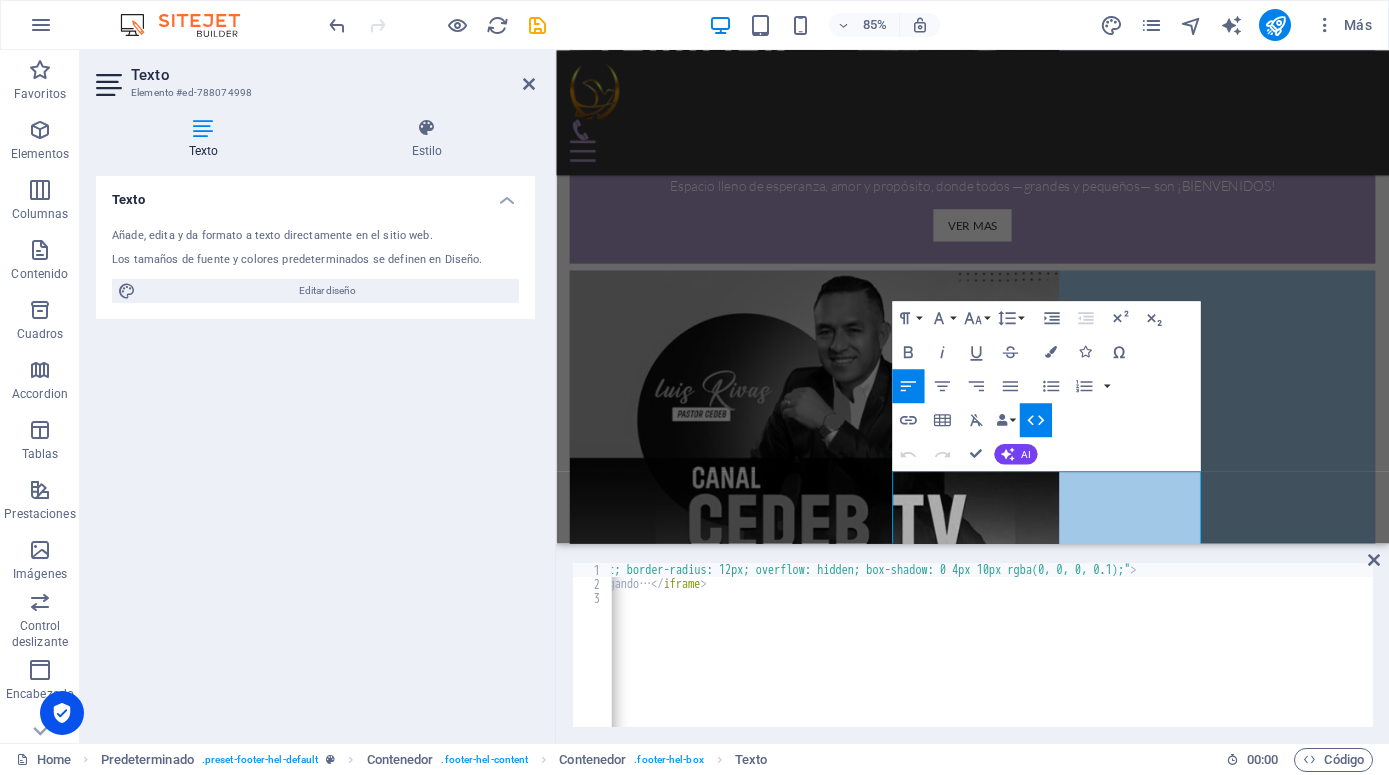 click on "< div   style = "max-width: 600px; height: 650px; margin: 0 auto; border: 2px solid #ccc; border-radius: 12px; overflow: hidden; box-shadow: 0 4px 10px rgba(0, 0, 0, 0.1);" >      < iframe   src = "https://docs.google.com/forms/d/e/1FAIpQLSezHGJnwZ5Cy-lS_hsoSTkb7uay6yKlLlREc4Mxj7FImb8o7w/viewform?embedded=true"   width = "100%"   height = "70%"   frameborder = "0" > Cargando… </ iframe > </ div >" at bounding box center (751, 650) 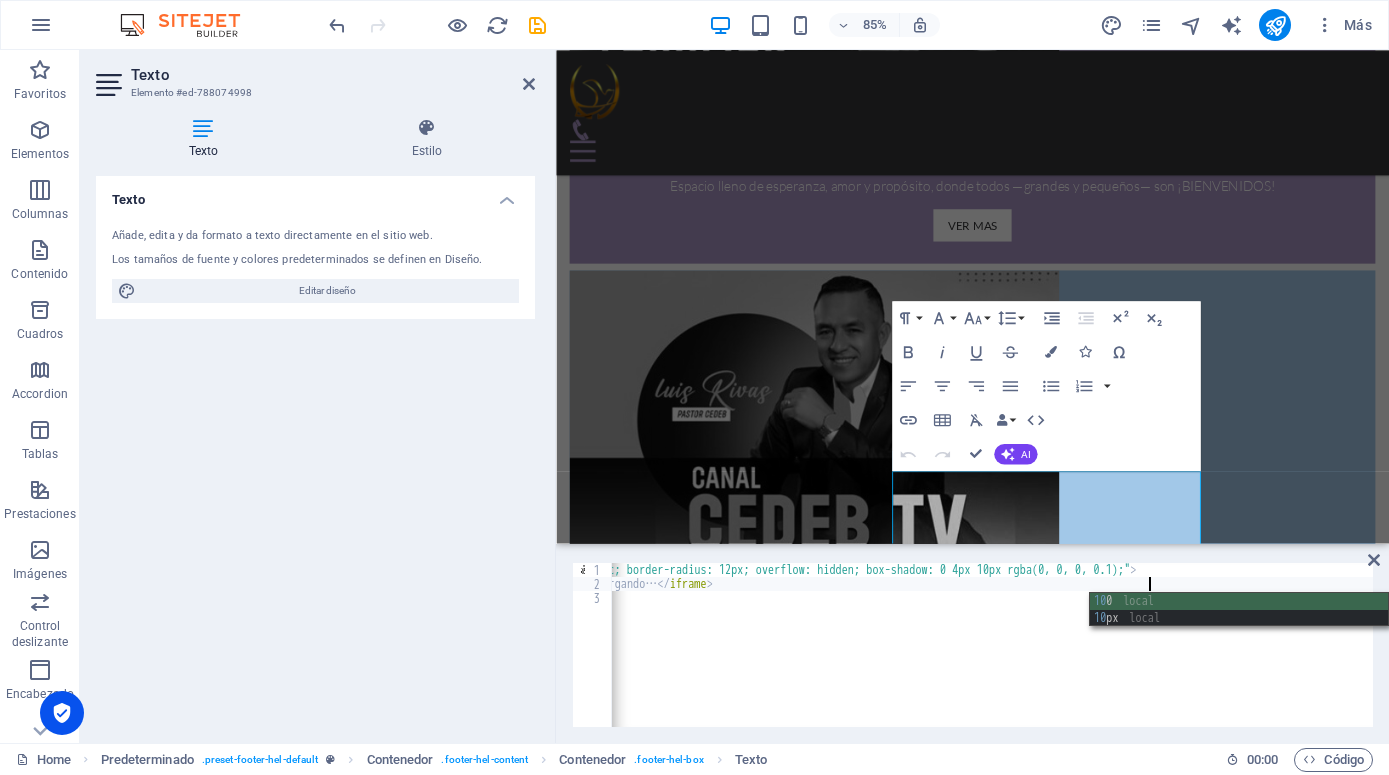 scroll, scrollTop: 0, scrollLeft: 87, axis: horizontal 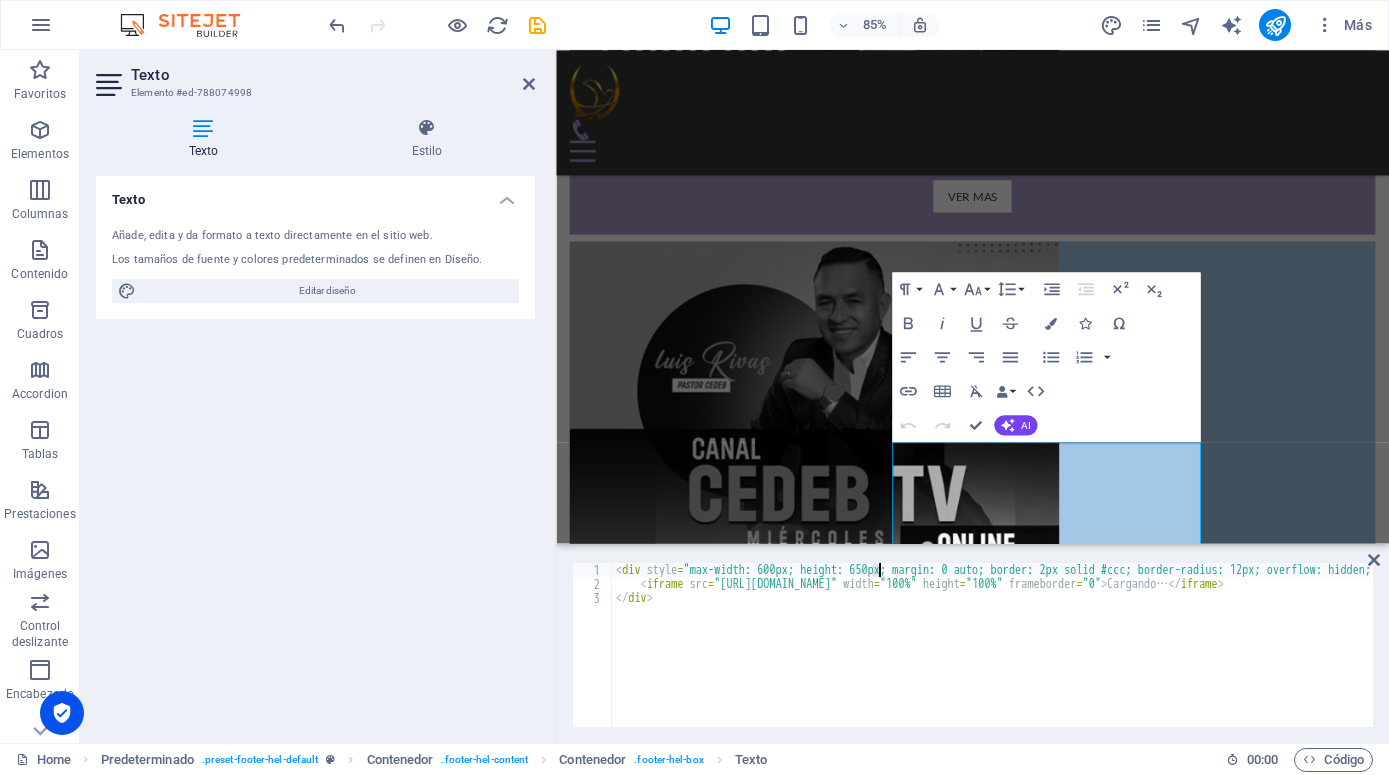 click on "< div   style = "max-width: 600px; height: 650px; margin: 0 auto; border: 2px solid #ccc; border-radius: 12px; overflow: hidden; box-shadow: 0 4px 10px rgba(0, 0, 0, 0.1);" >      < iframe   src = "https://docs.google.com/forms/d/e/1FAIpQLSezHGJnwZ5Cy-lS_hsoSTkb7uay6yKlLlREc4Mxj7FImb8o7w/viewform?embedded=true"   width = "100%"   height = "100%"   frameborder = "0" > Cargando… </ iframe > </ div >" at bounding box center [1266, 650] 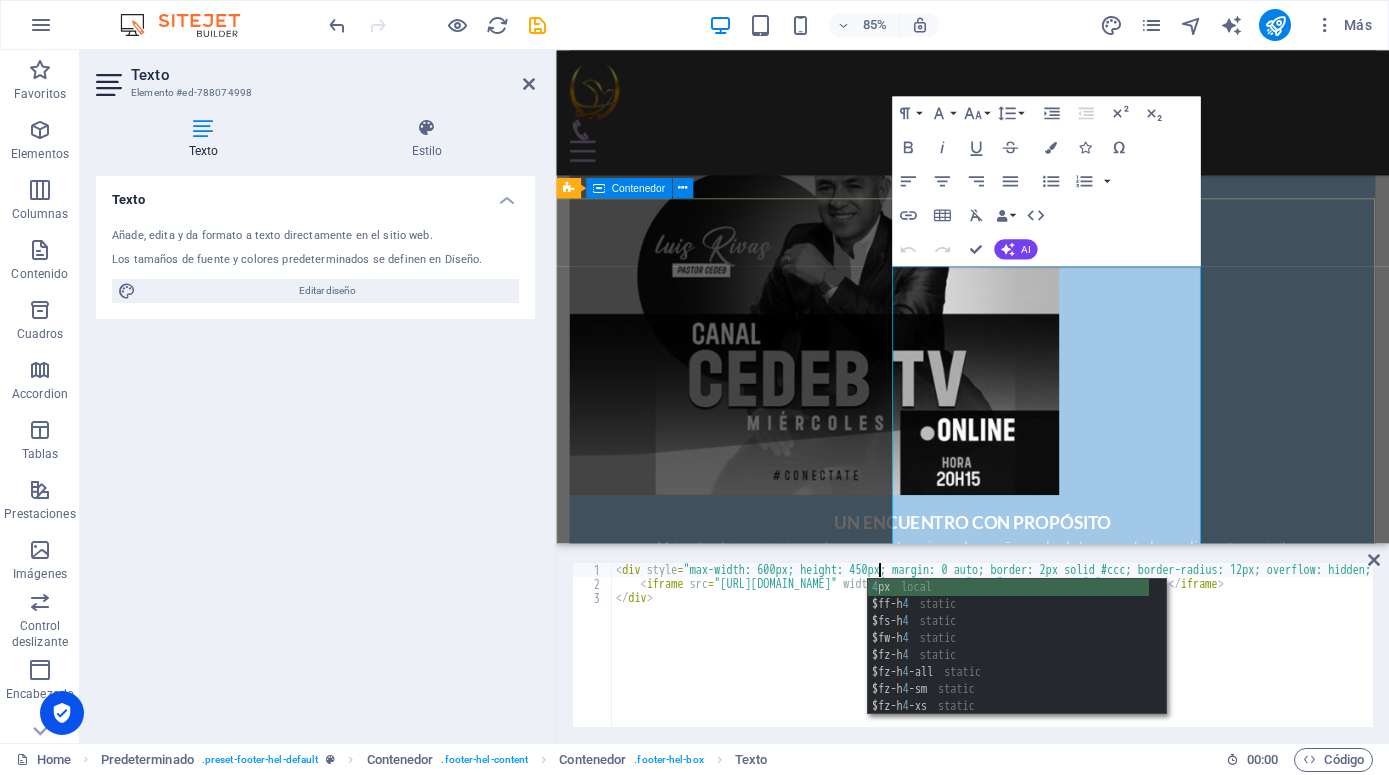 scroll, scrollTop: 1498, scrollLeft: 0, axis: vertical 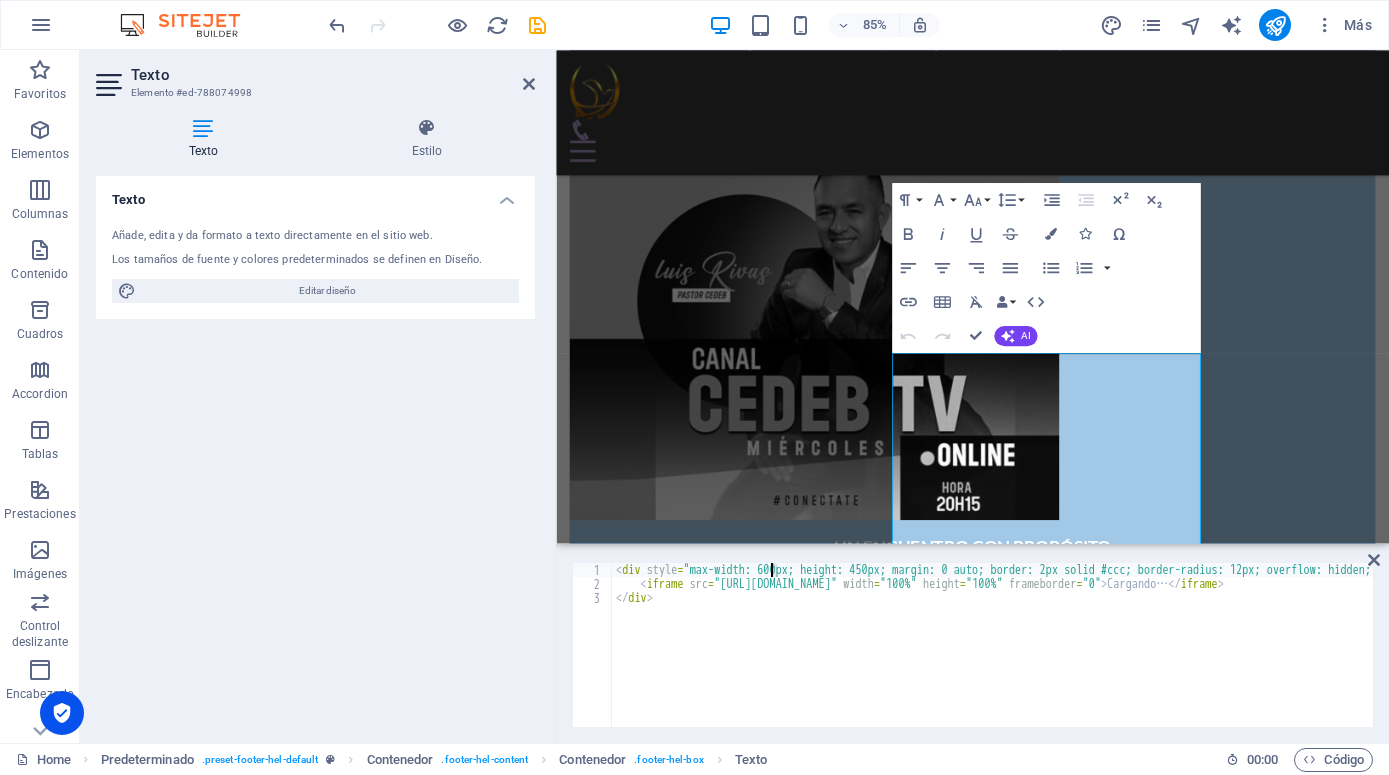 click on "< div   style = "max-width: 600px; height: 450px; margin: 0 auto; border: 2px solid #ccc; border-radius: 12px; overflow: hidden; box-shadow: 0 4px 10px rgba(0, 0, 0, 0.1);" >      < iframe   src = "https://docs.google.com/forms/d/e/1FAIpQLSezHGJnwZ5Cy-lS_hsoSTkb7uay6yKlLlREc4Mxj7FImb8o7w/viewform?embedded=true"   width = "100%"   height = "100%"   frameborder = "0" > Cargando… </ iframe > </ div >" at bounding box center (1266, 650) 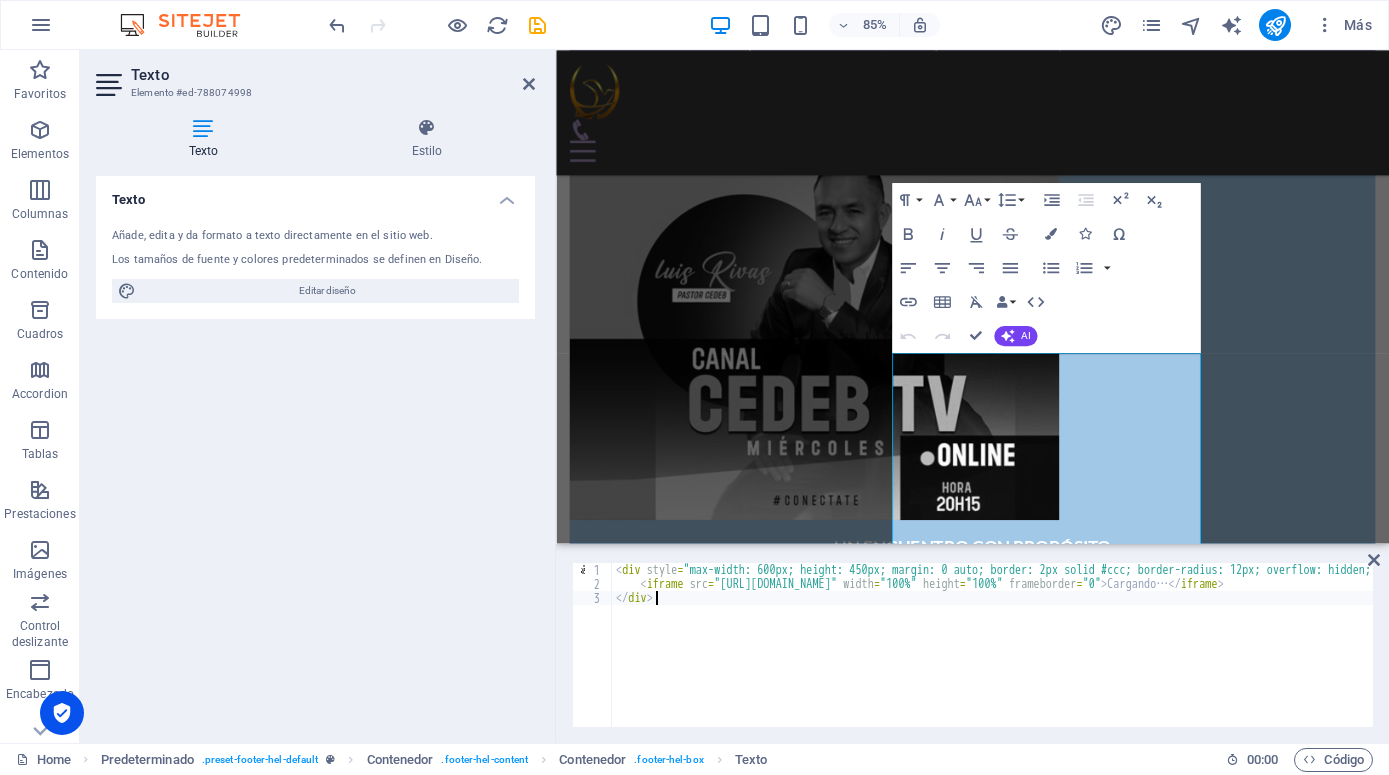 click on "< div   style = "max-width: 600px; height: 450px; margin: 0 auto; border: 2px solid #ccc; border-radius: 12px; overflow: hidden; box-shadow: 0 4px 10px rgba(0, 0, 0, 0.1);" >      < iframe   src = "https://docs.google.com/forms/d/e/1FAIpQLSezHGJnwZ5Cy-lS_hsoSTkb7uay6yKlLlREc4Mxj7FImb8o7w/viewform?embedded=true"   width = "100%"   height = "100%"   frameborder = "0" > Cargando… </ iframe > </ div >" at bounding box center [1266, 650] 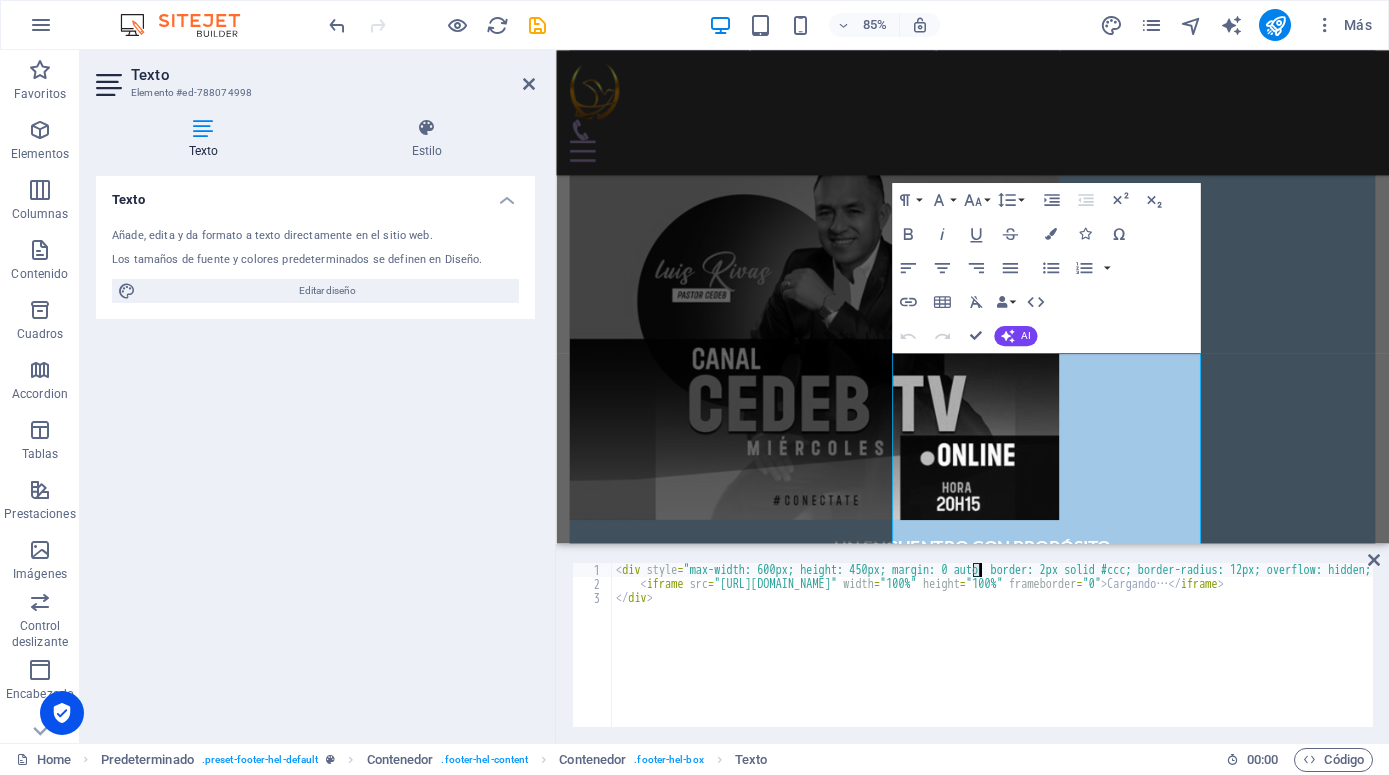 click on "< div   style = "max-width: 600px; height: 450px; margin: 0 auto; border: 2px solid #ccc; border-radius: 12px; overflow: hidden; box-shadow: 0 4px 10px rgba(0, 0, 0, 0.1);" >      < iframe   src = "https://docs.google.com/forms/d/e/1FAIpQLSezHGJnwZ5Cy-lS_hsoSTkb7uay6yKlLlREc4Mxj7FImb8o7w/viewform?embedded=true"   width = "100%"   height = "100%"   frameborder = "0" > Cargando… </ iframe > </ div >" at bounding box center [1266, 650] 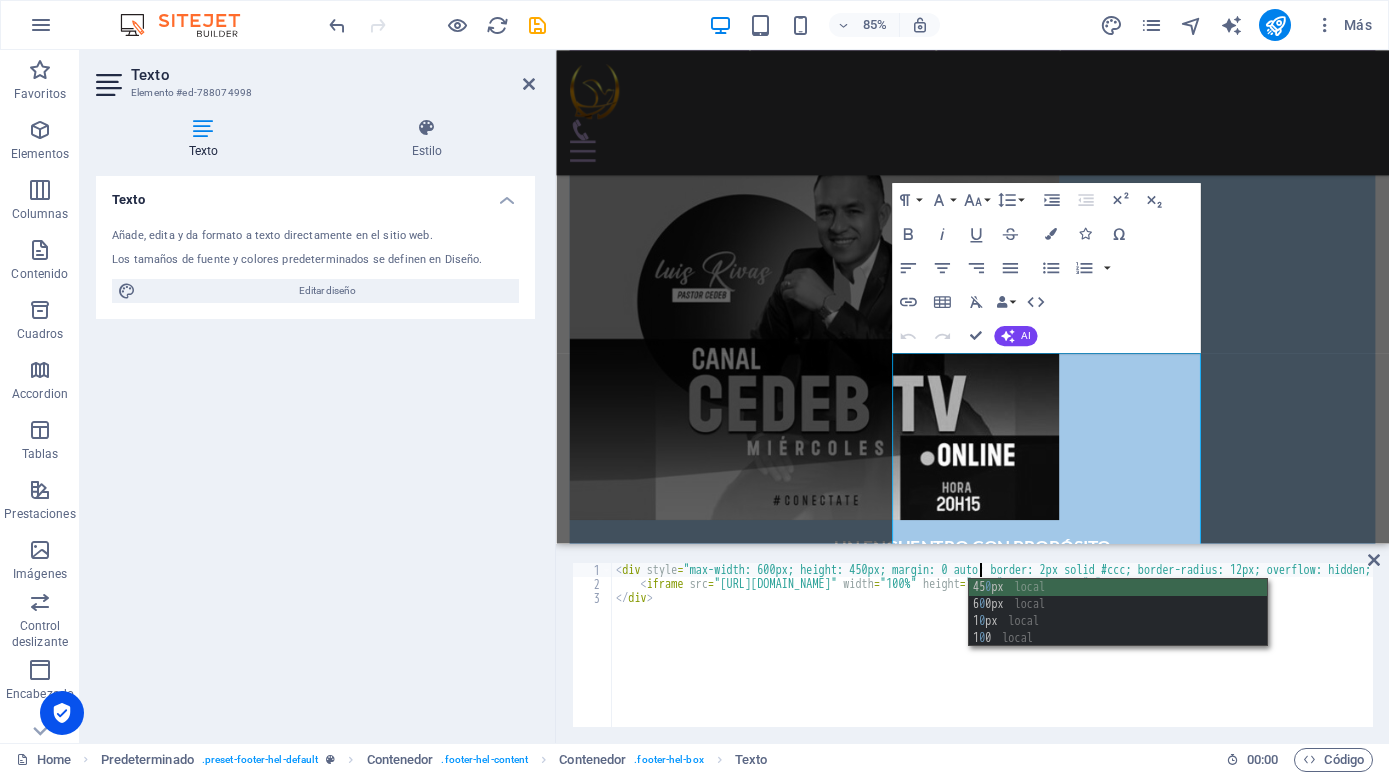 click on "< div   style = "max-width: 600px; height: 450px; margin: 0 auto; border: 2px solid #ccc; border-radius: 12px; overflow: hidden; box-shadow: 0 4px 10px rgba(0, 0, 0, 0.1);" >      < iframe   src = "https://docs.google.com/forms/d/e/1FAIpQLSezHGJnwZ5Cy-lS_hsoSTkb7uay6yKlLlREc4Mxj7FImb8o7w/viewform?embedded=true"   width = "100%"   height = "100%"   frameborder = "0" > Cargando… </ iframe > </ div >" at bounding box center [1266, 650] 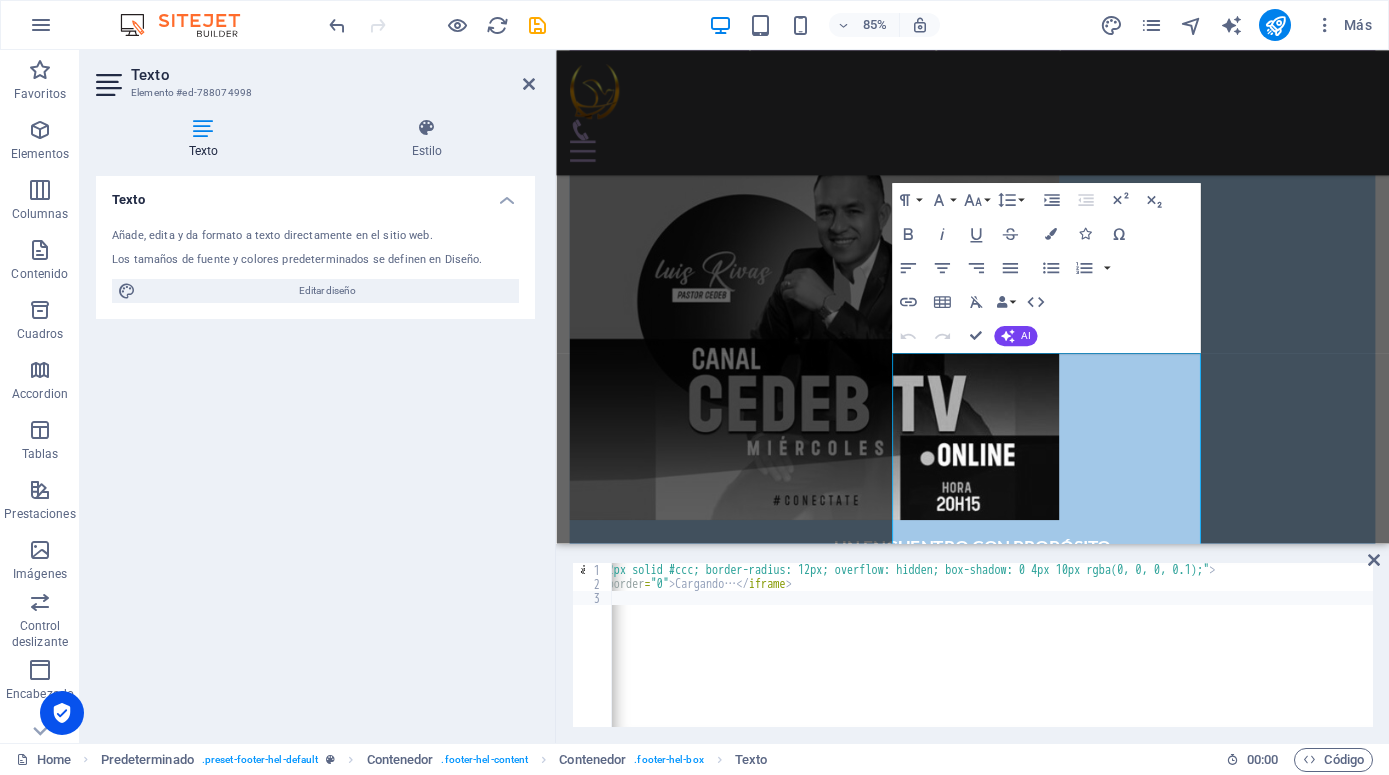 scroll, scrollTop: 0, scrollLeft: 0, axis: both 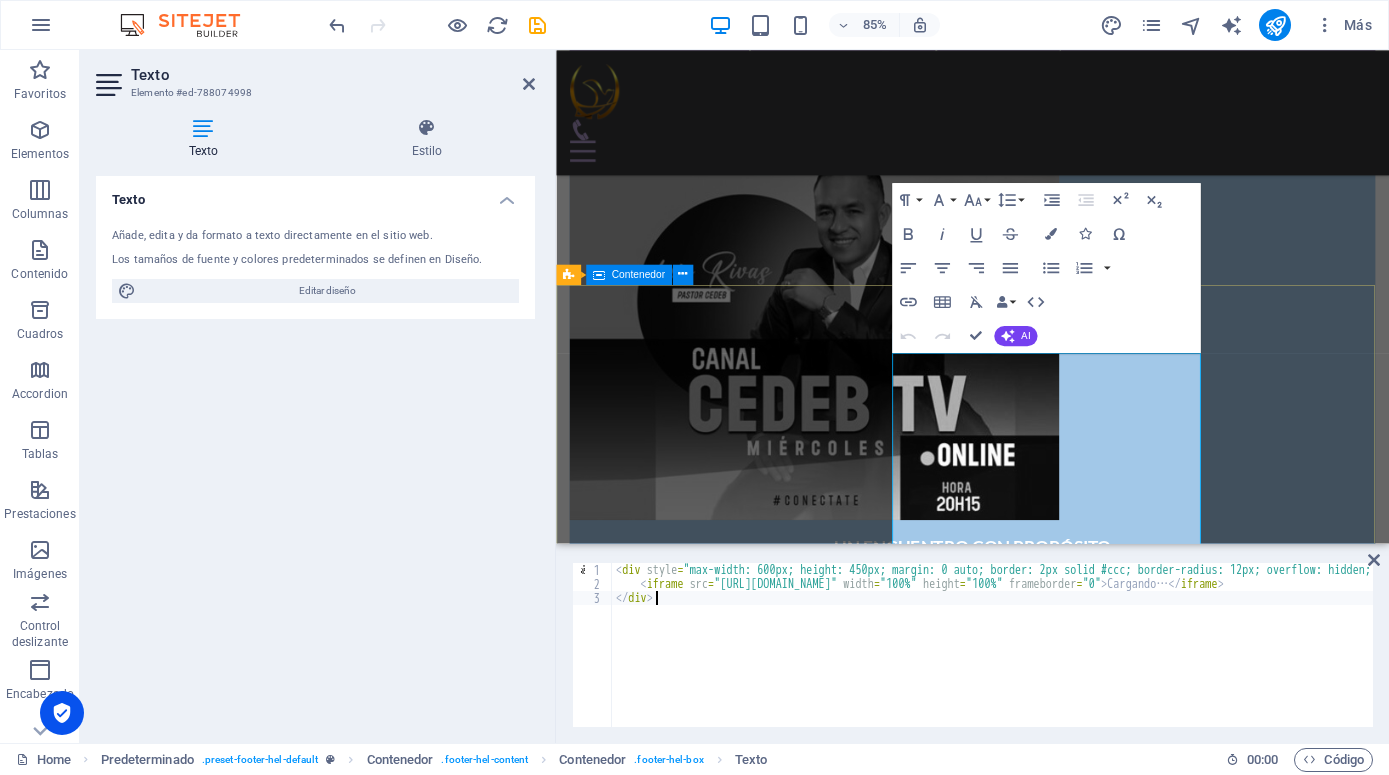type on "</div>" 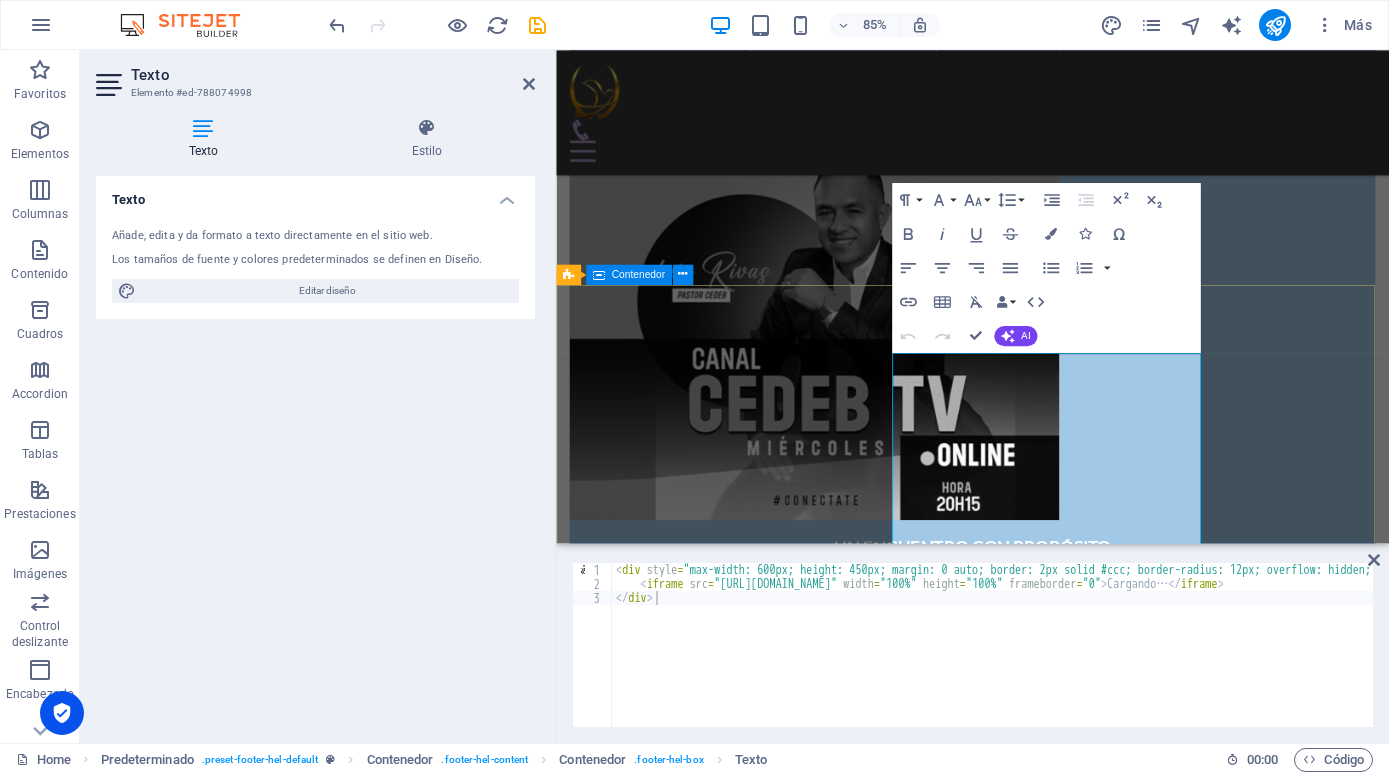 click on "DÉJANOS SABER DE TI Tu voz importa. Conéctate con nosotros si deseas saber más sobre nuestra labor. iglesiacedeb.org
NUESTRA UBICACION
+593 984358712
iglesiac@iglesiacedeb.org
Aviso Legal |  Pr ivacidad
Cargando…" at bounding box center (1046, 3276) 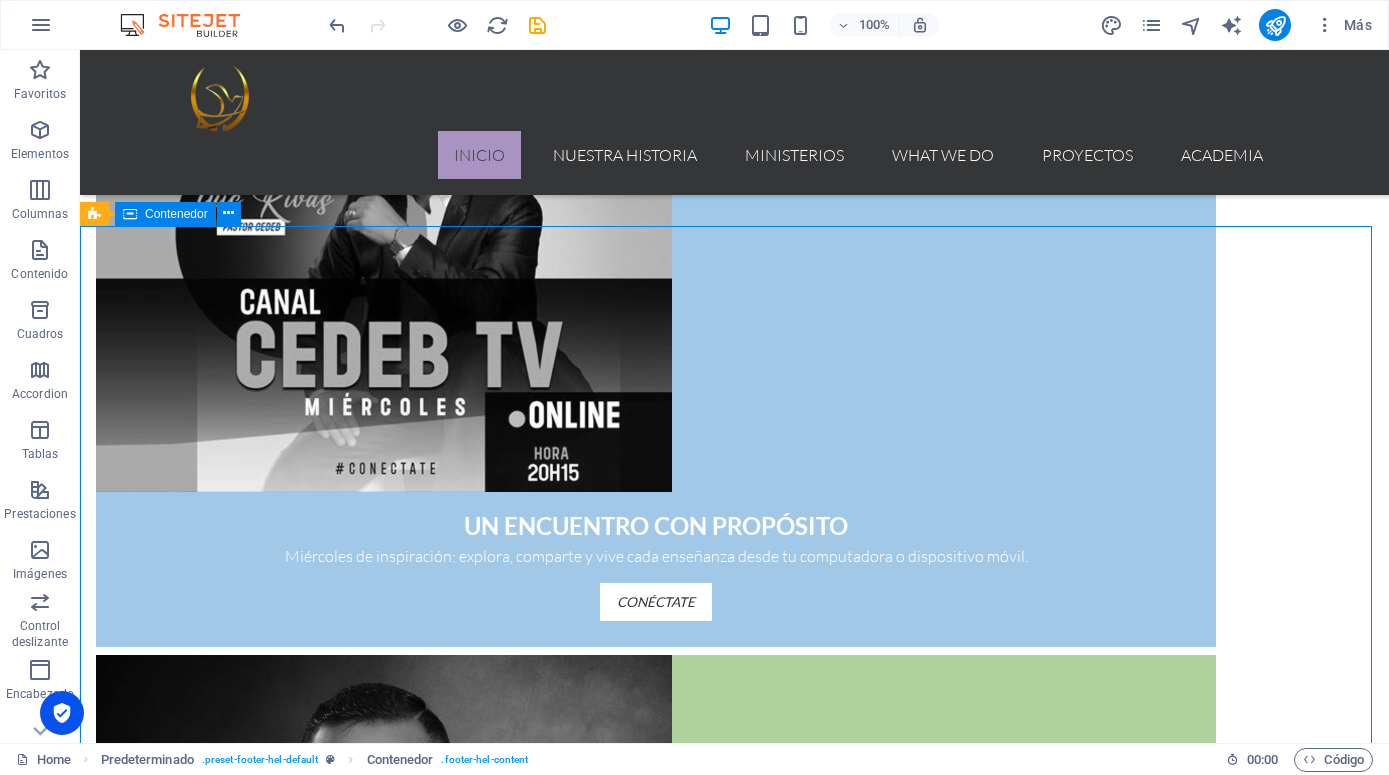 scroll, scrollTop: 1696, scrollLeft: 0, axis: vertical 